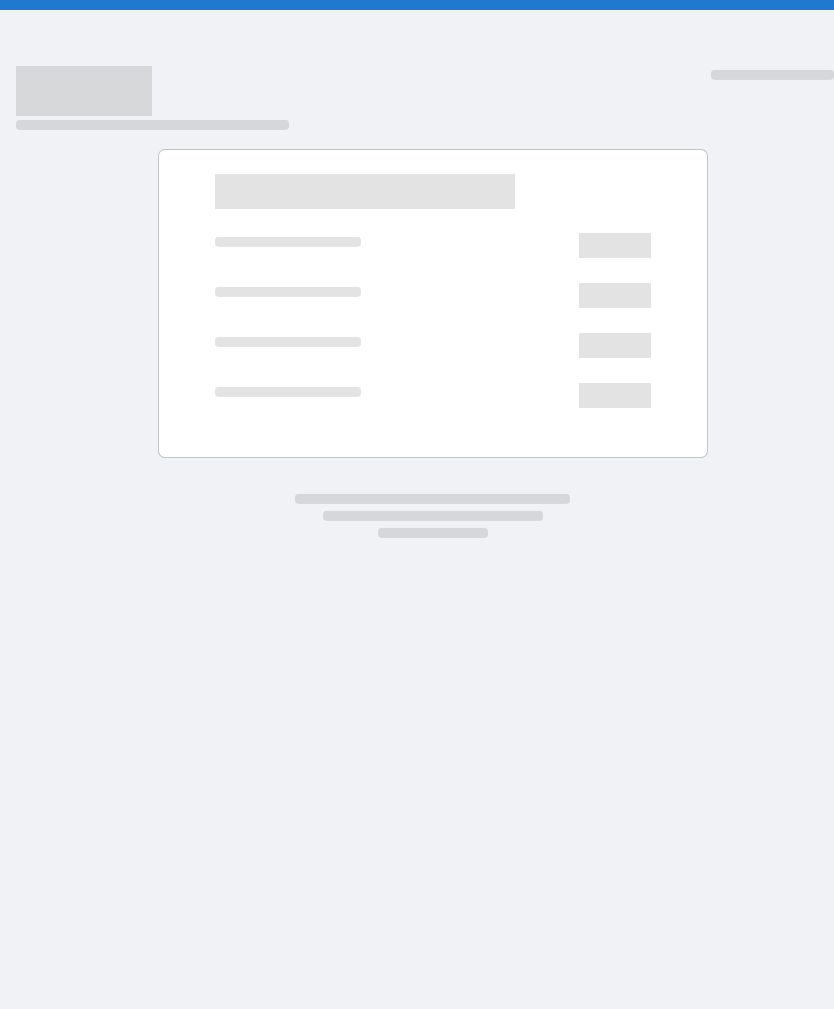 scroll, scrollTop: 0, scrollLeft: 0, axis: both 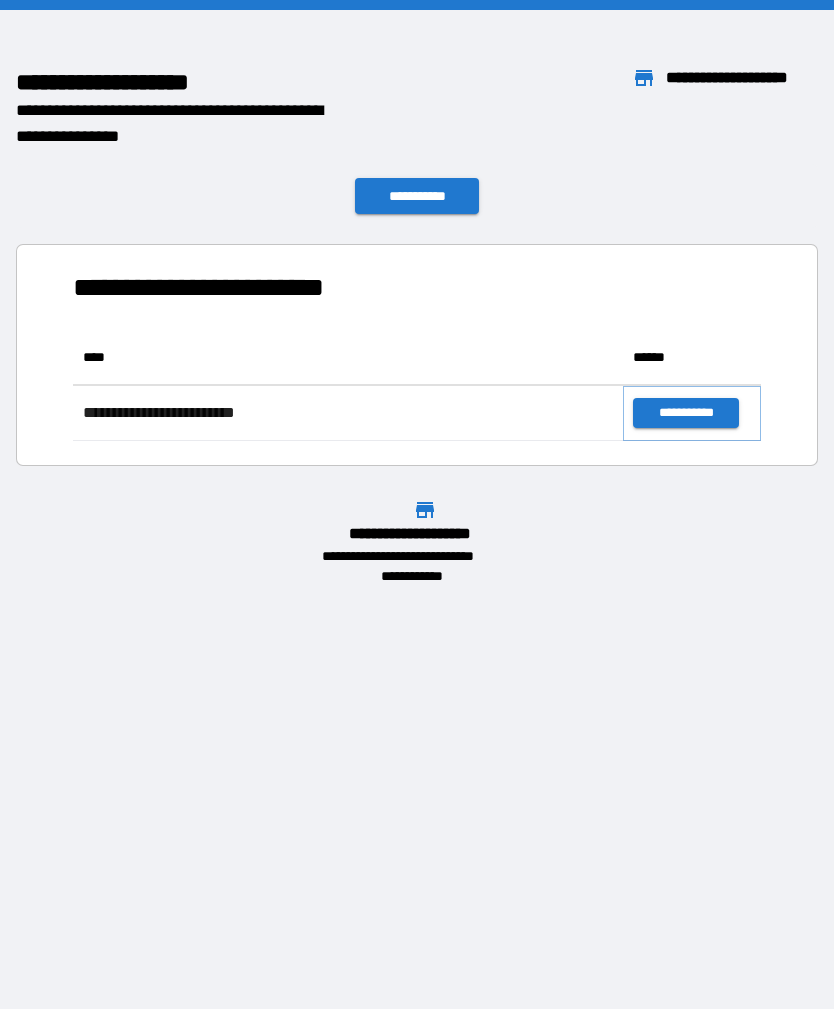 click on "**********" at bounding box center [685, 413] 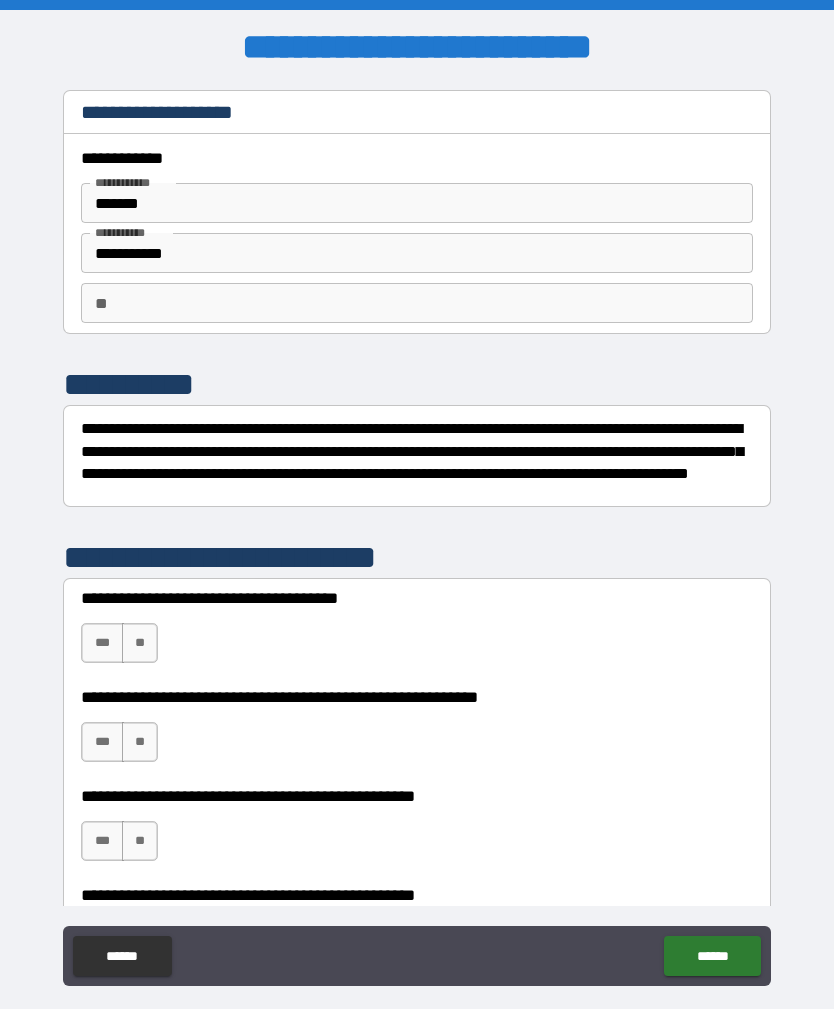 click on "**" at bounding box center [140, 643] 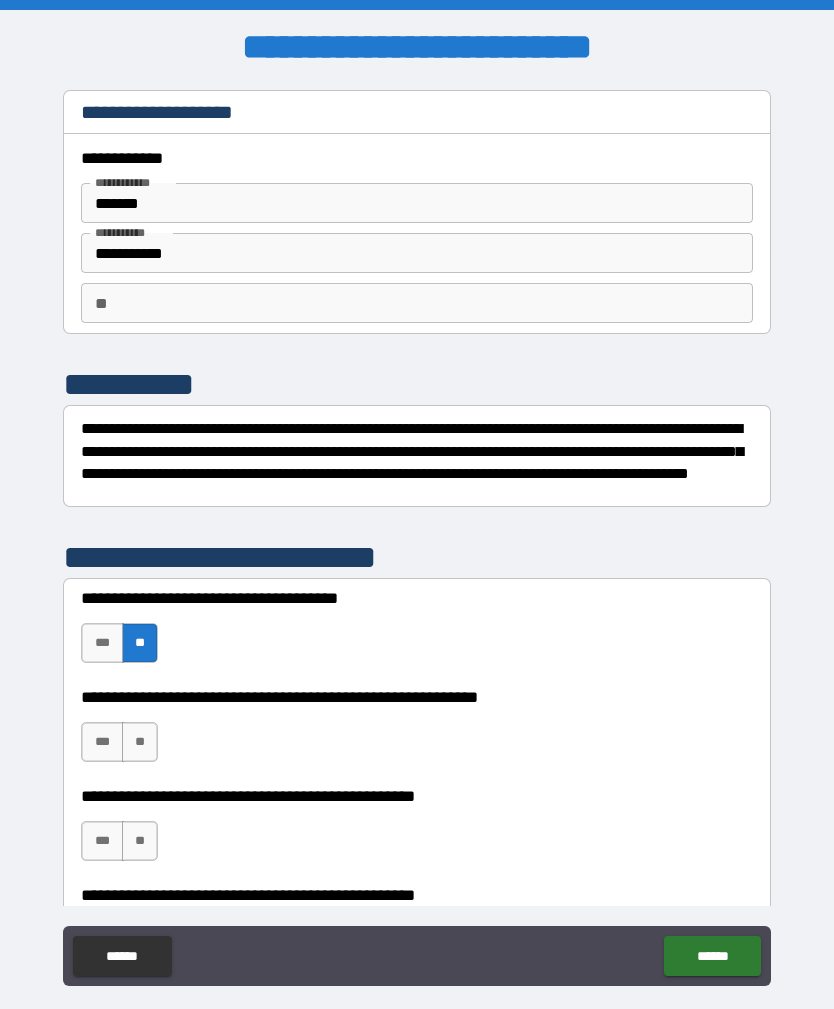 click on "**" at bounding box center (140, 742) 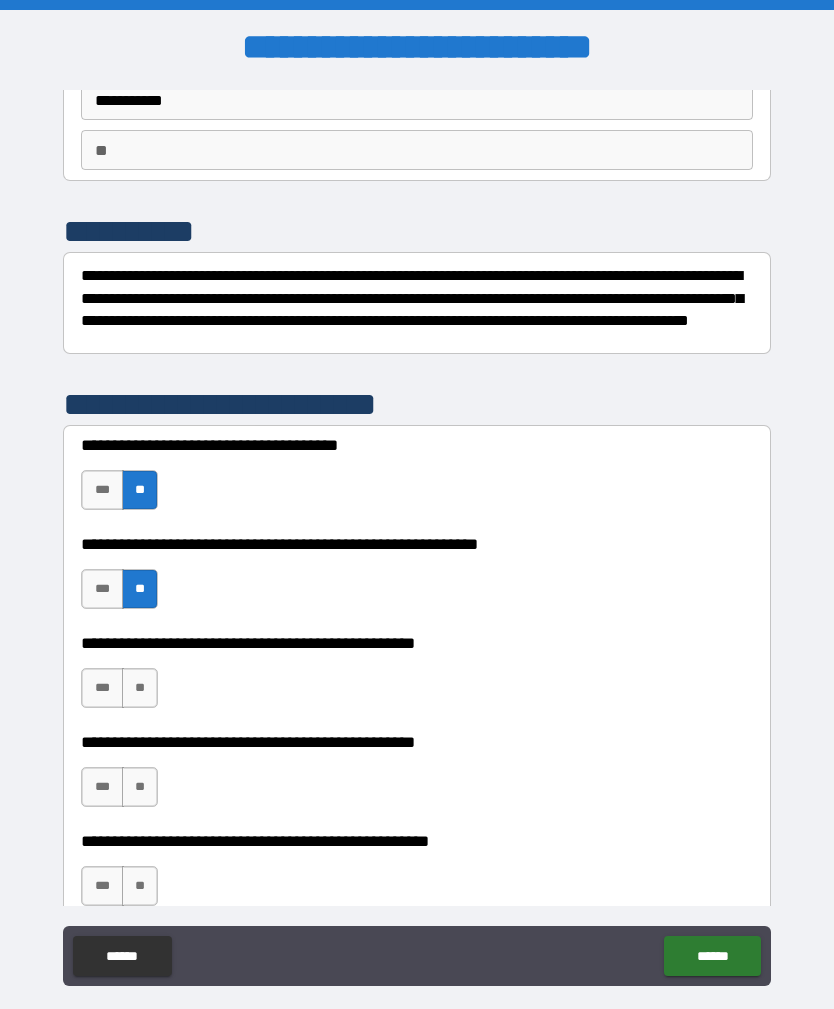 scroll, scrollTop: 157, scrollLeft: 0, axis: vertical 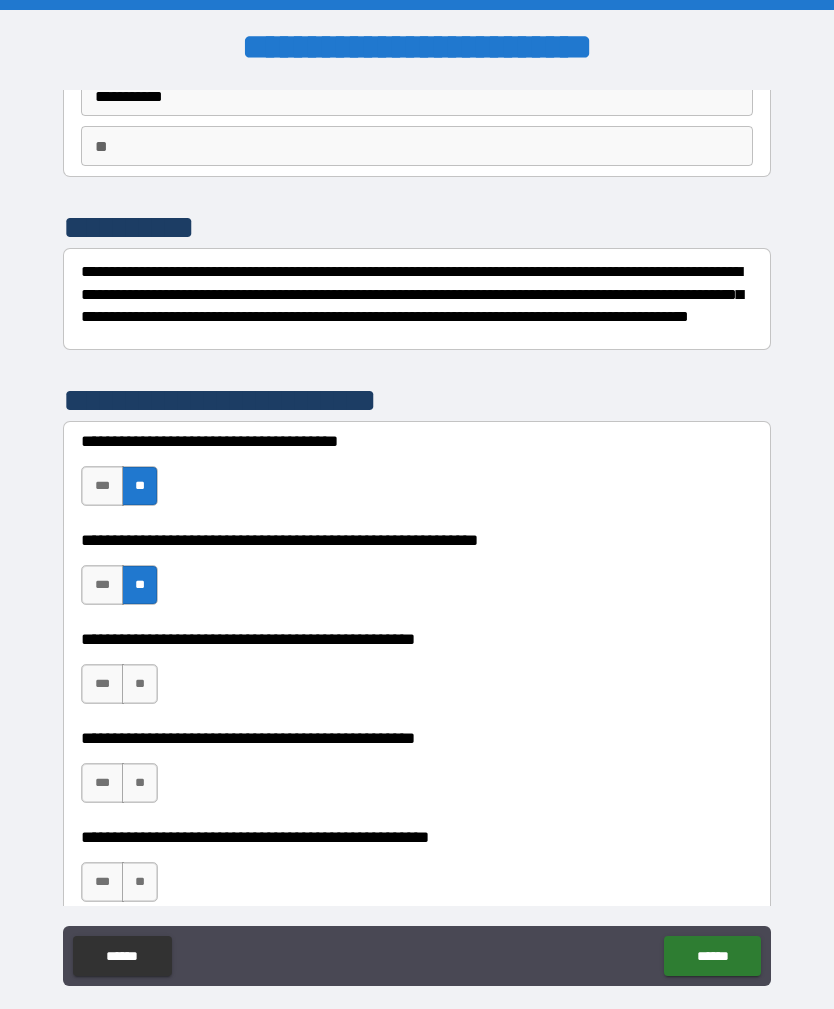 click on "**" at bounding box center (140, 684) 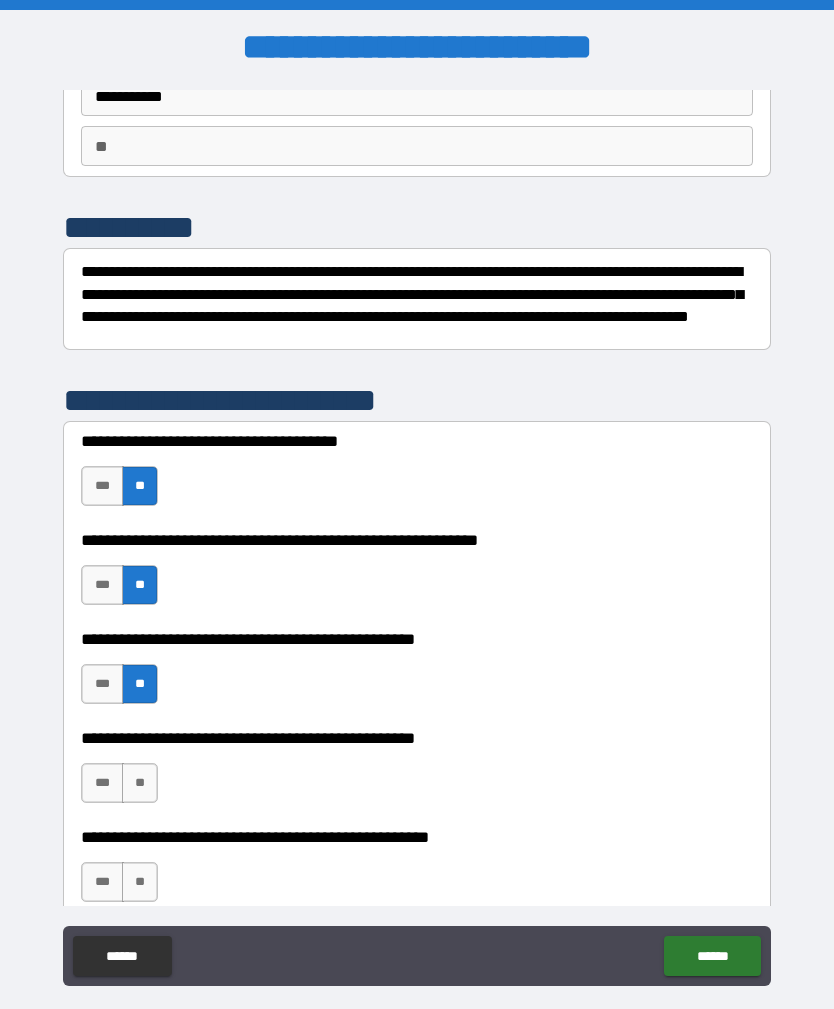click on "***" at bounding box center (102, 783) 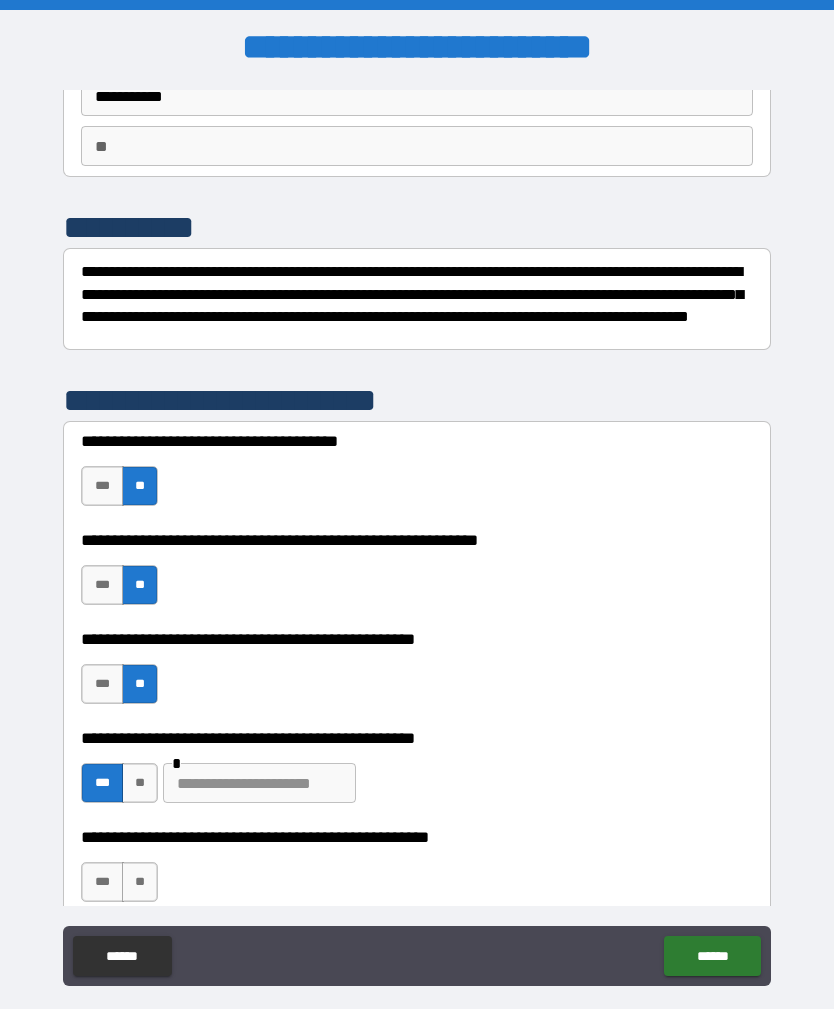 click at bounding box center (259, 783) 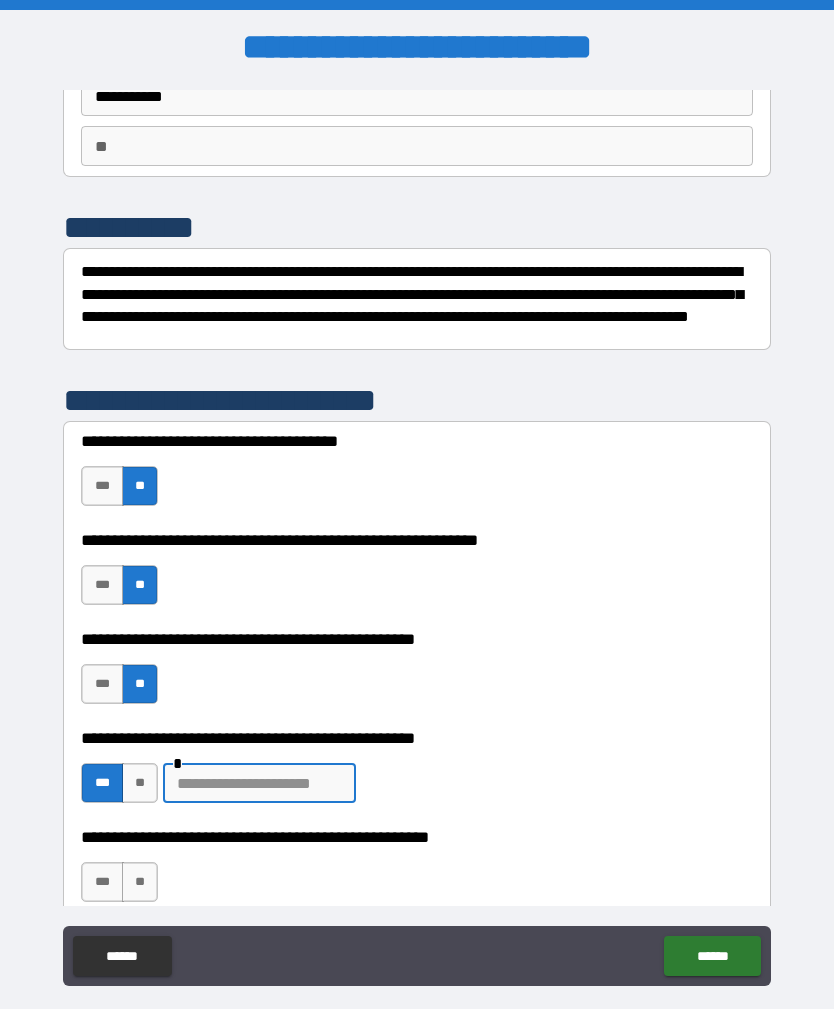 scroll, scrollTop: 64, scrollLeft: 0, axis: vertical 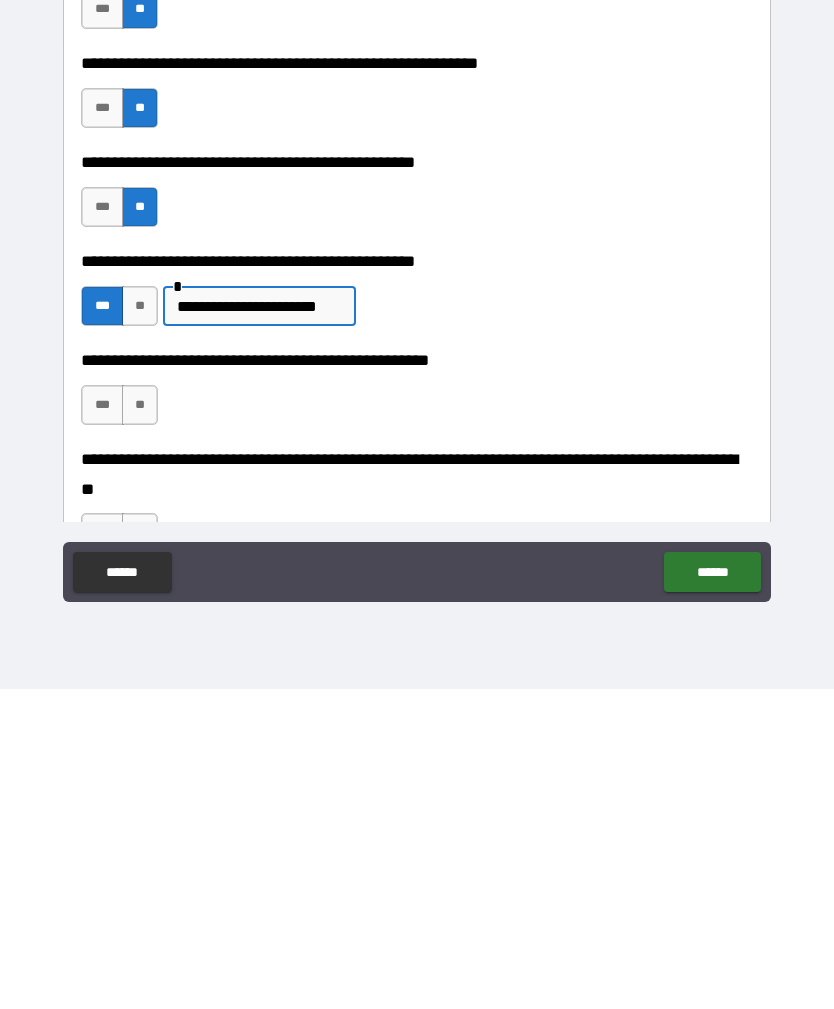 type on "**********" 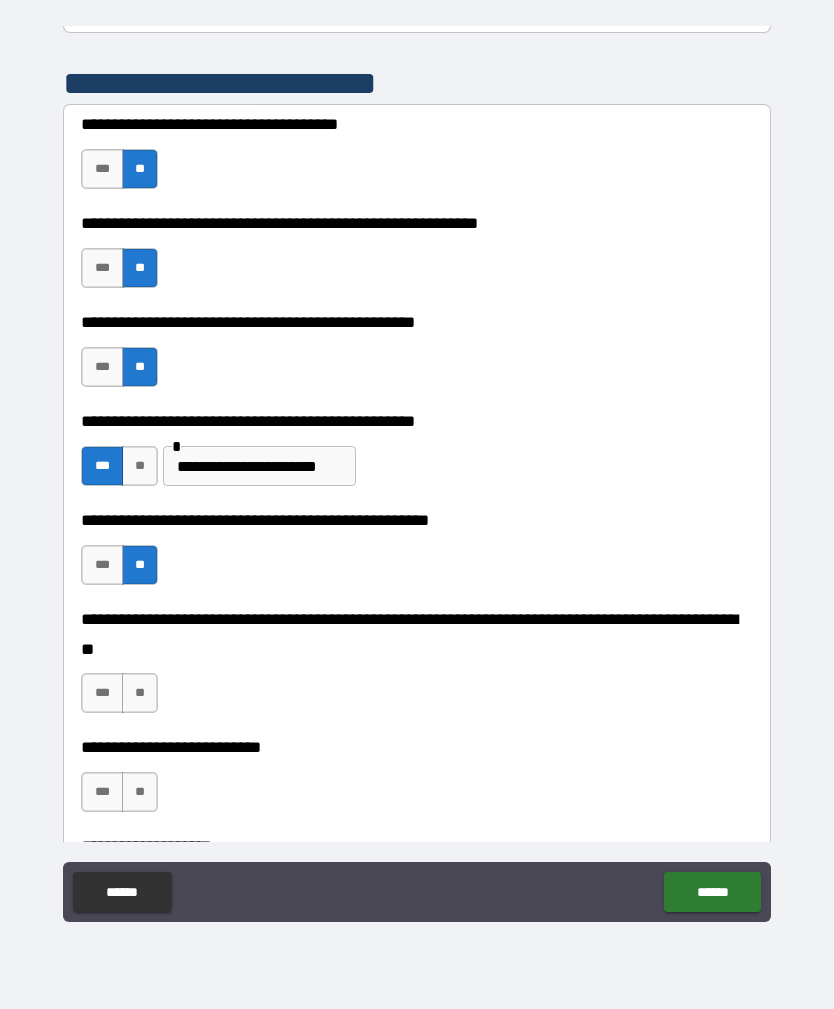 scroll, scrollTop: 425, scrollLeft: 0, axis: vertical 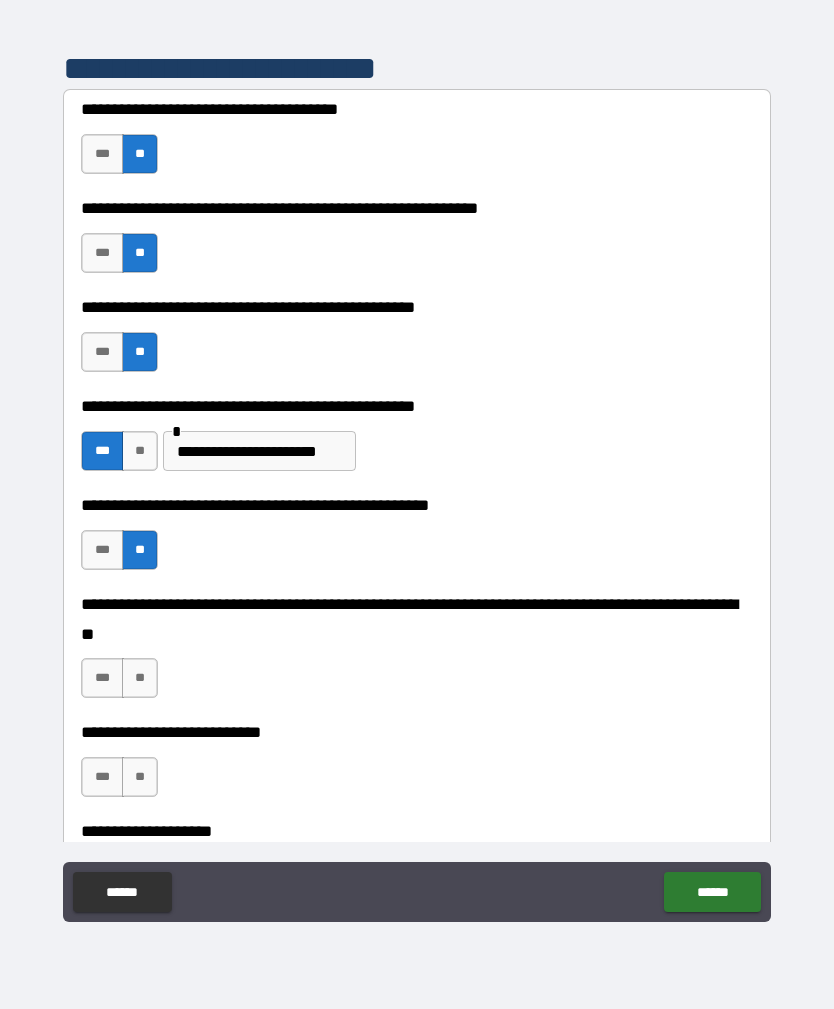 click on "**" at bounding box center (140, 678) 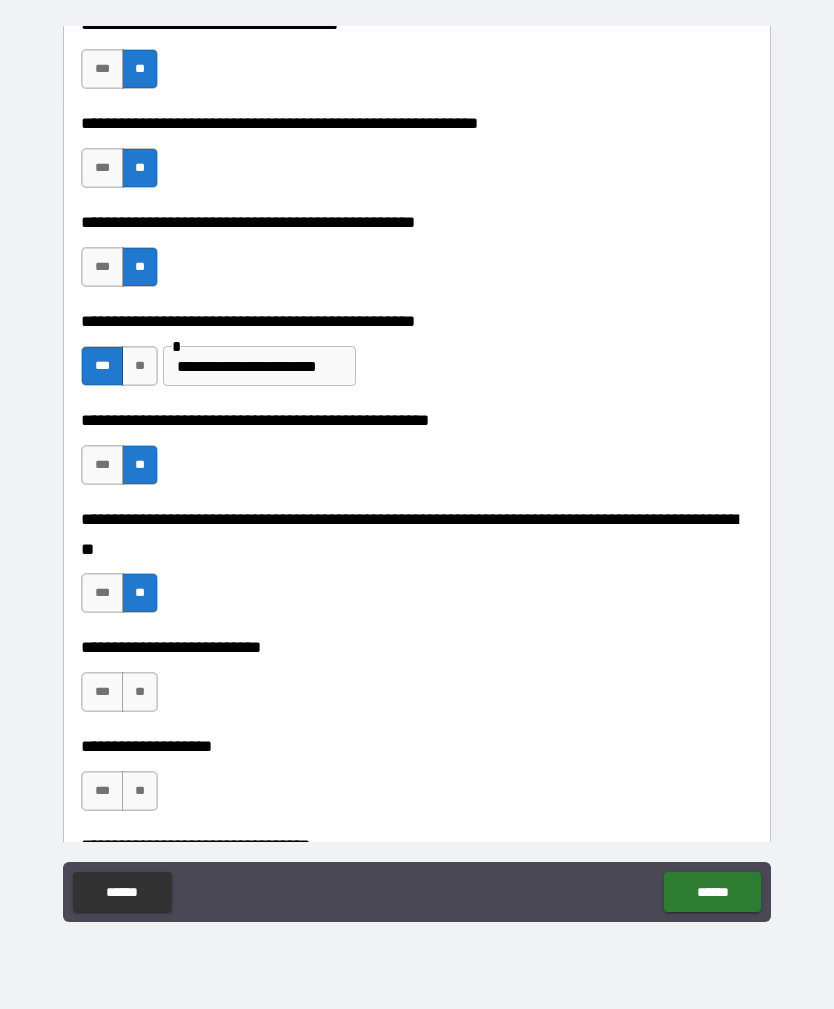 scroll, scrollTop: 527, scrollLeft: 0, axis: vertical 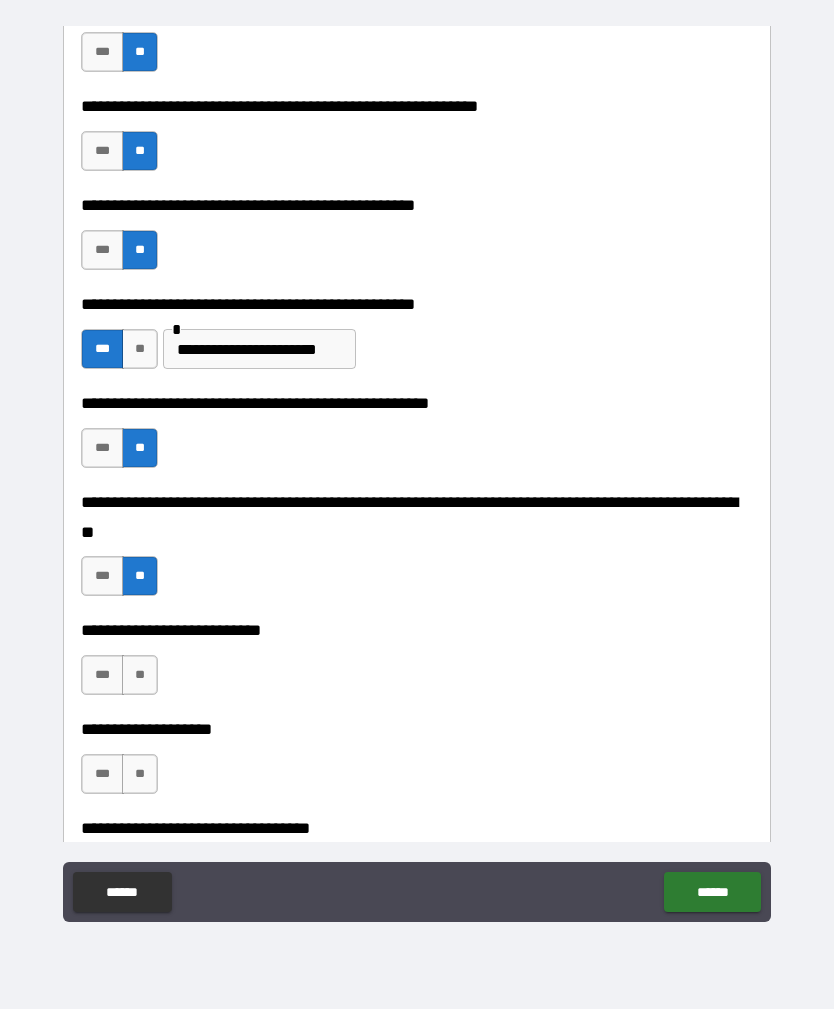 click on "**" at bounding box center (140, 675) 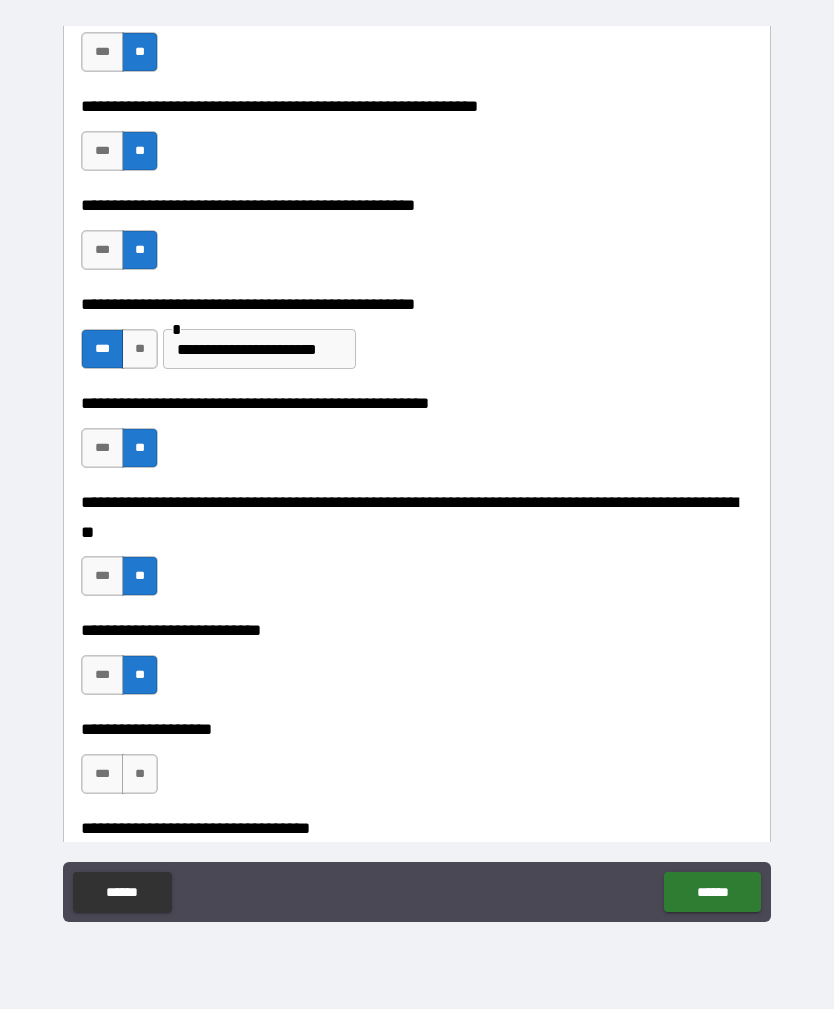 click on "***" at bounding box center [102, 774] 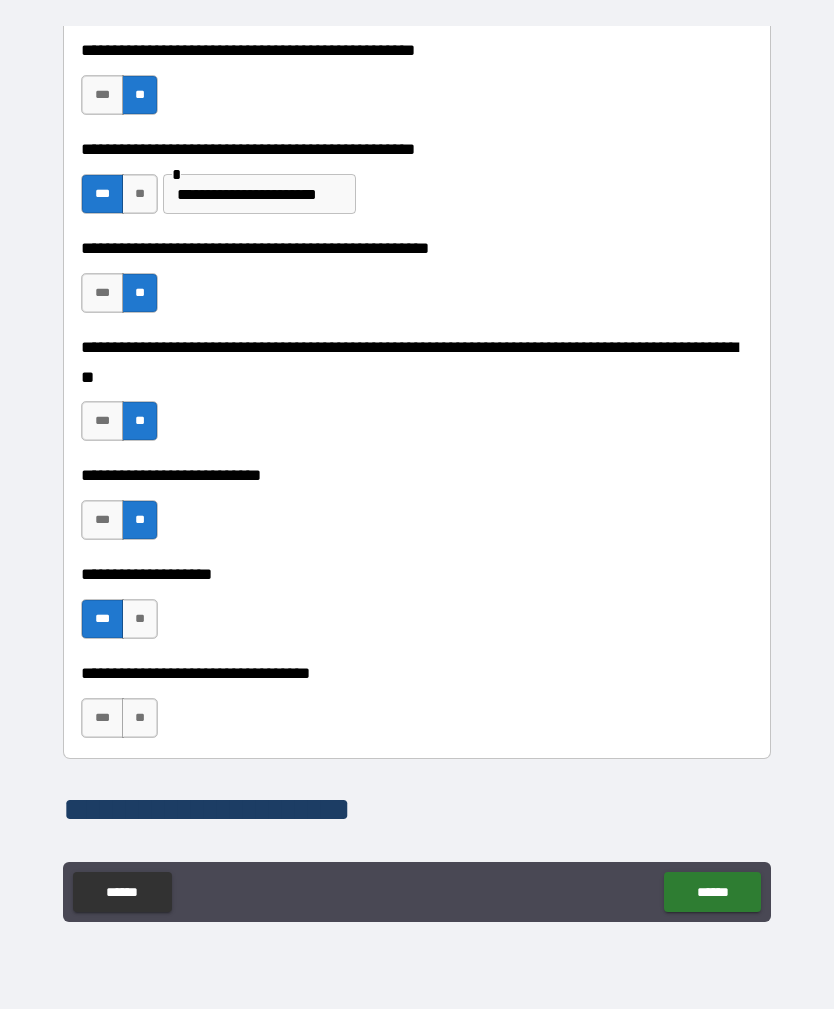 scroll, scrollTop: 684, scrollLeft: 0, axis: vertical 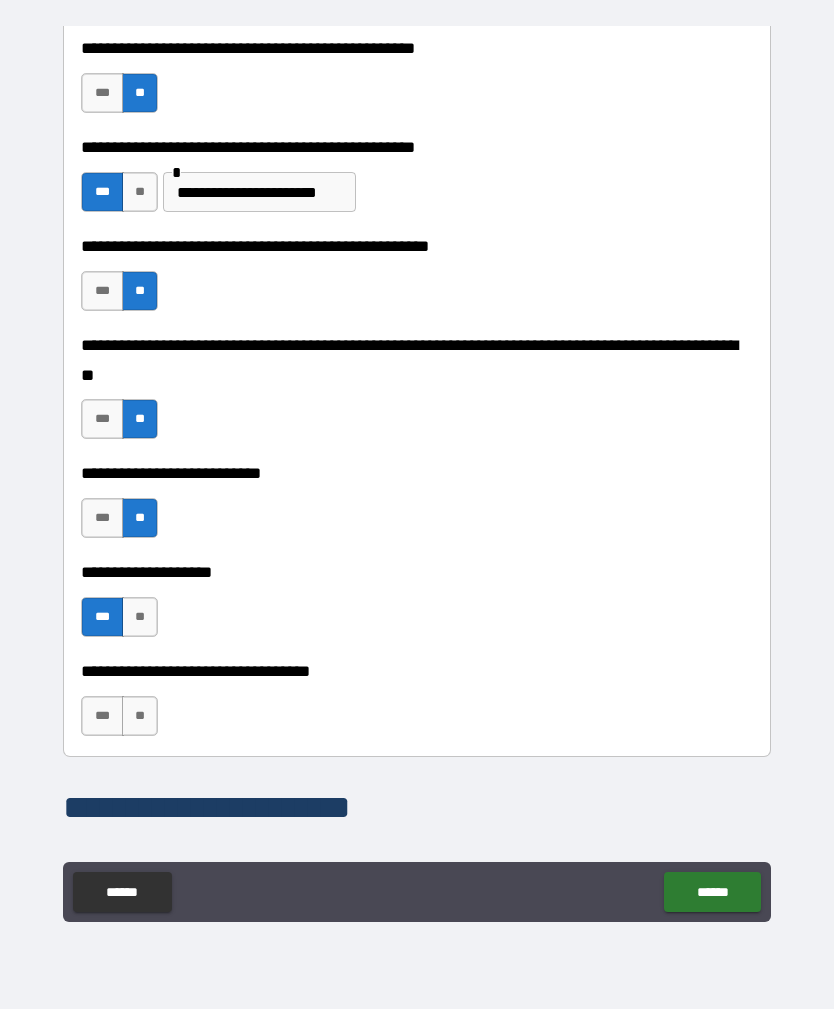 click on "**" at bounding box center (140, 716) 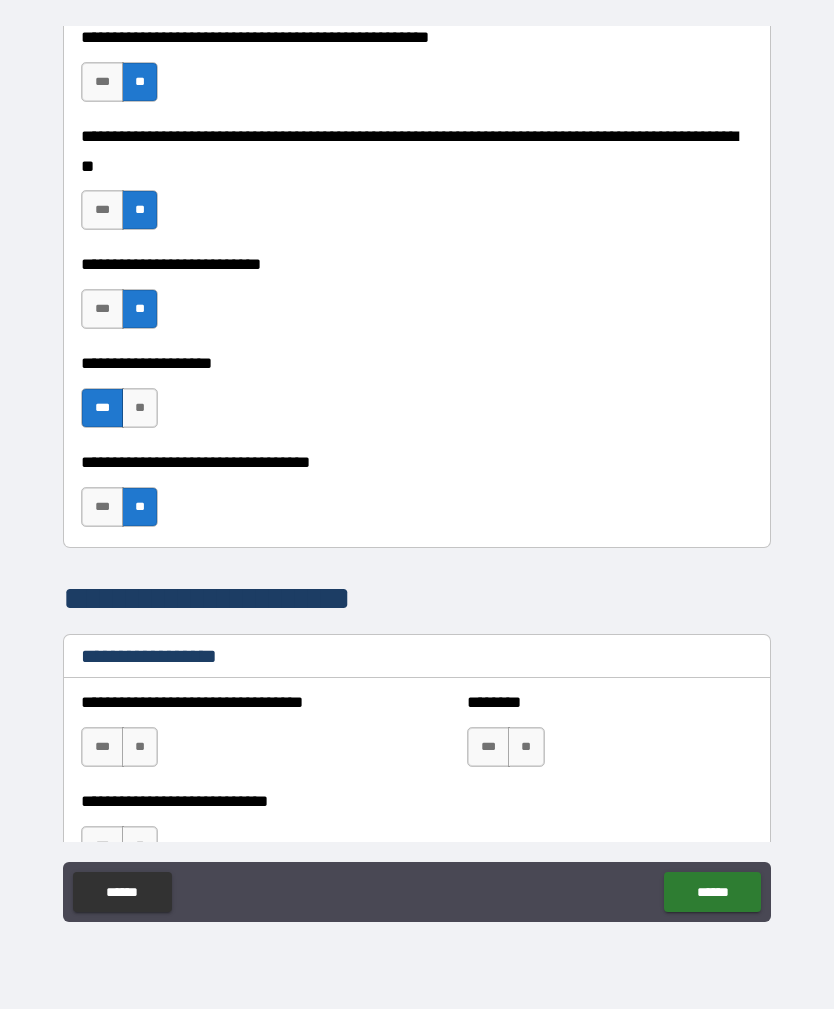 scroll, scrollTop: 898, scrollLeft: 0, axis: vertical 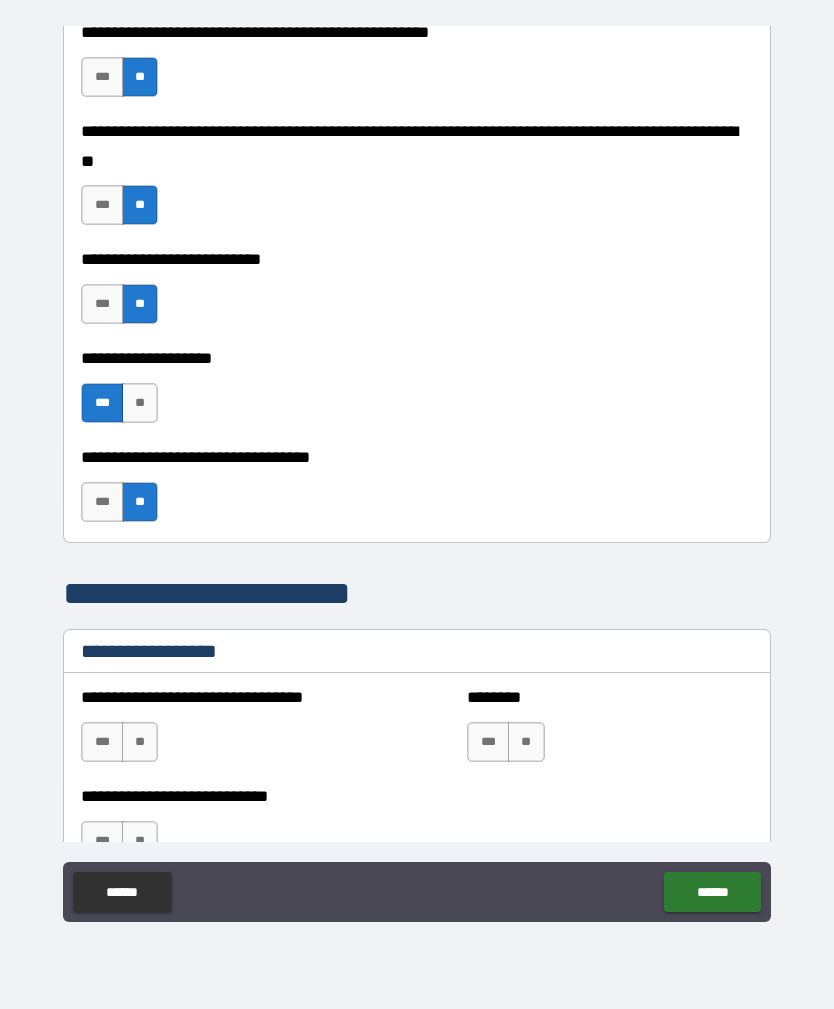click on "**" at bounding box center (140, 742) 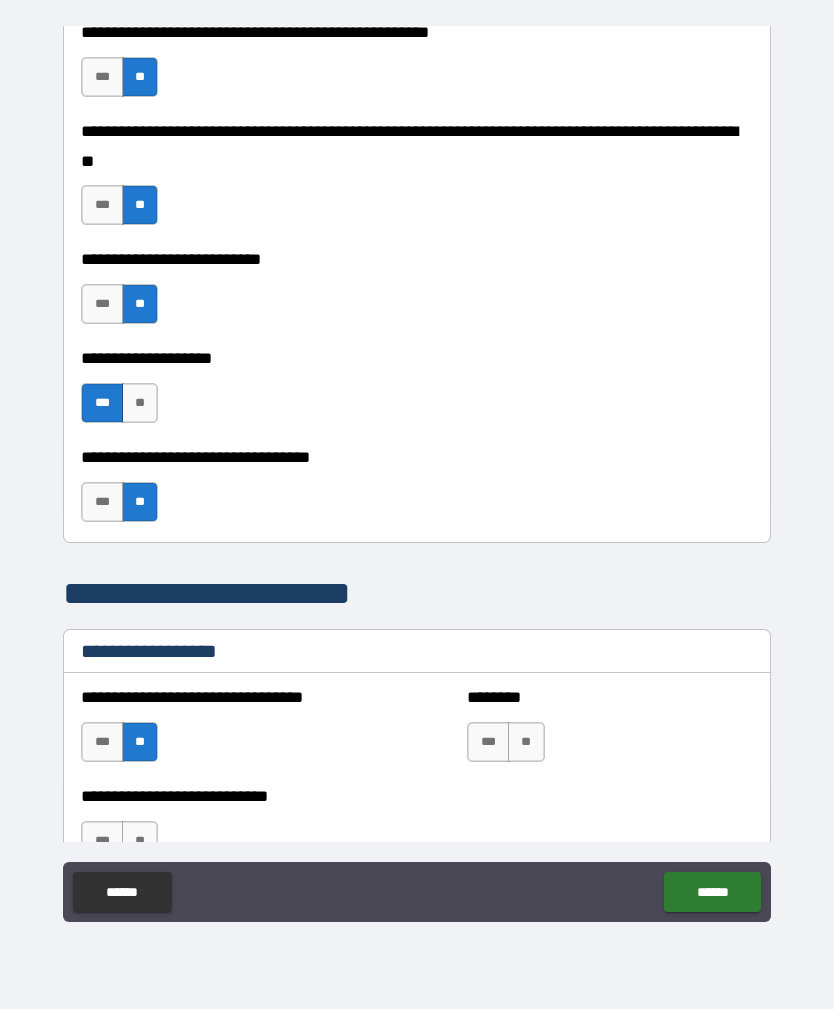 click on "**" at bounding box center (526, 742) 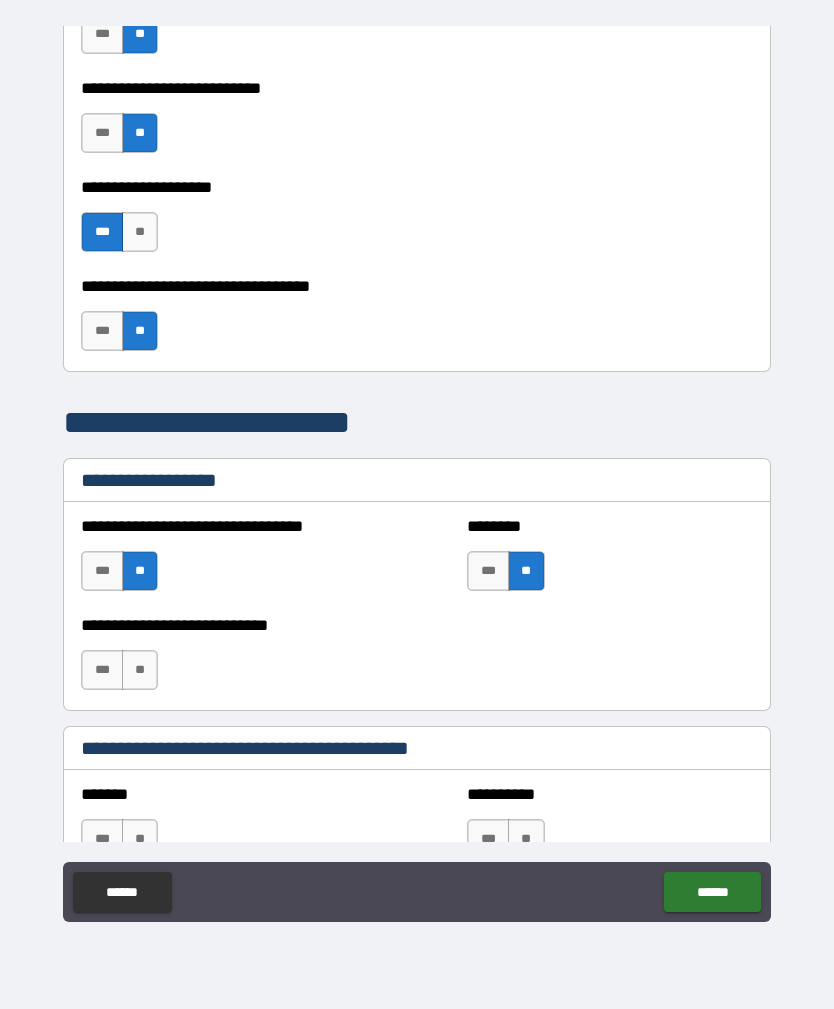 scroll, scrollTop: 1070, scrollLeft: 0, axis: vertical 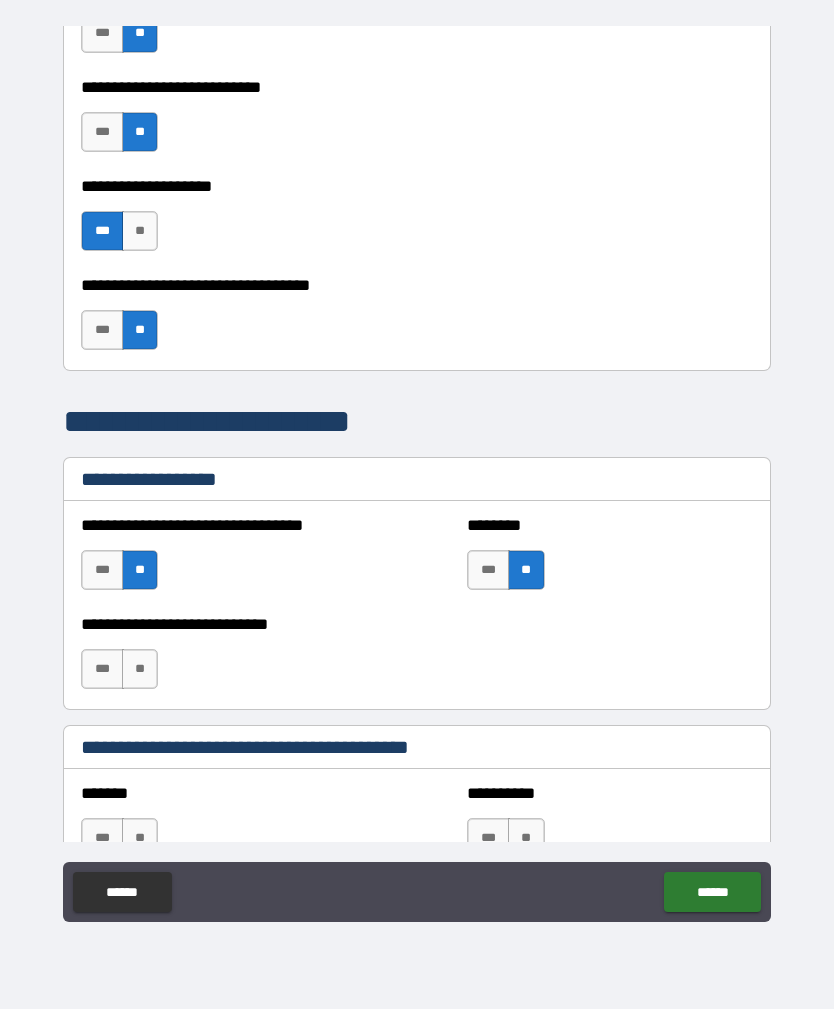 click on "**" at bounding box center [140, 669] 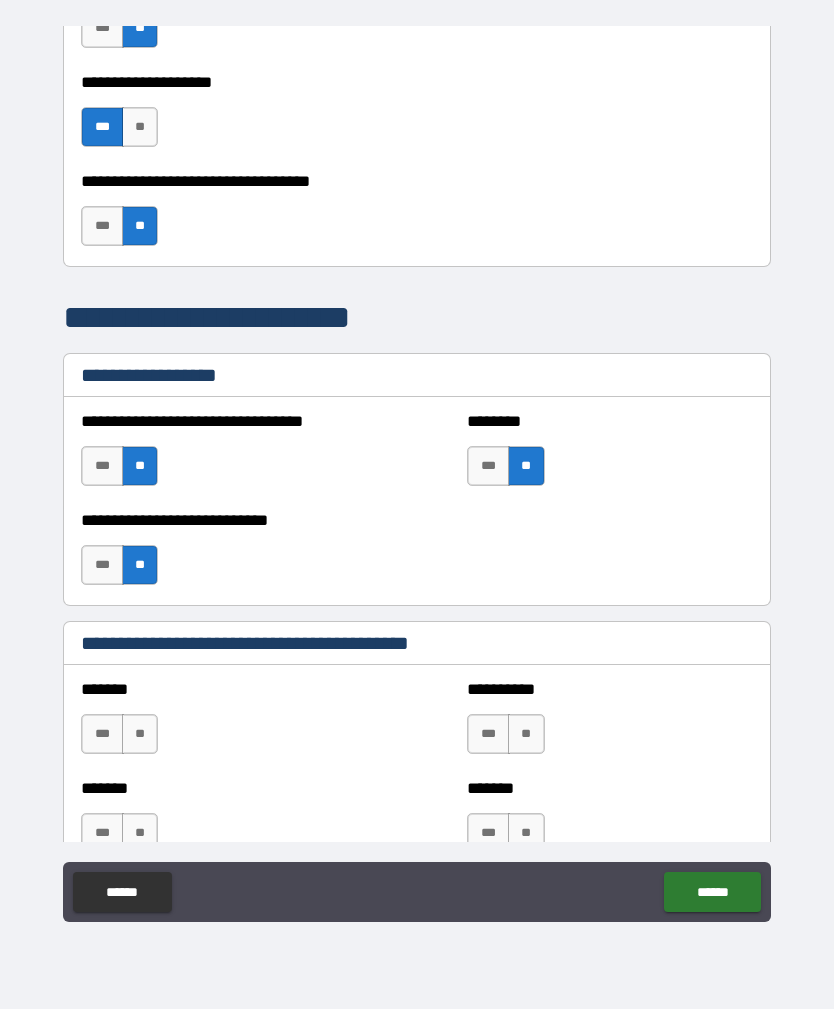 scroll, scrollTop: 1204, scrollLeft: 0, axis: vertical 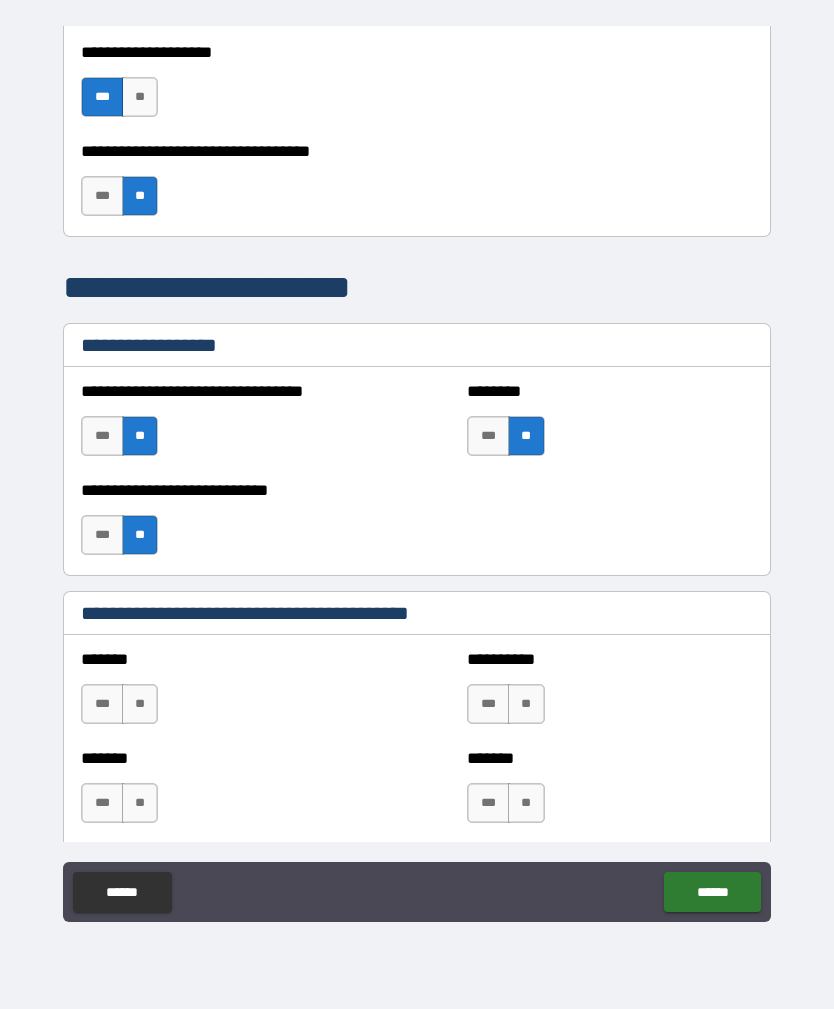 click on "**" at bounding box center [140, 704] 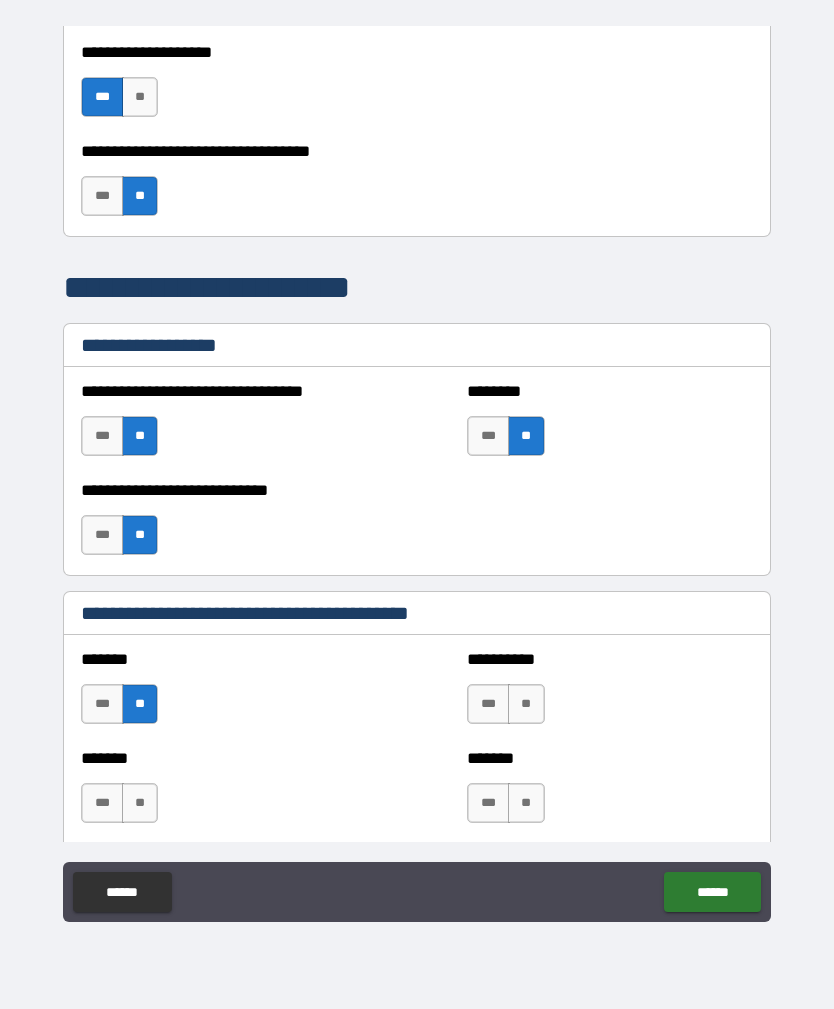 click on "**" at bounding box center [140, 803] 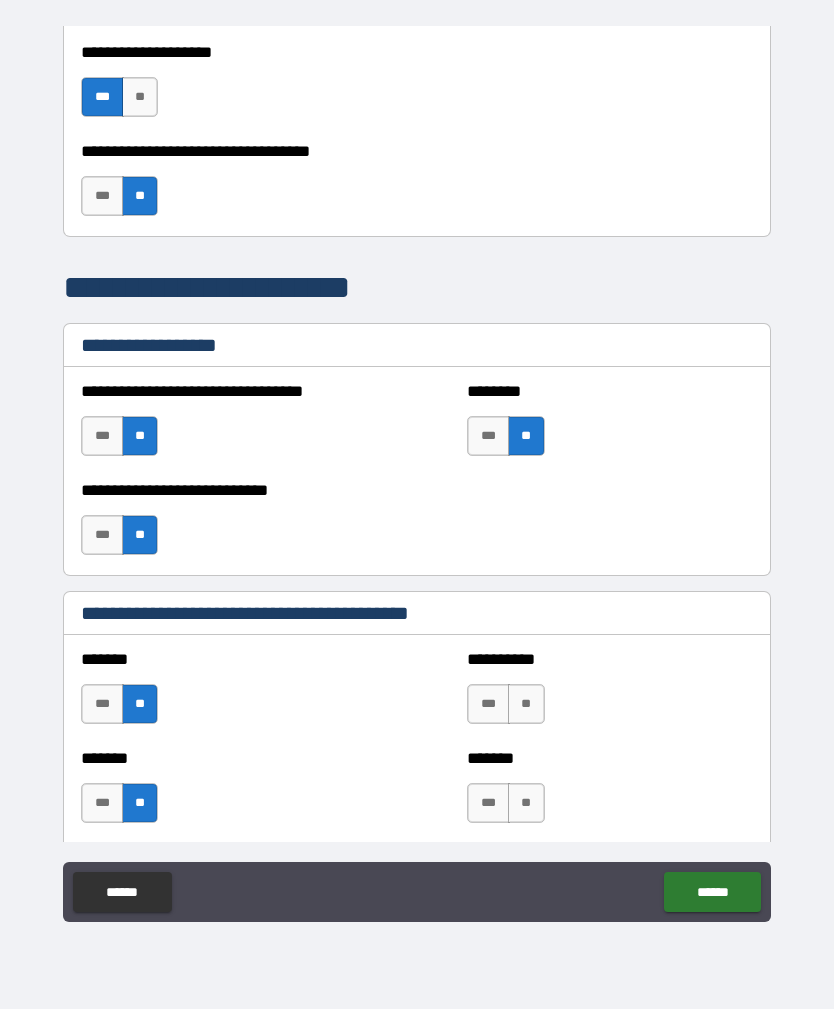 click on "**" at bounding box center [526, 704] 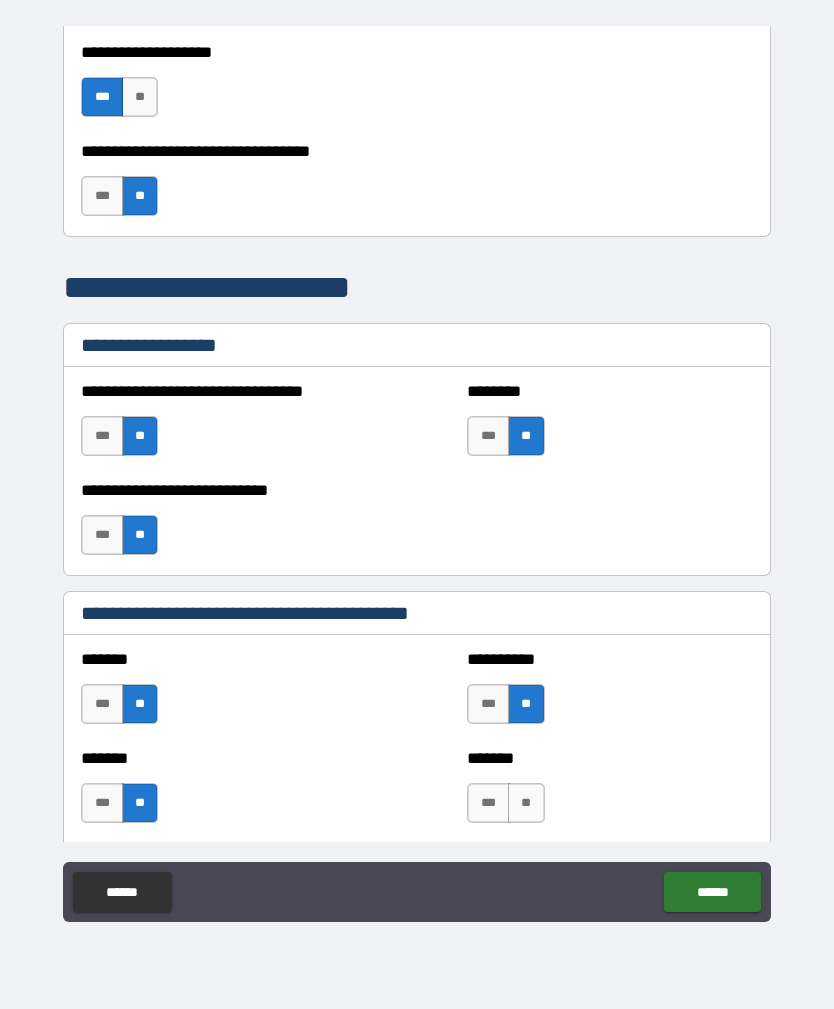 click on "**" at bounding box center [526, 803] 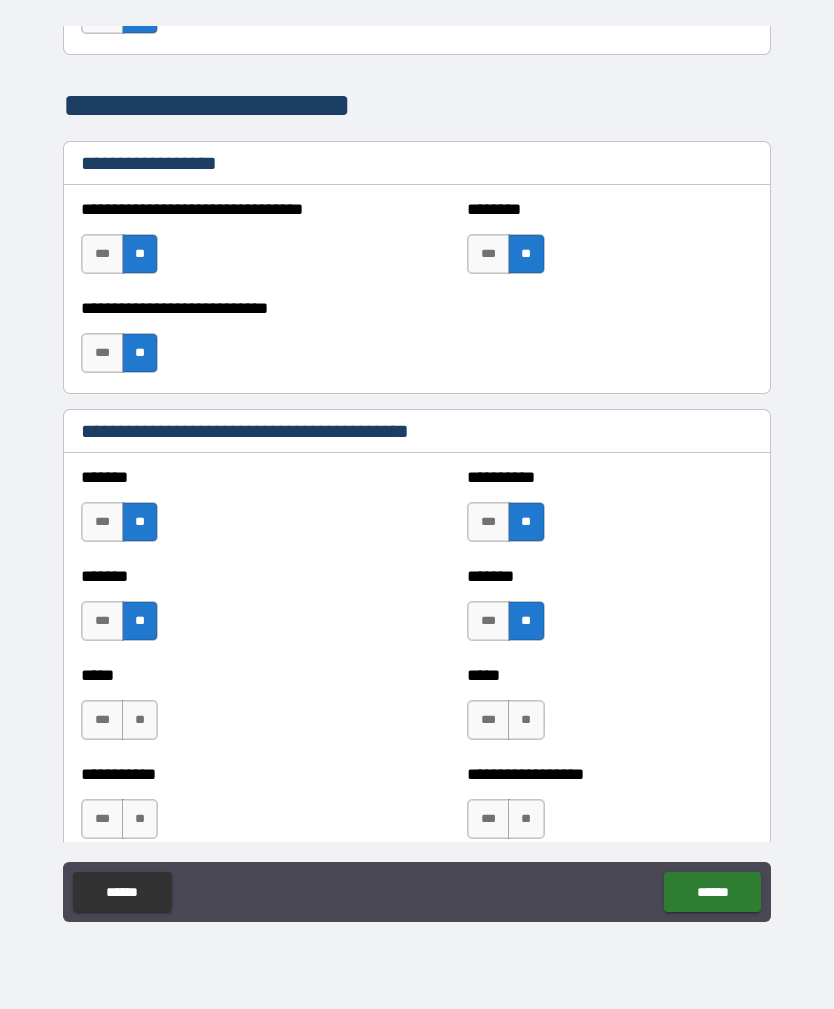 scroll, scrollTop: 1401, scrollLeft: 0, axis: vertical 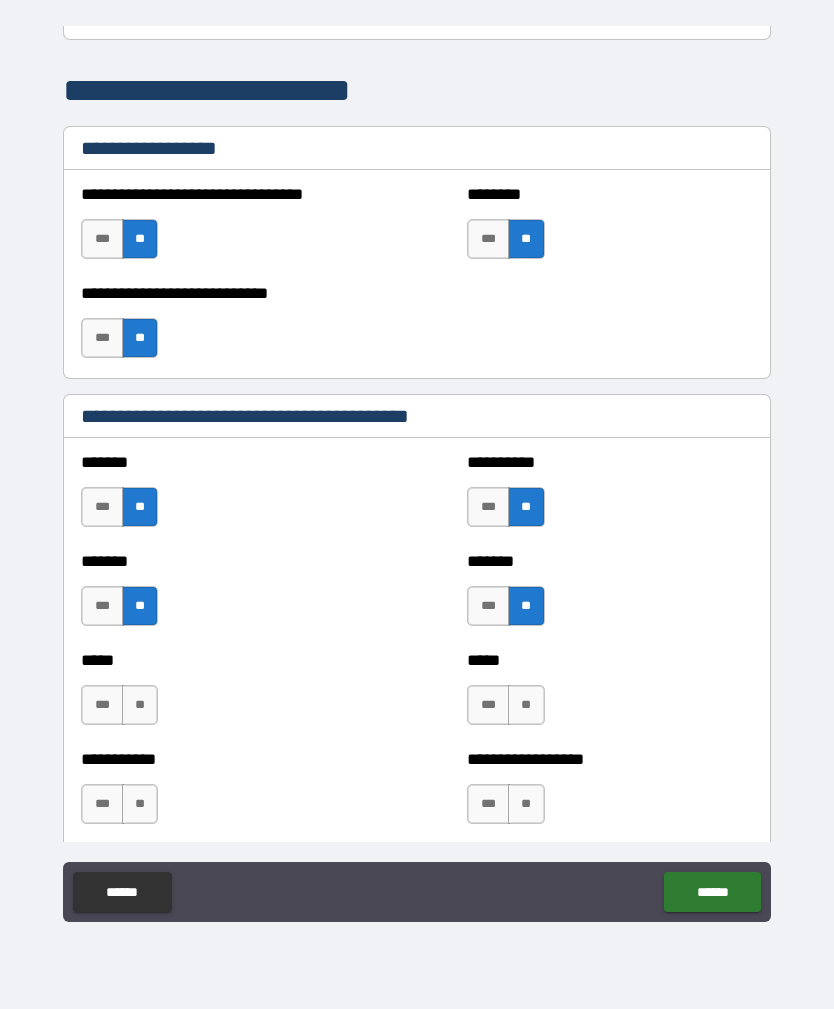 click on "**" at bounding box center (140, 705) 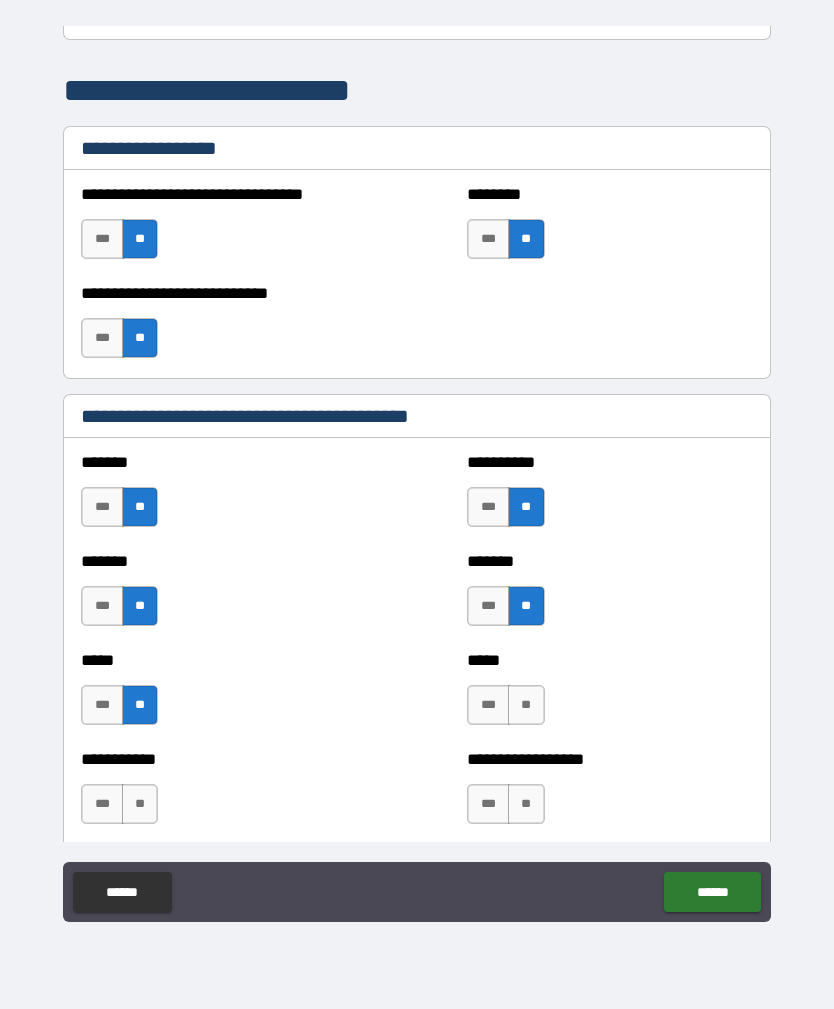 click on "**" at bounding box center (140, 804) 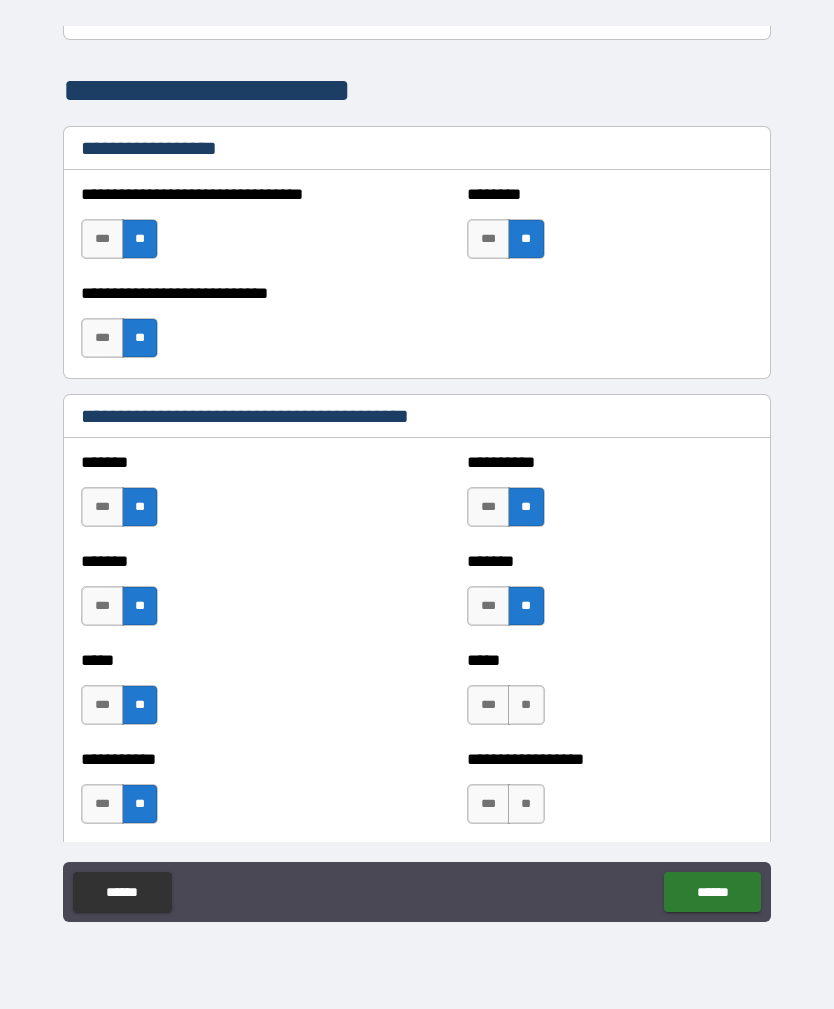 click on "**" at bounding box center (526, 705) 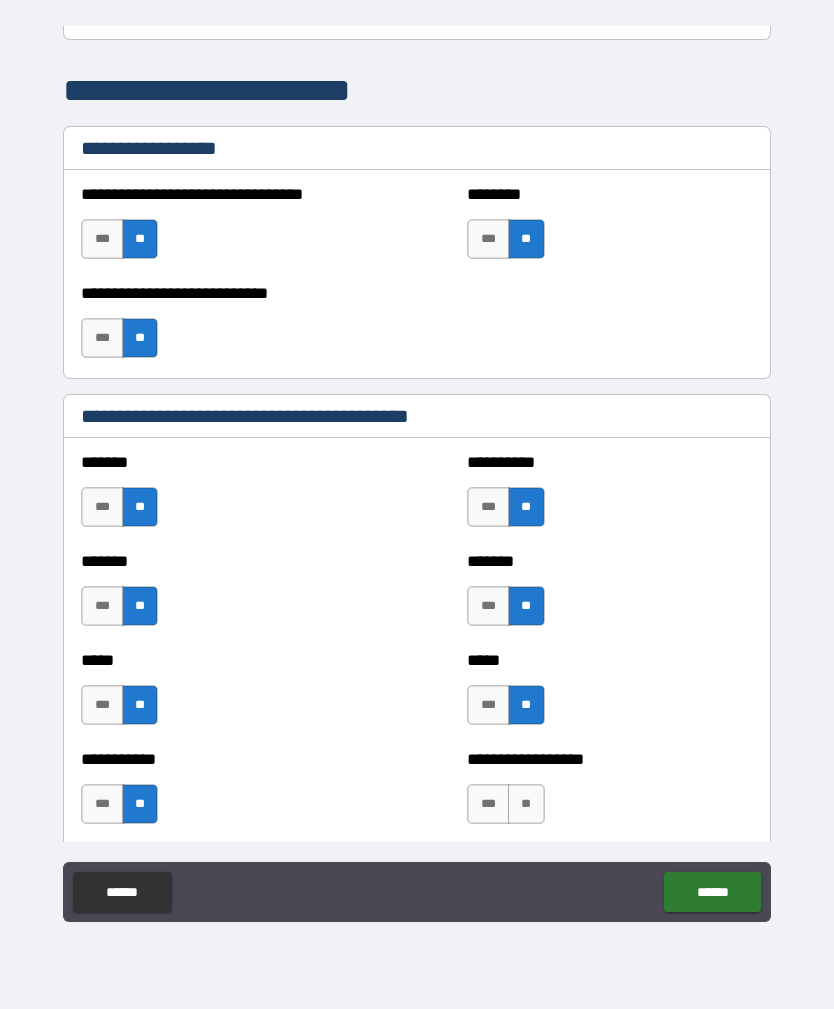 click on "**" at bounding box center (526, 804) 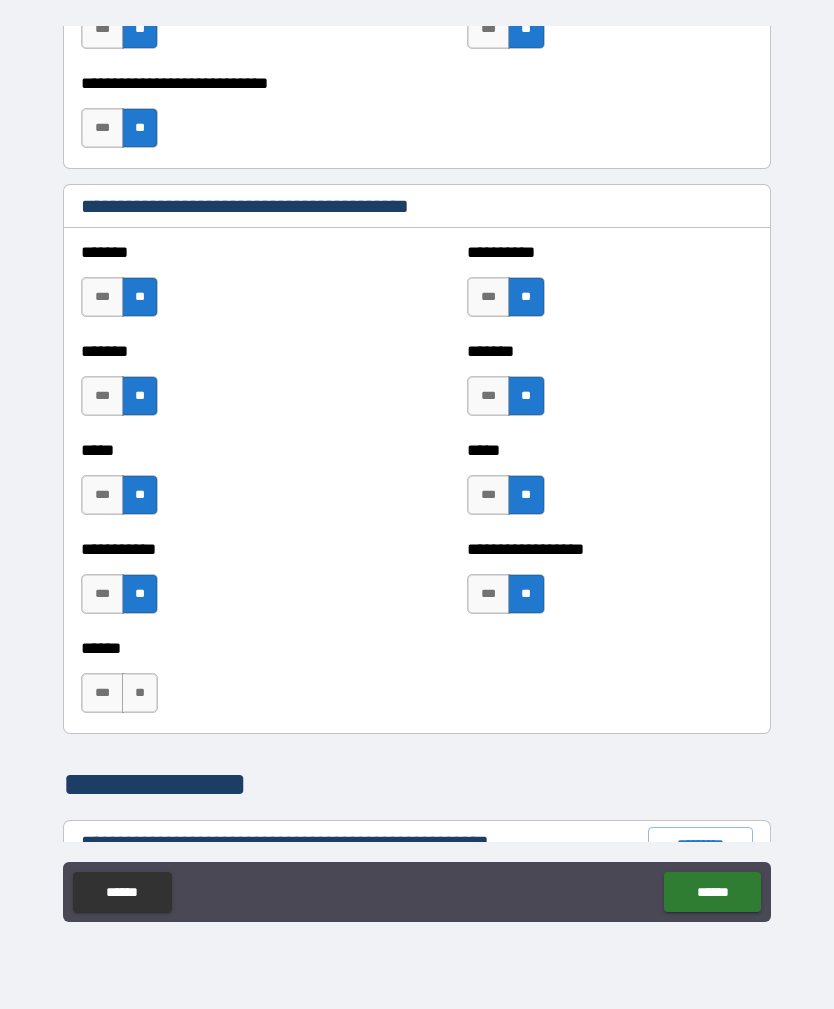 scroll, scrollTop: 1612, scrollLeft: 0, axis: vertical 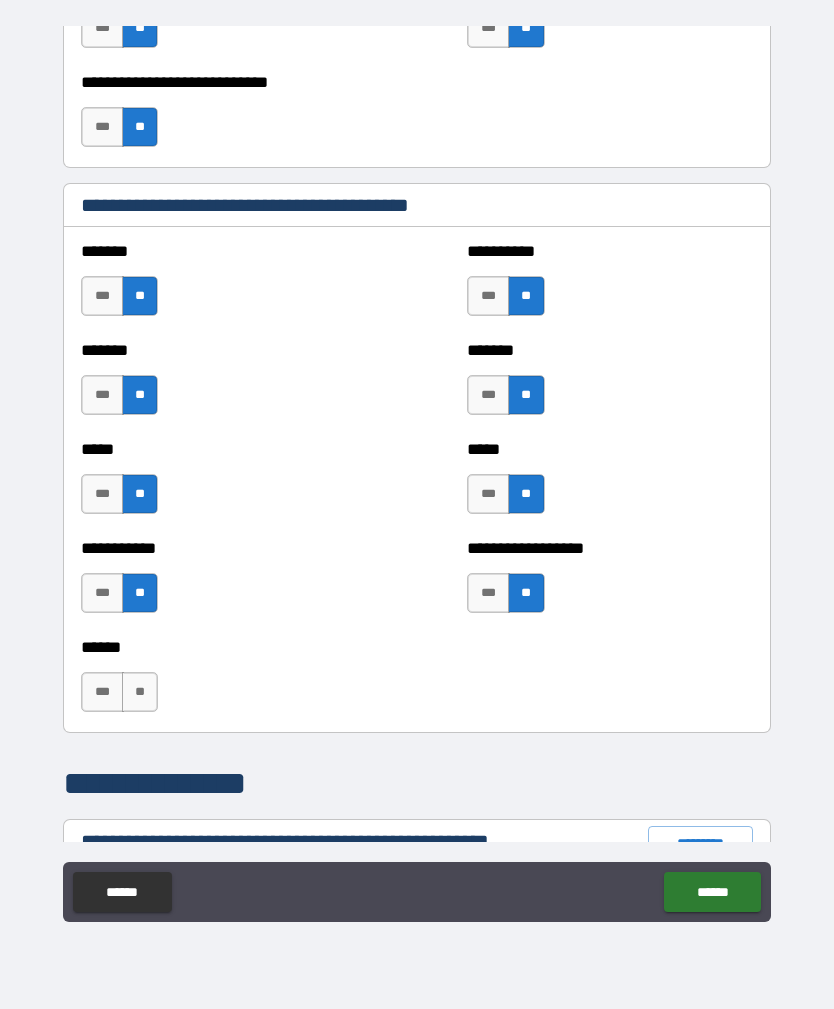 click on "**" at bounding box center [140, 692] 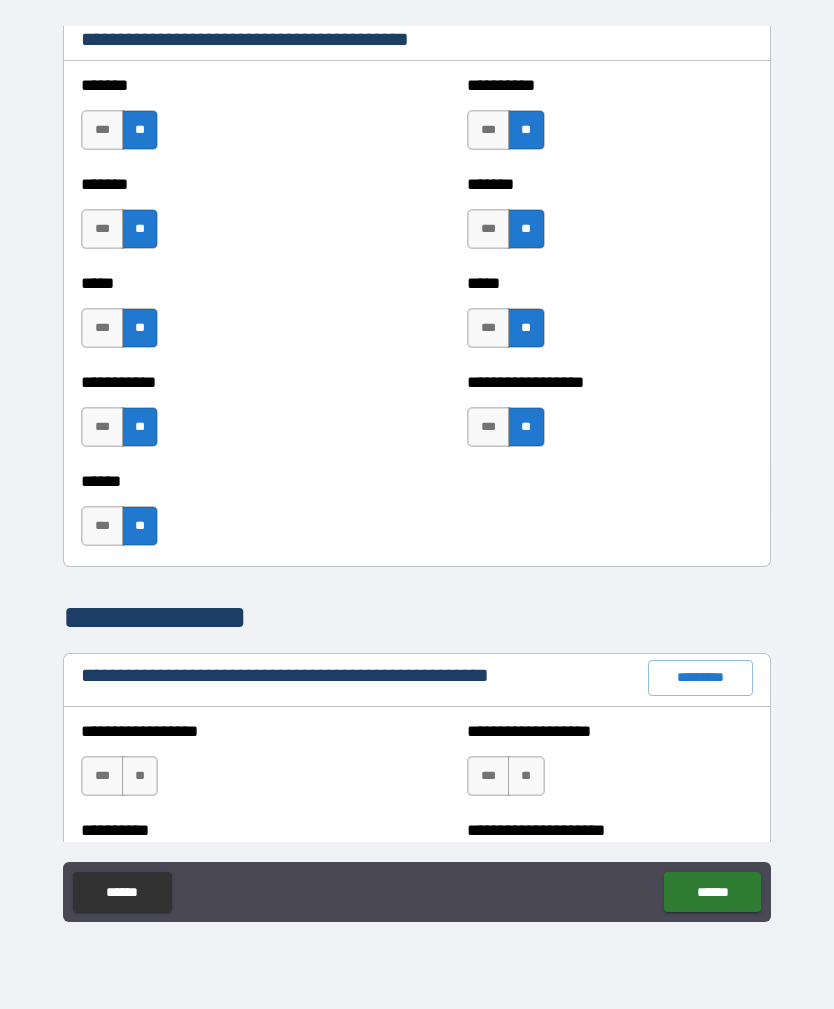 scroll, scrollTop: 1789, scrollLeft: 0, axis: vertical 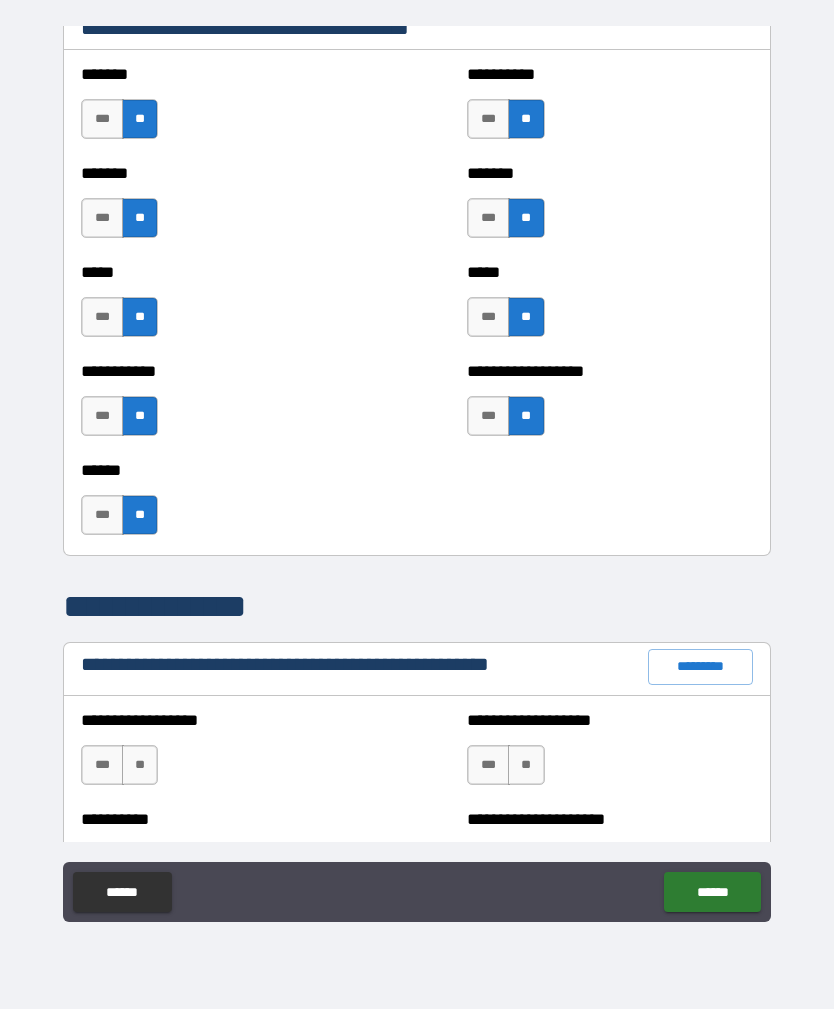 click on "**" at bounding box center [140, 765] 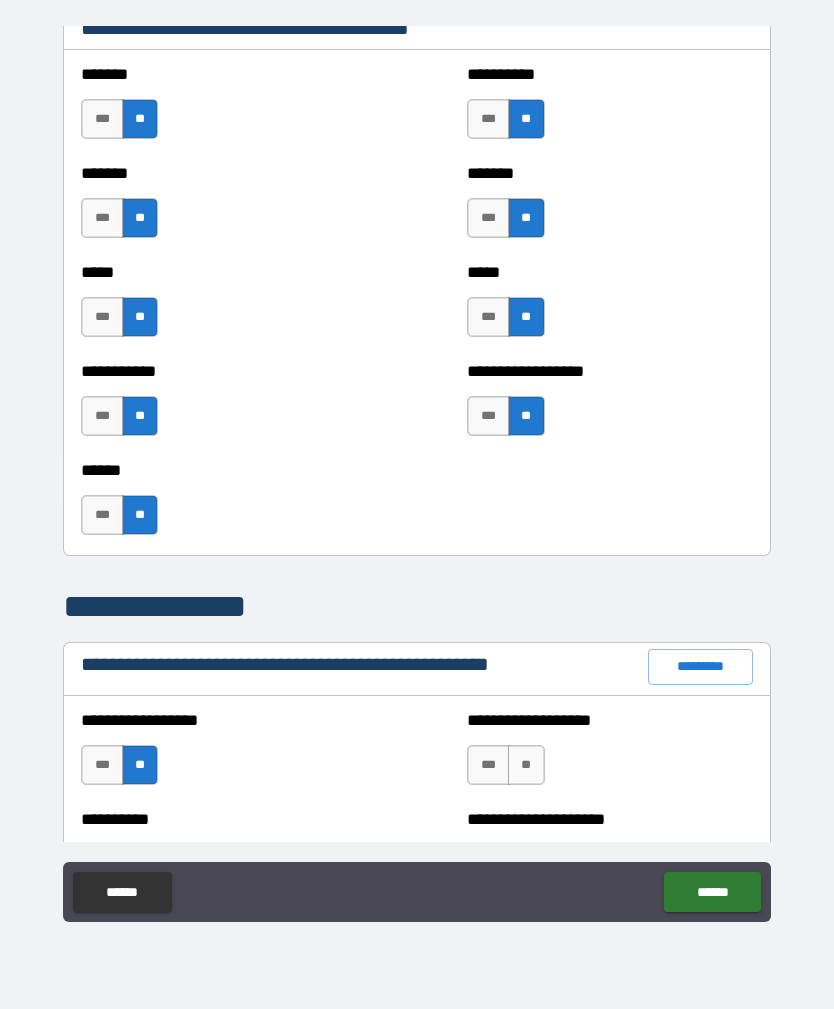 click on "**" at bounding box center [526, 765] 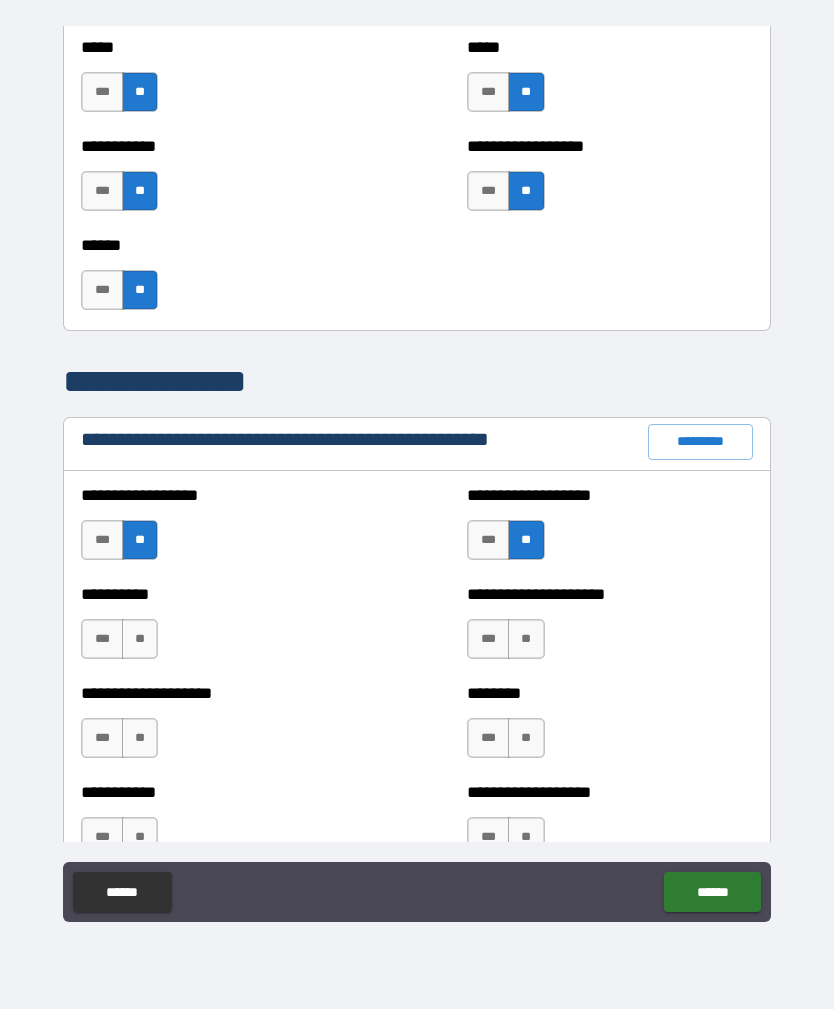 scroll, scrollTop: 2016, scrollLeft: 0, axis: vertical 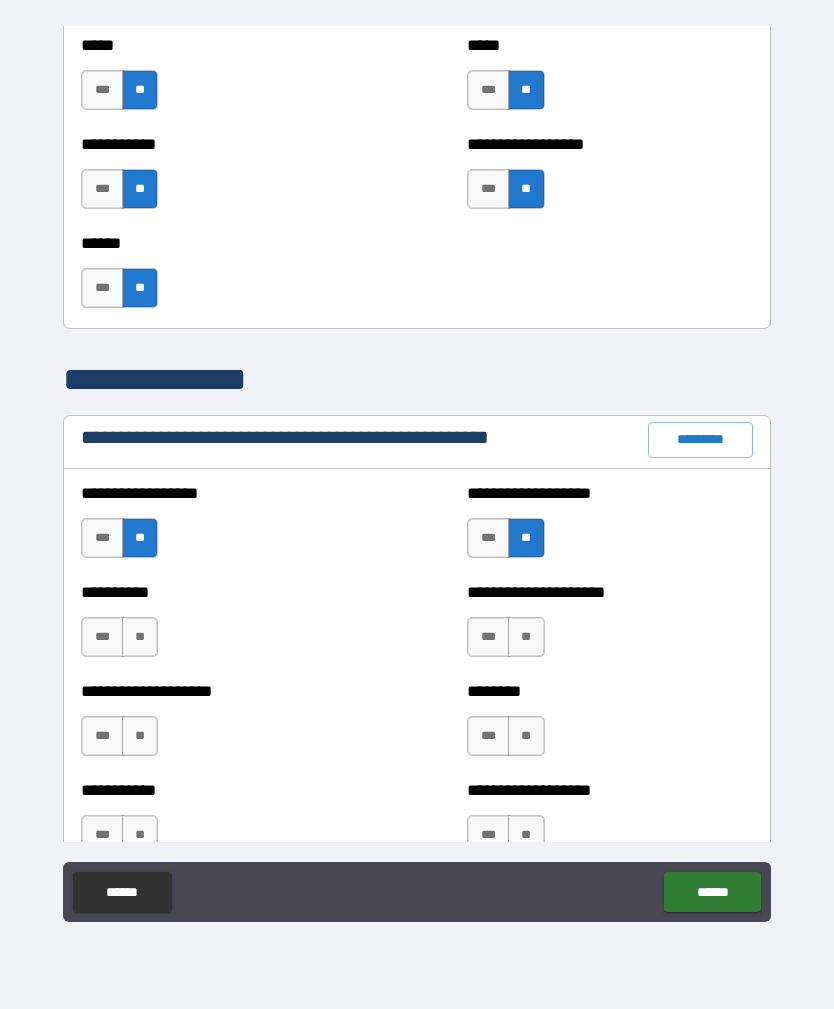 click on "**" at bounding box center [526, 637] 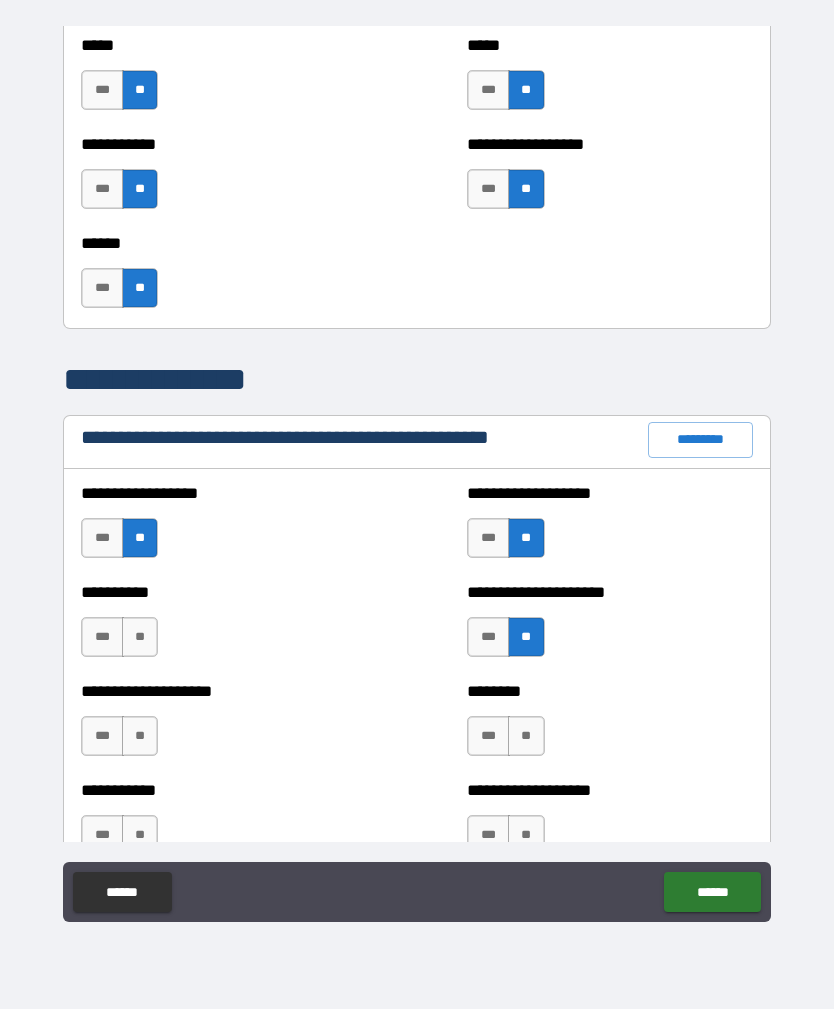 click on "**" at bounding box center [526, 736] 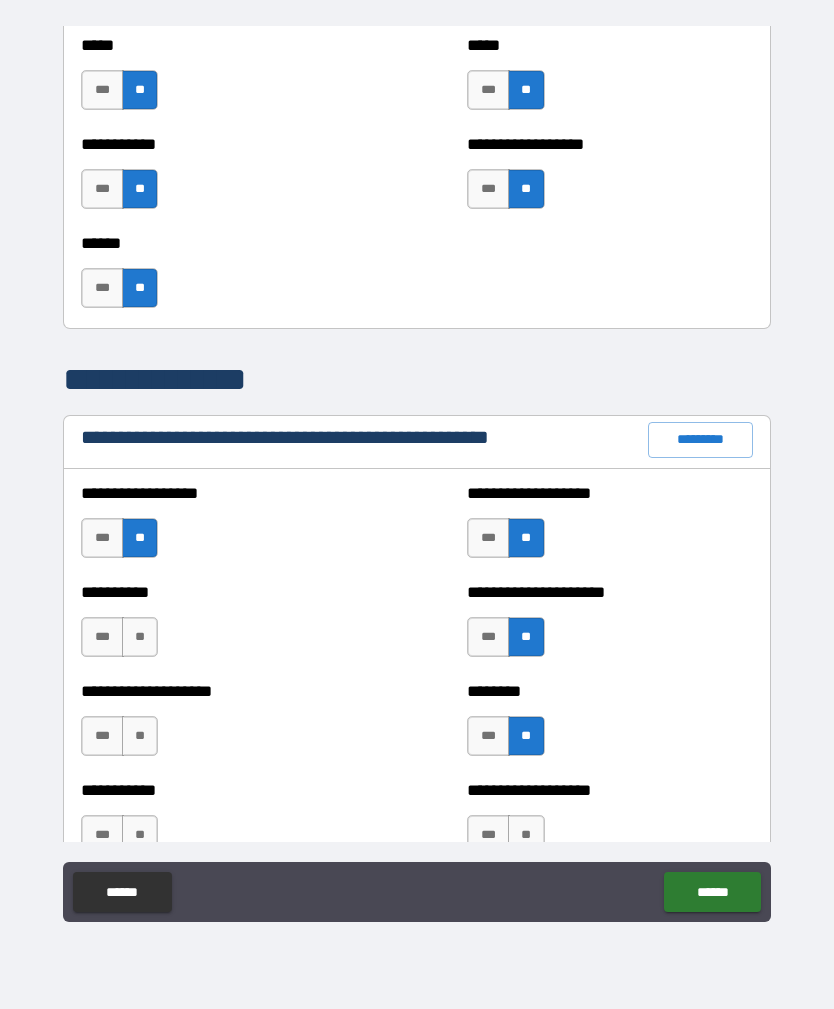 click on "*** **" at bounding box center (119, 736) 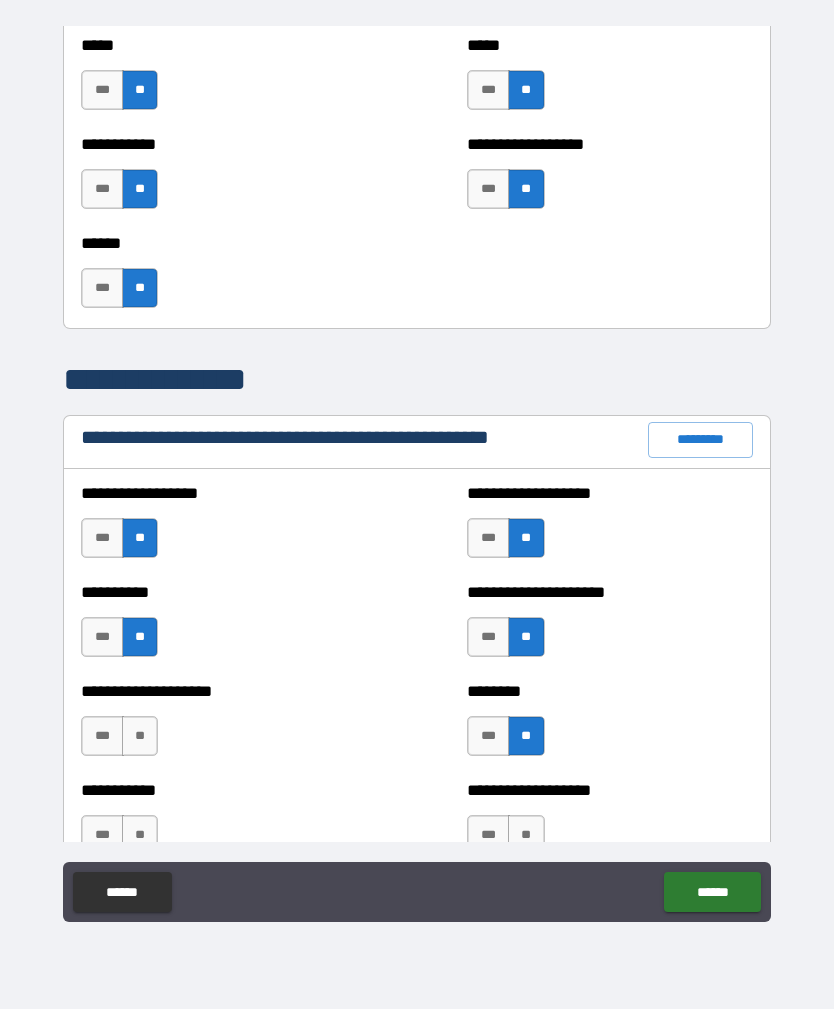 click on "**" at bounding box center [140, 736] 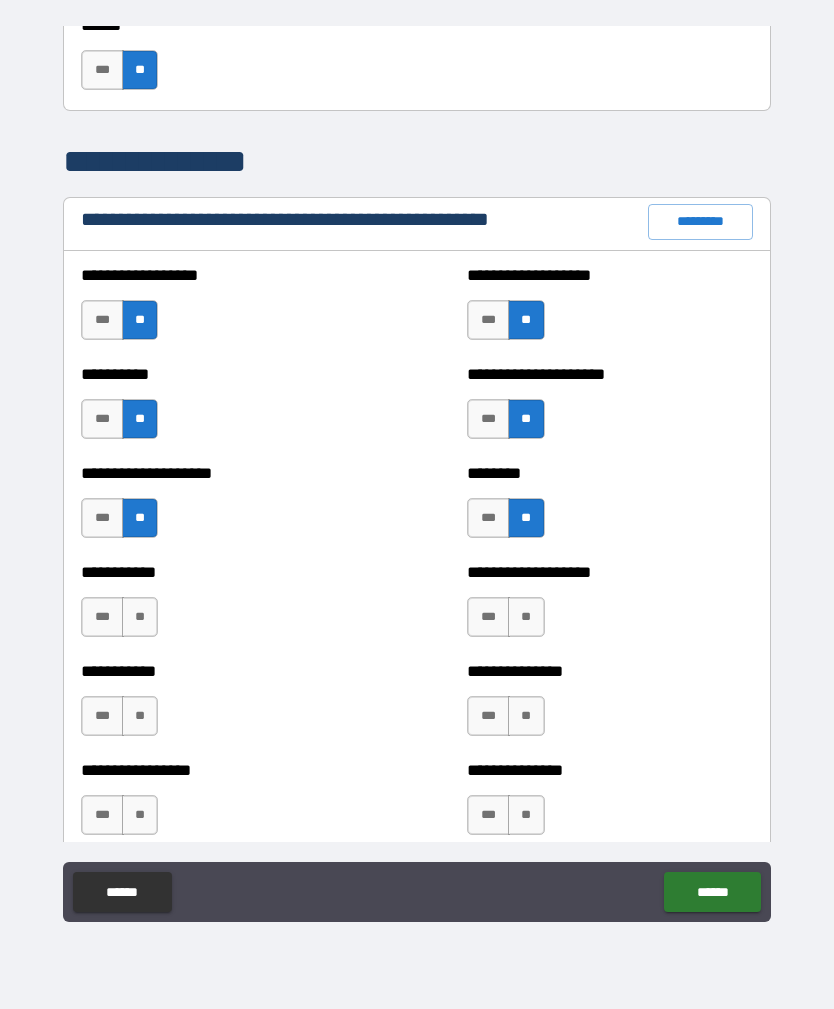 scroll, scrollTop: 2242, scrollLeft: 0, axis: vertical 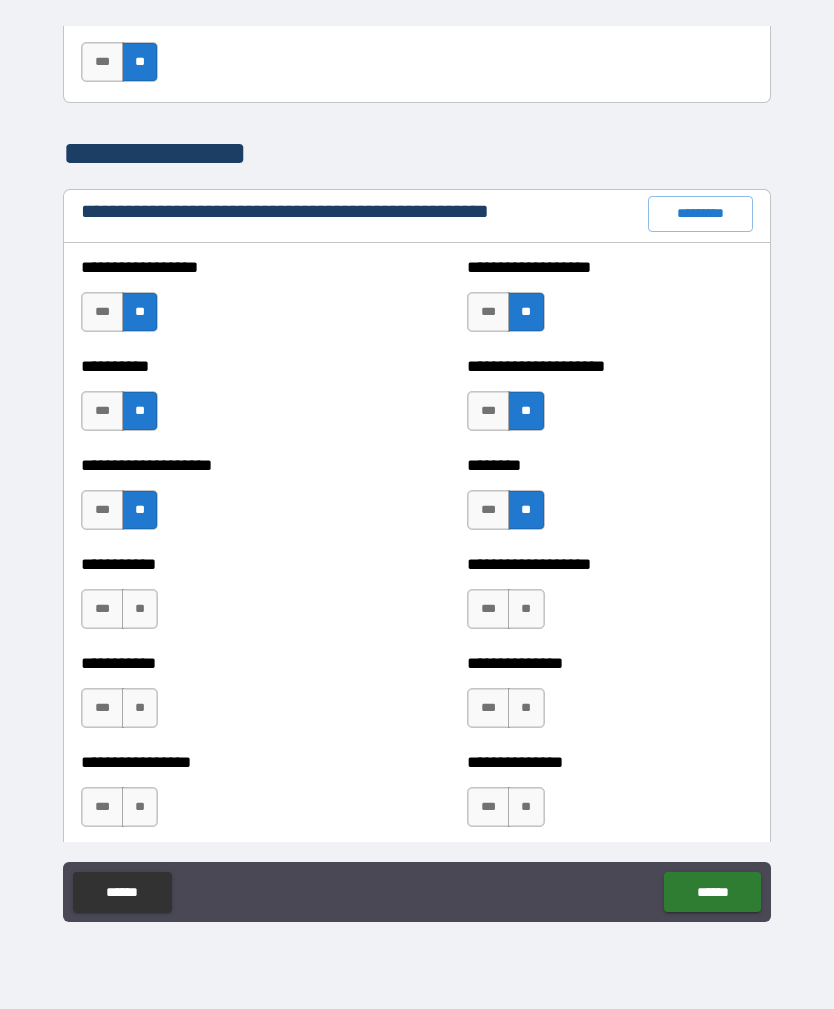 click on "**" at bounding box center [140, 609] 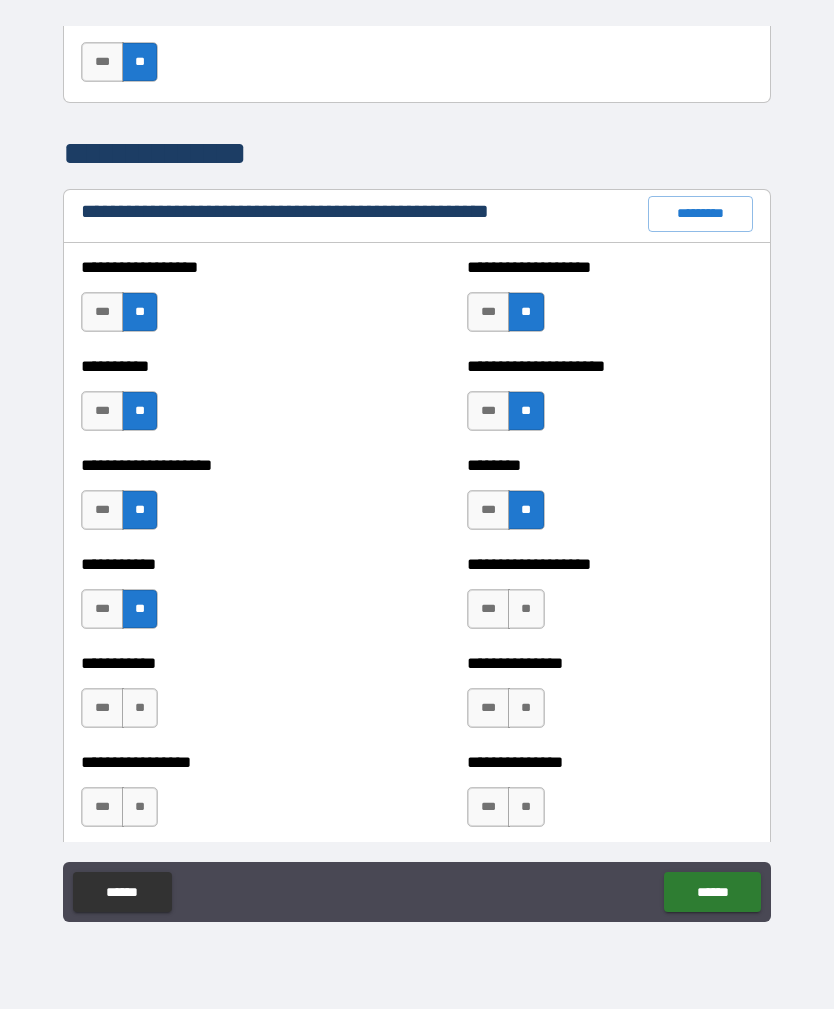 click on "**" at bounding box center [140, 708] 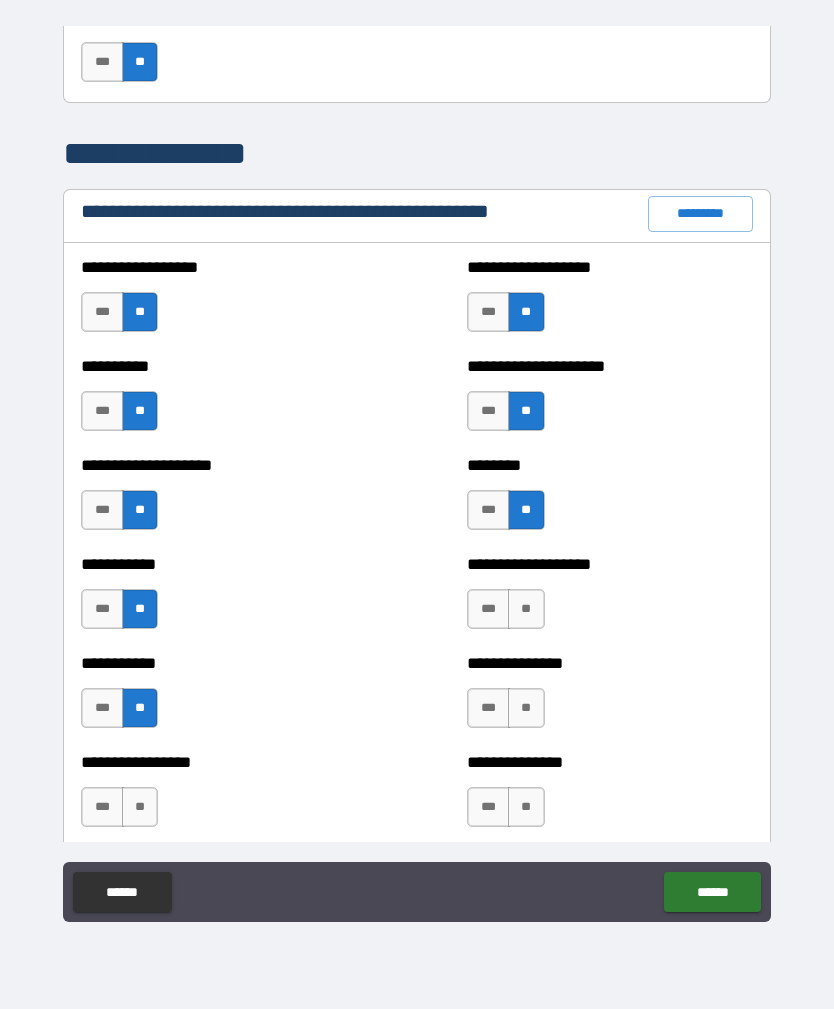 click on "**" at bounding box center [140, 807] 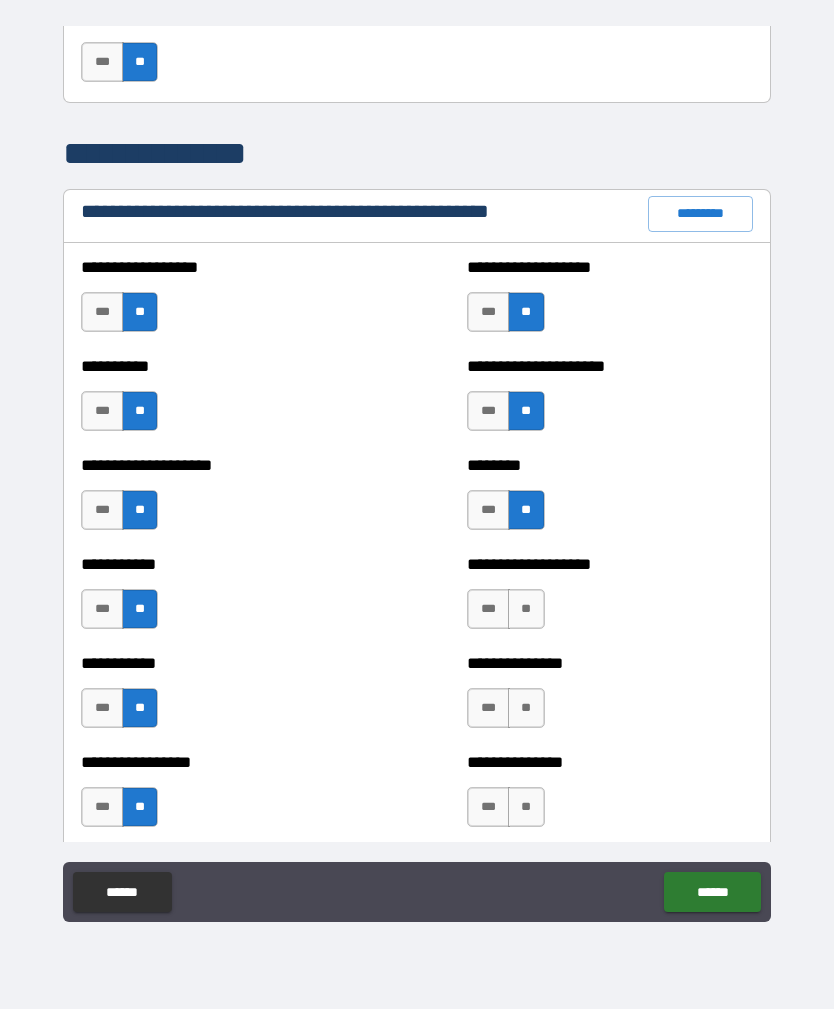 click on "**" at bounding box center [526, 609] 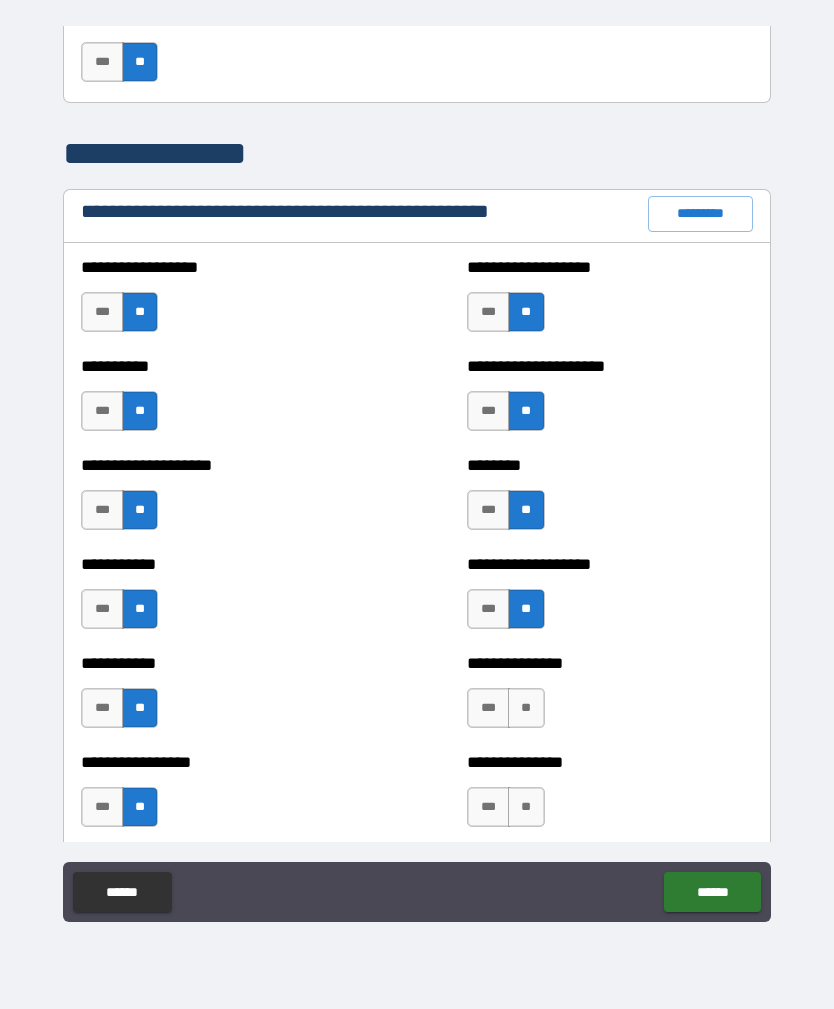 click on "***" at bounding box center (488, 609) 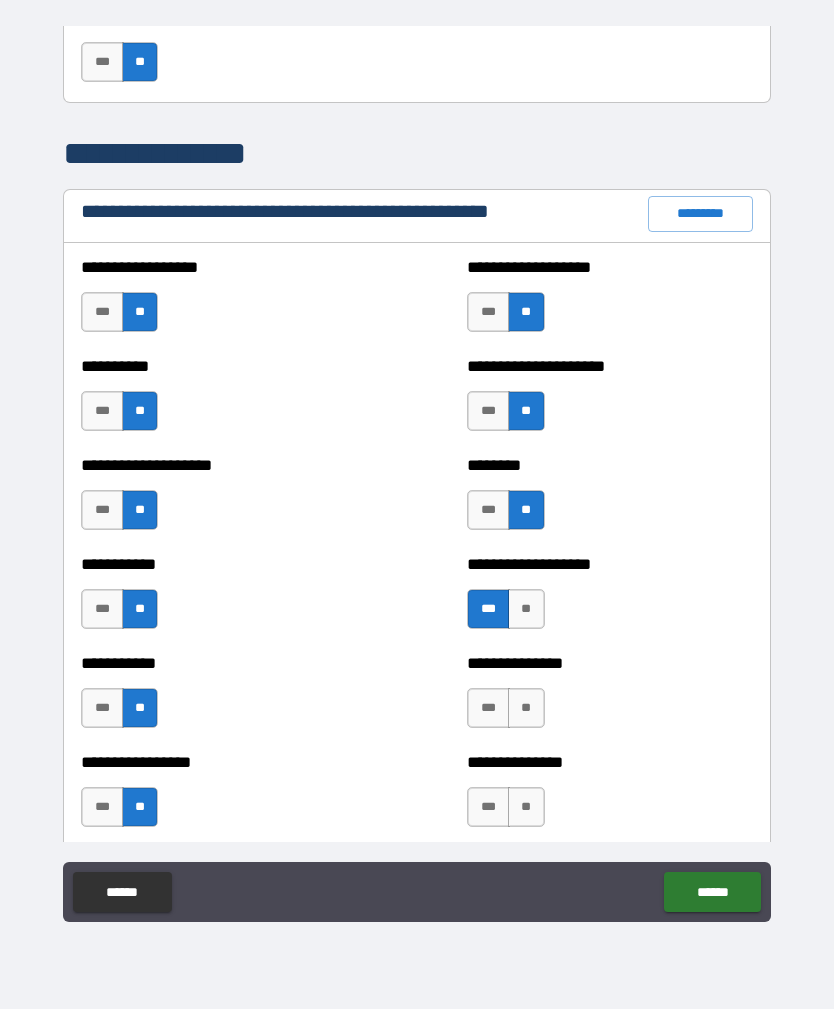 click on "**" at bounding box center [526, 708] 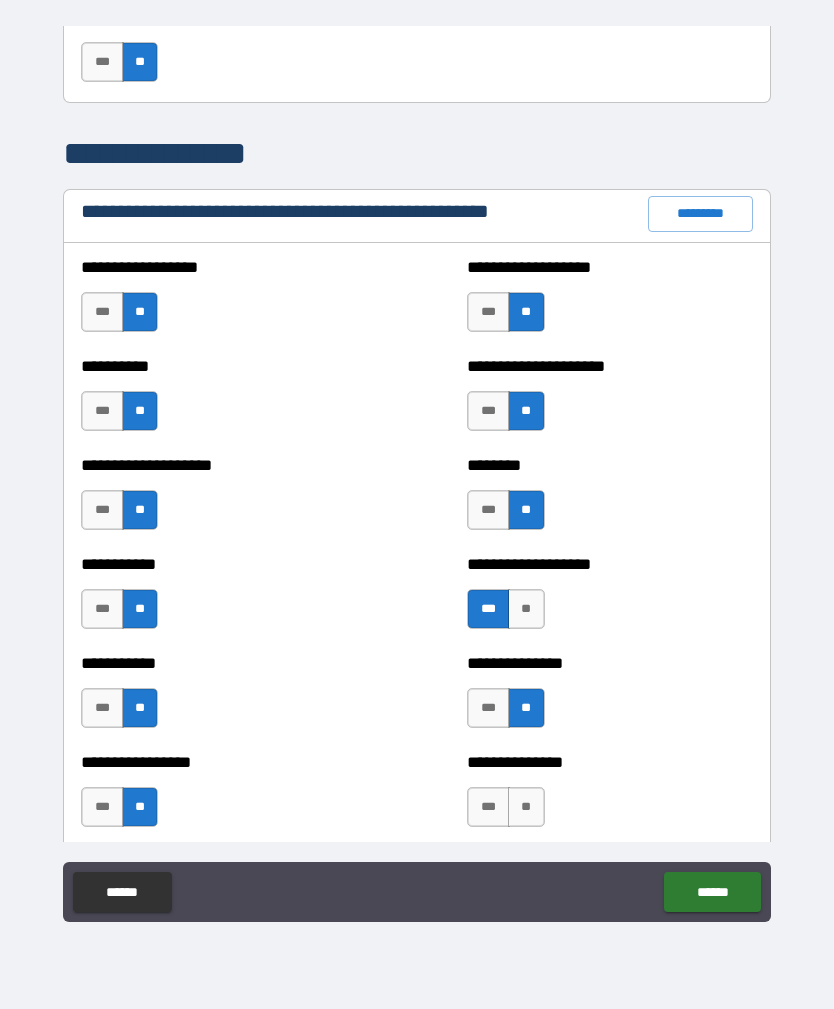 click on "**" at bounding box center [526, 807] 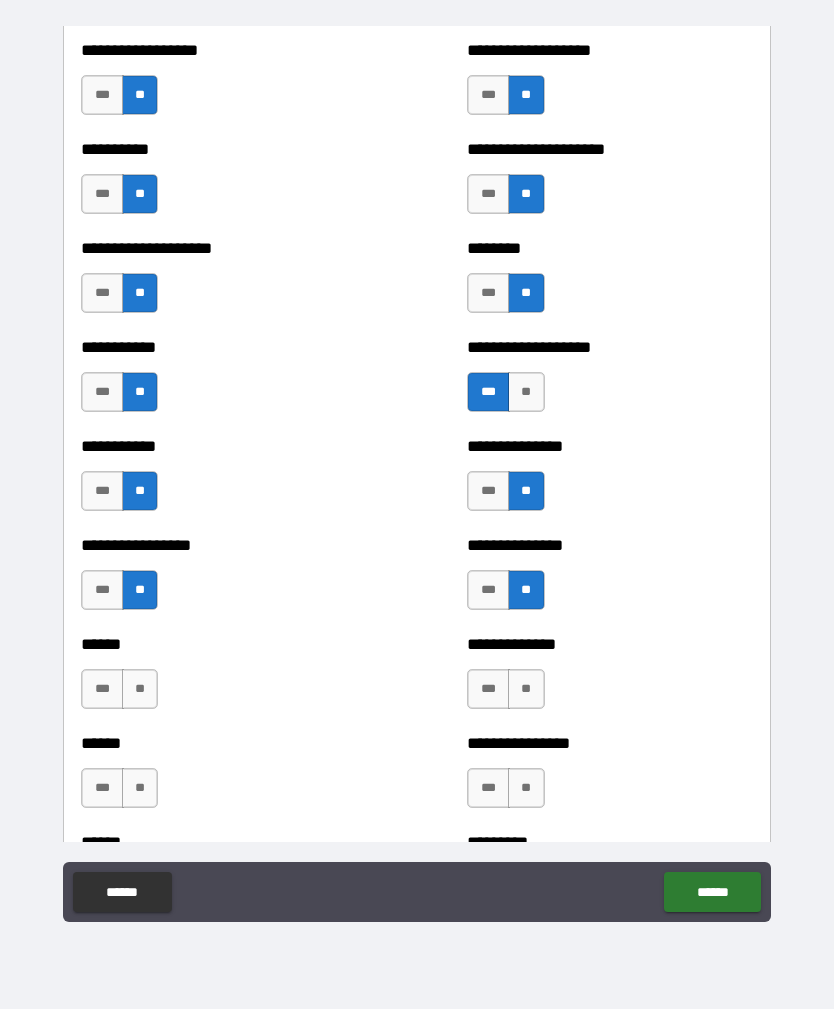 scroll, scrollTop: 2467, scrollLeft: 0, axis: vertical 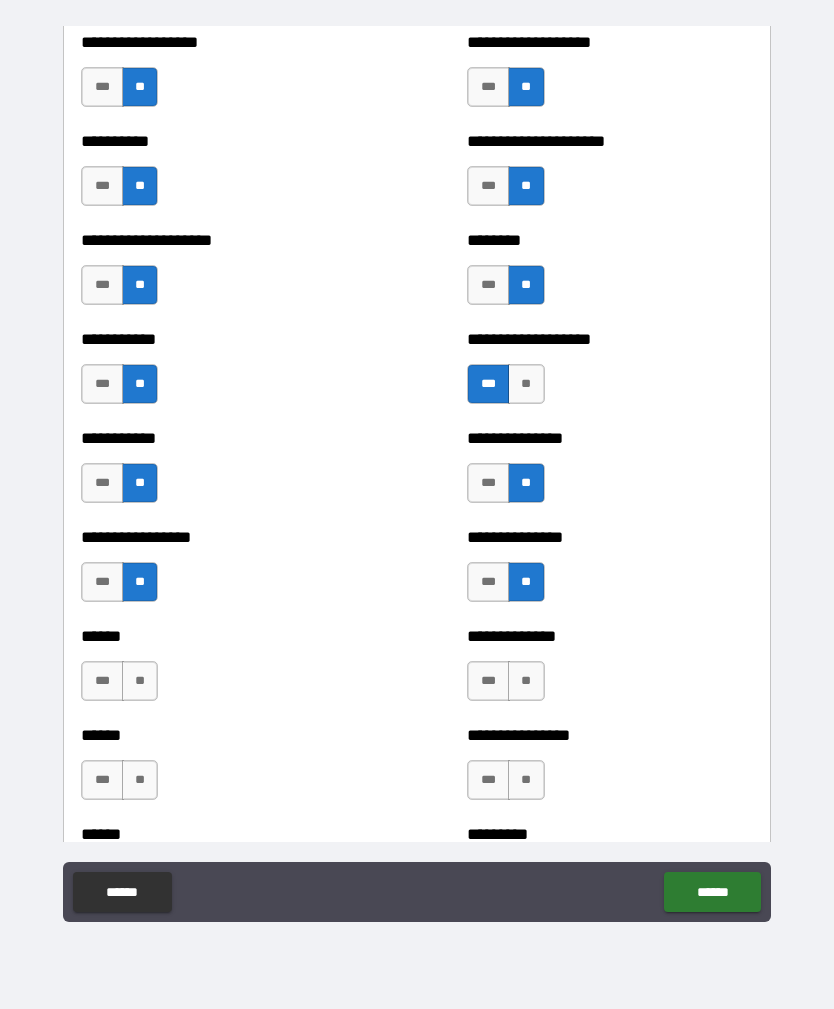click on "**" at bounding box center [140, 681] 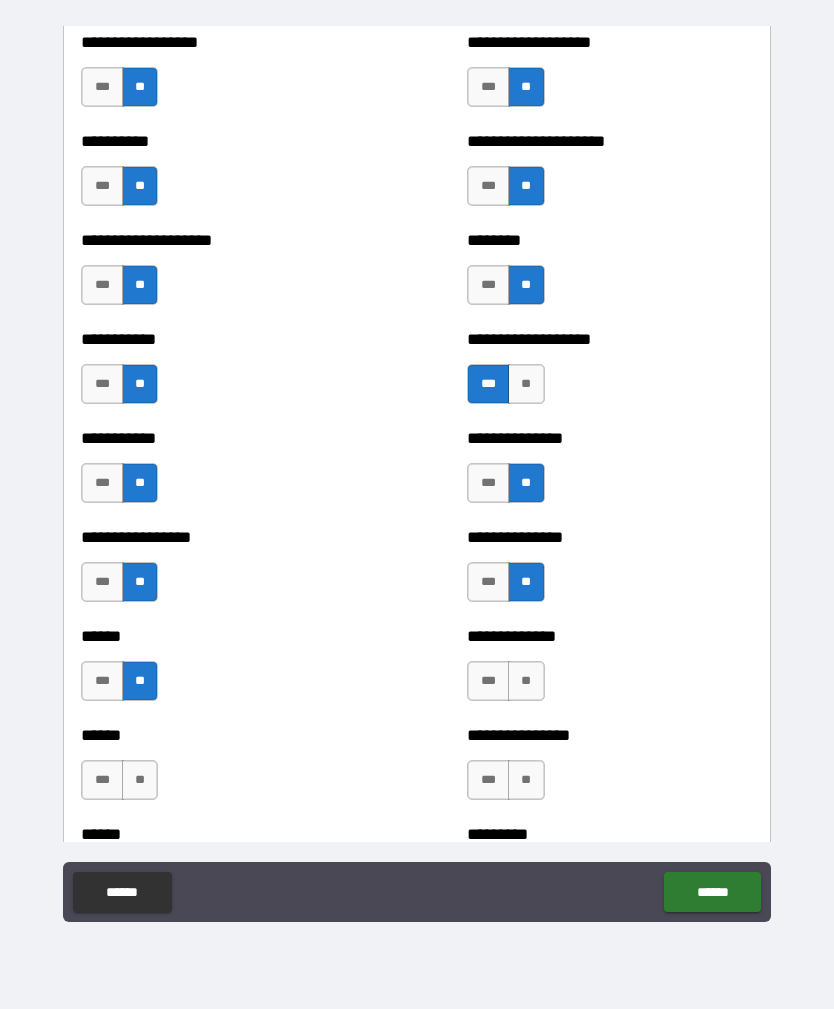 click on "**" at bounding box center (140, 780) 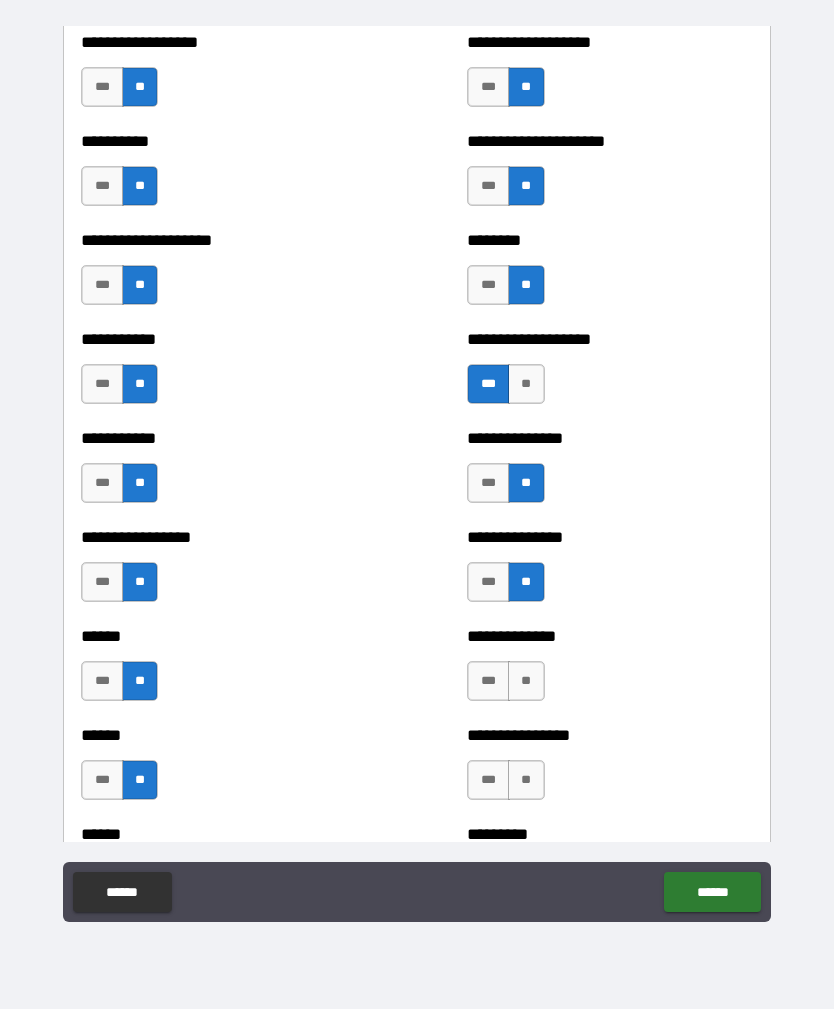 click on "**" at bounding box center [526, 681] 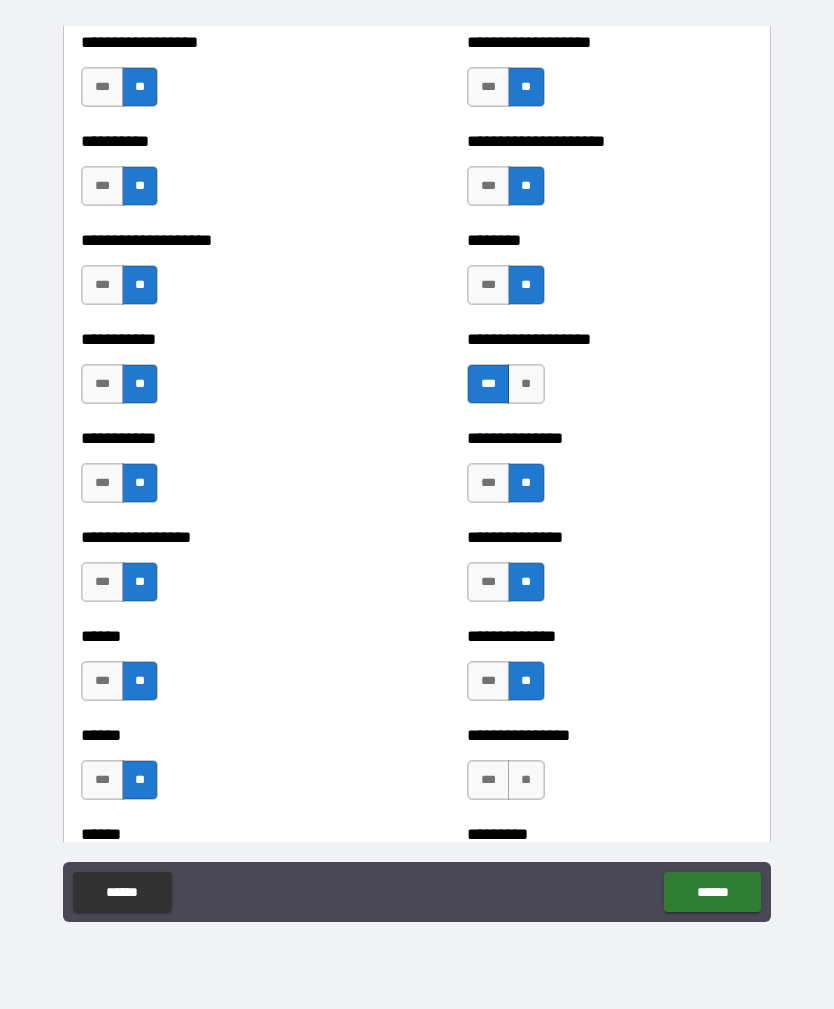 click on "**" at bounding box center [526, 780] 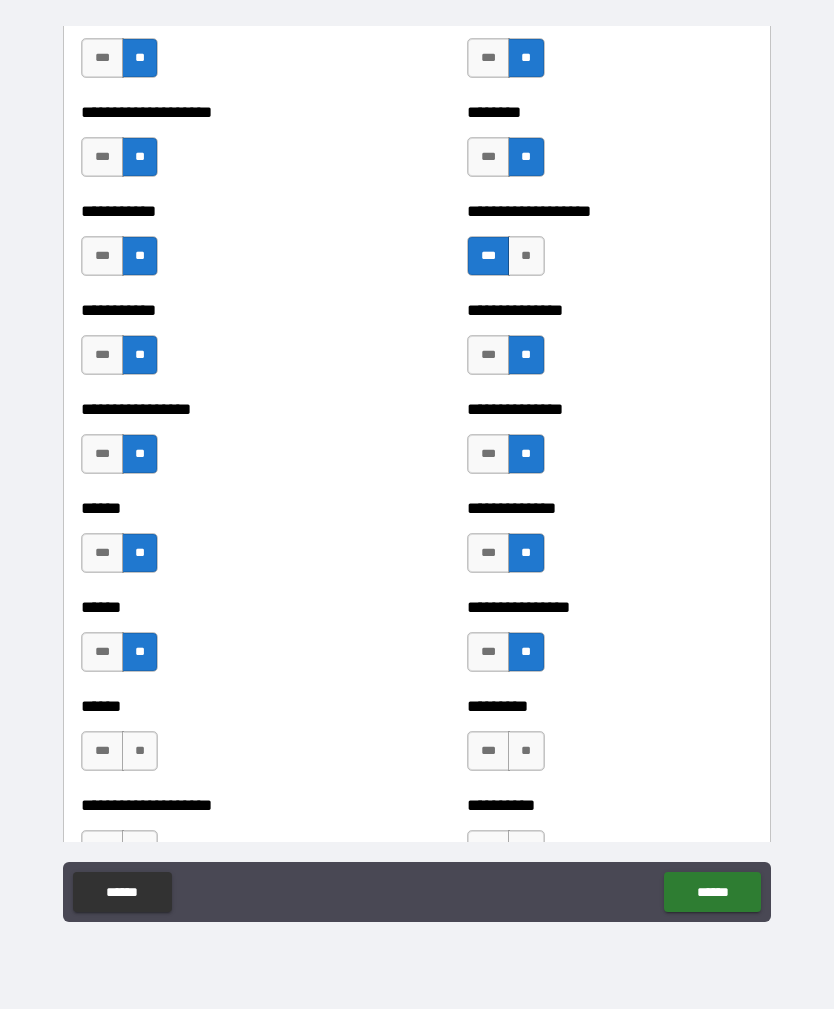 scroll, scrollTop: 2652, scrollLeft: 0, axis: vertical 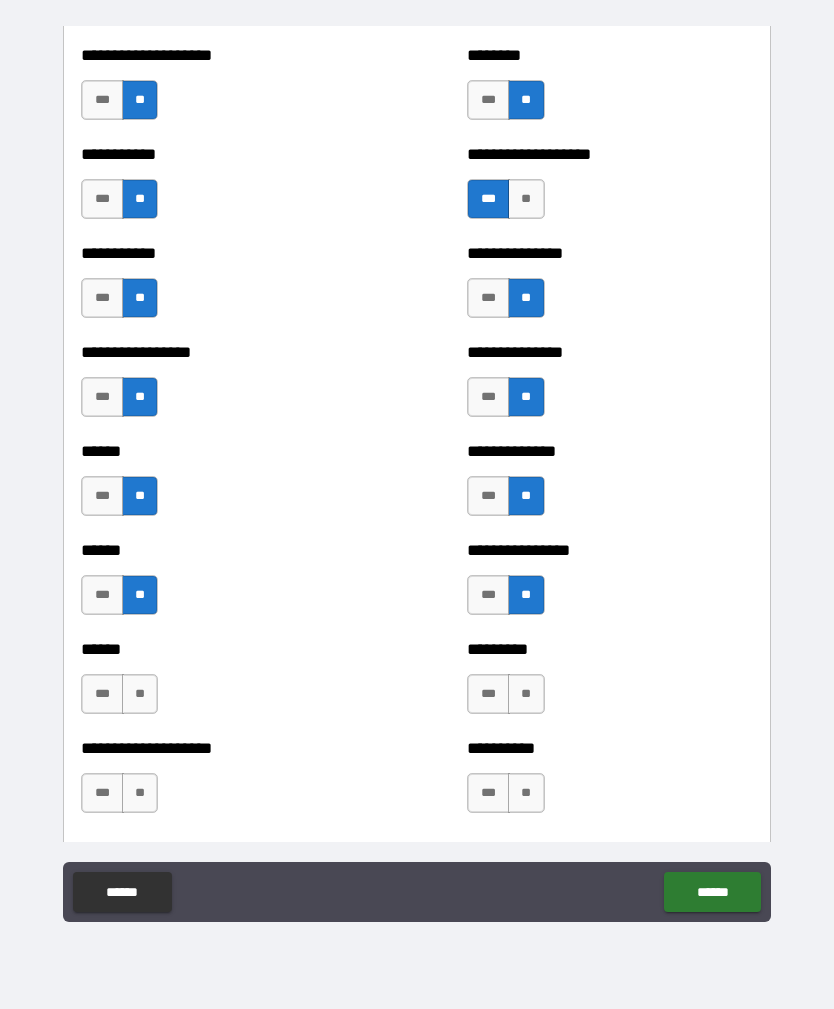 click on "**" at bounding box center [526, 694] 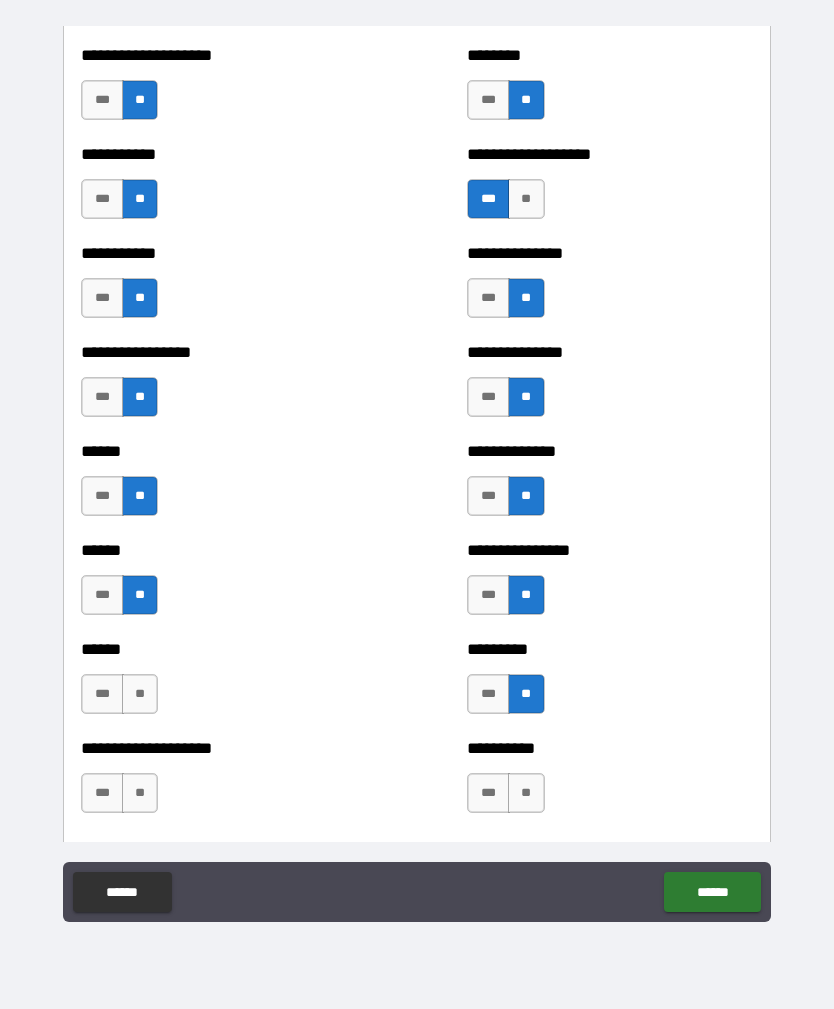 click on "**" at bounding box center [526, 793] 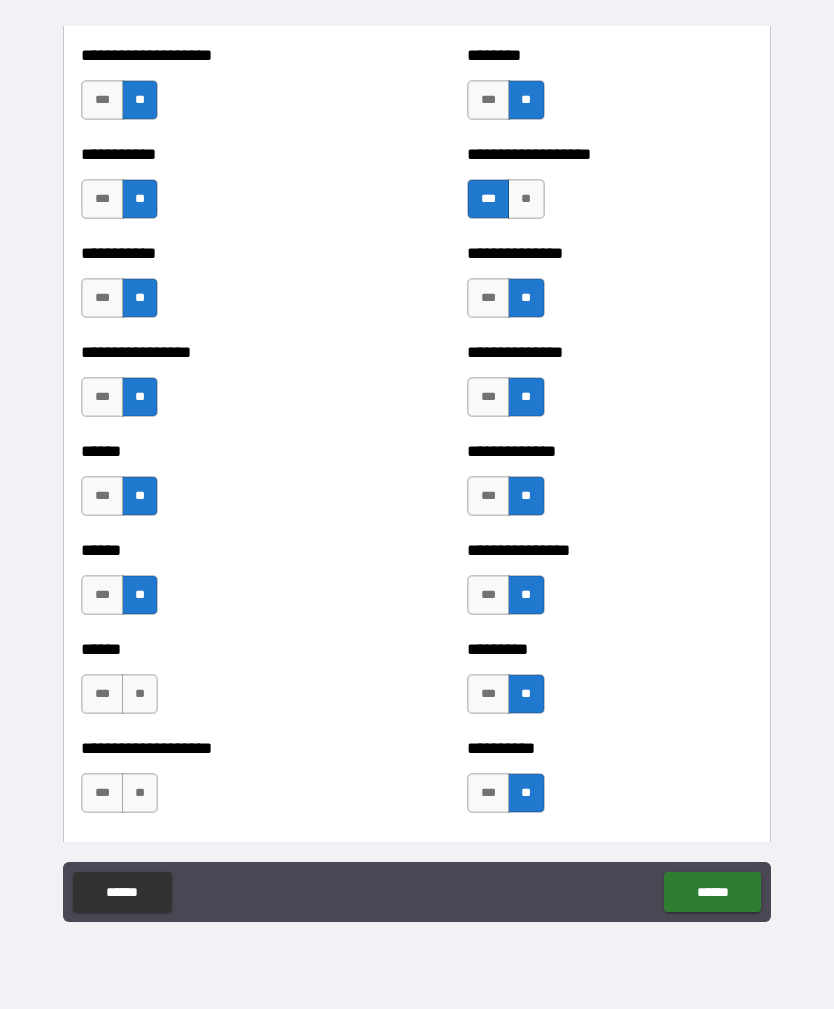 click on "**" at bounding box center [140, 694] 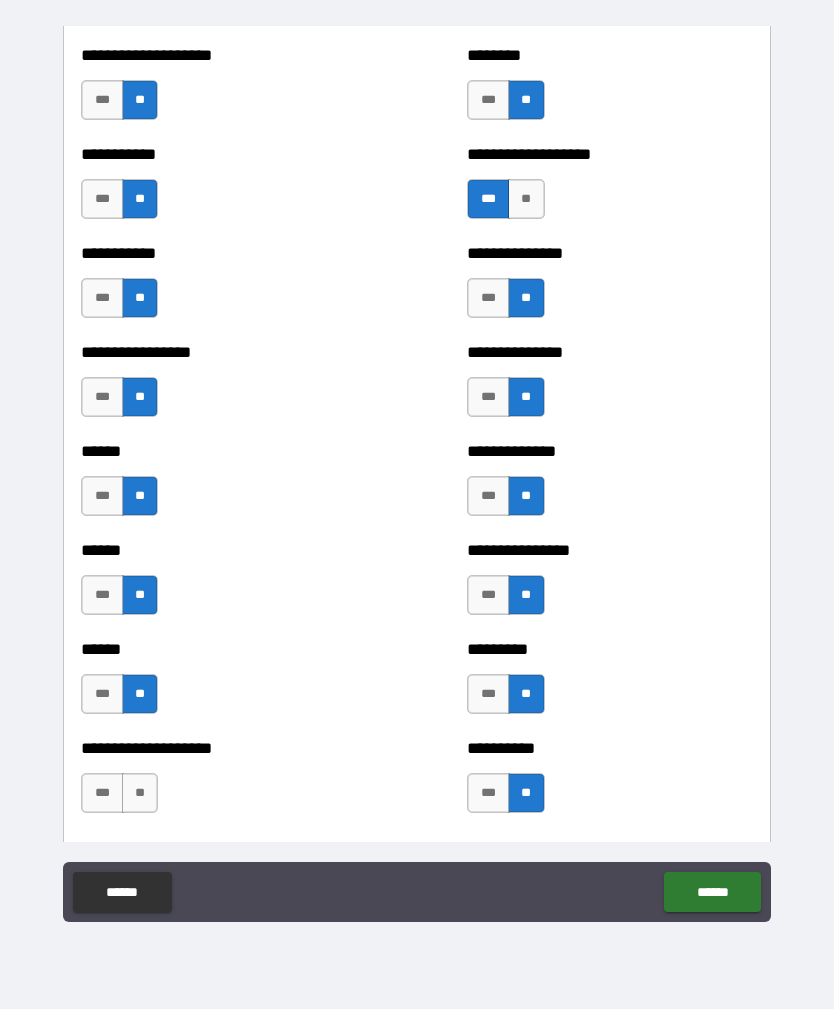 click on "**" at bounding box center [140, 793] 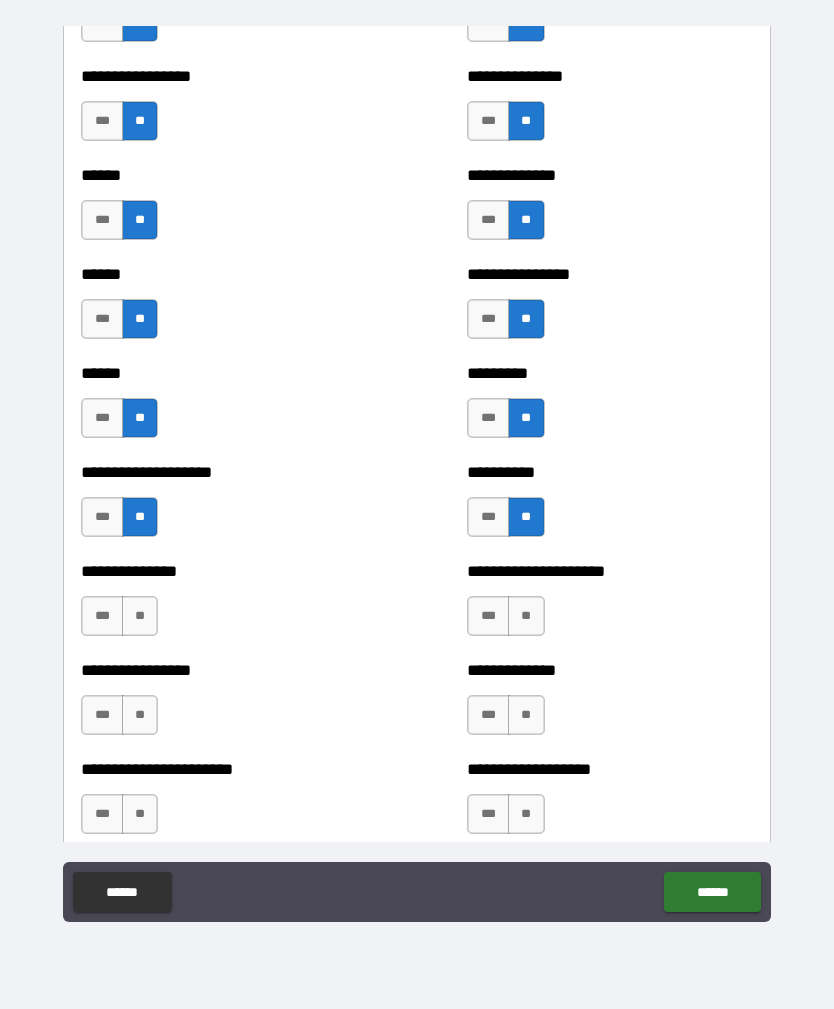 scroll, scrollTop: 2937, scrollLeft: 0, axis: vertical 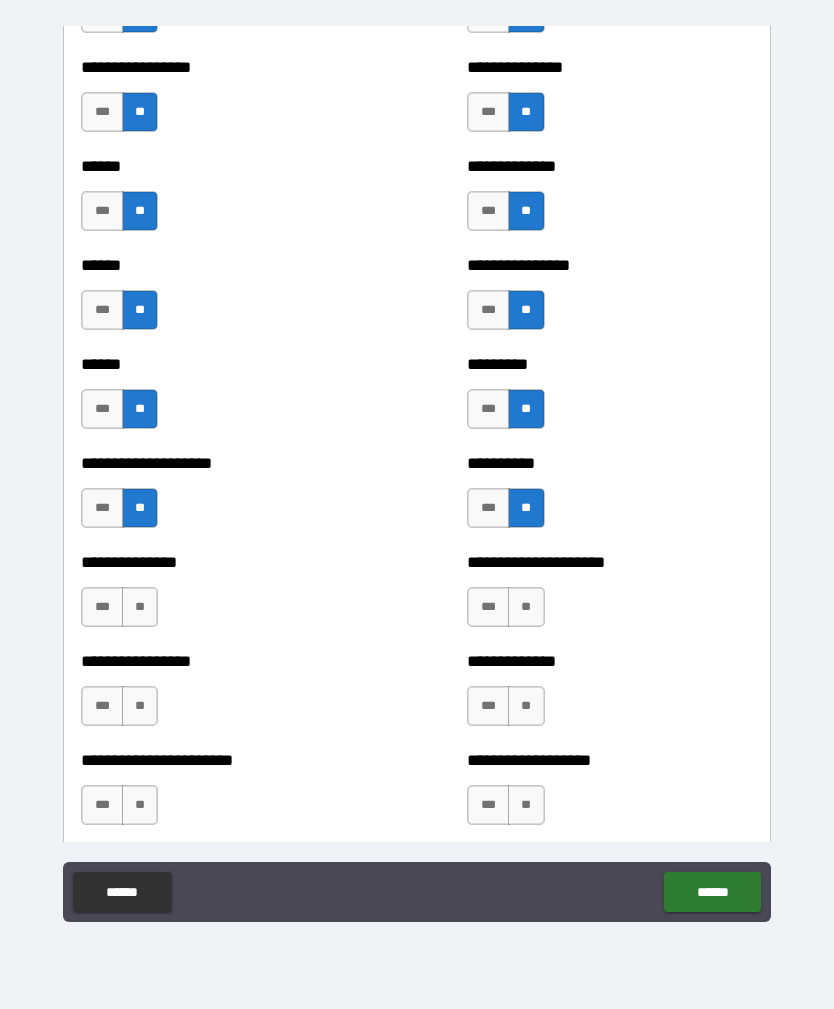 click on "**" at bounding box center (140, 607) 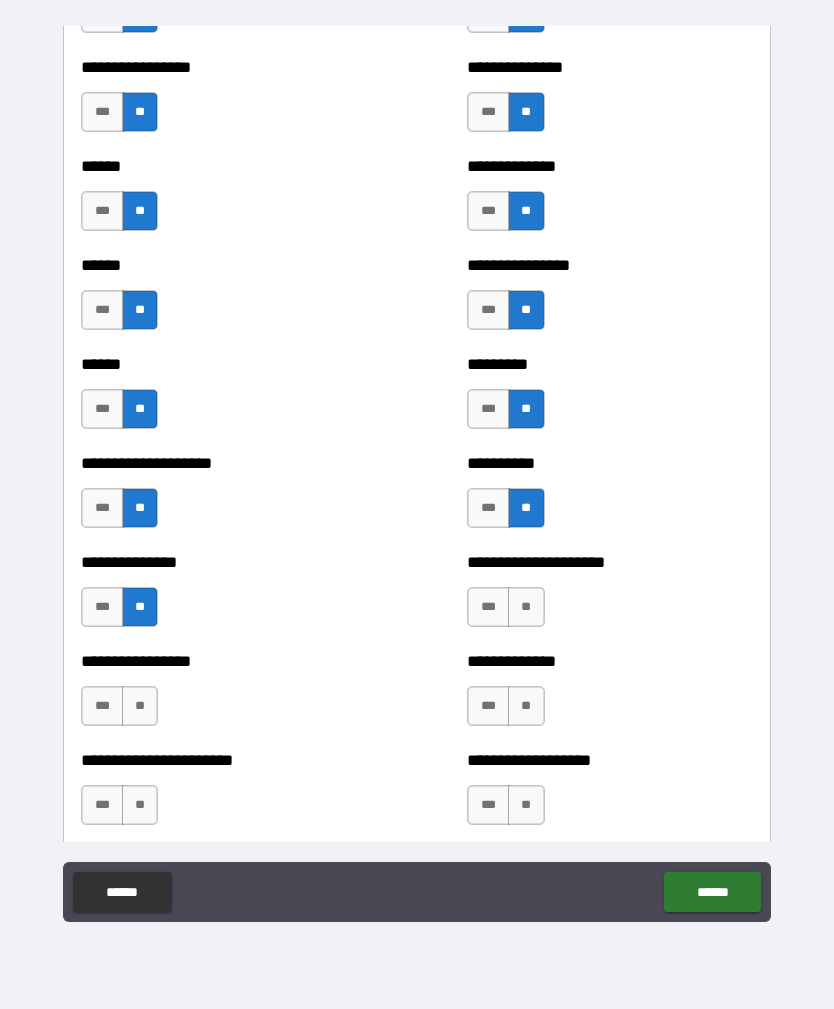 click on "**" at bounding box center (140, 706) 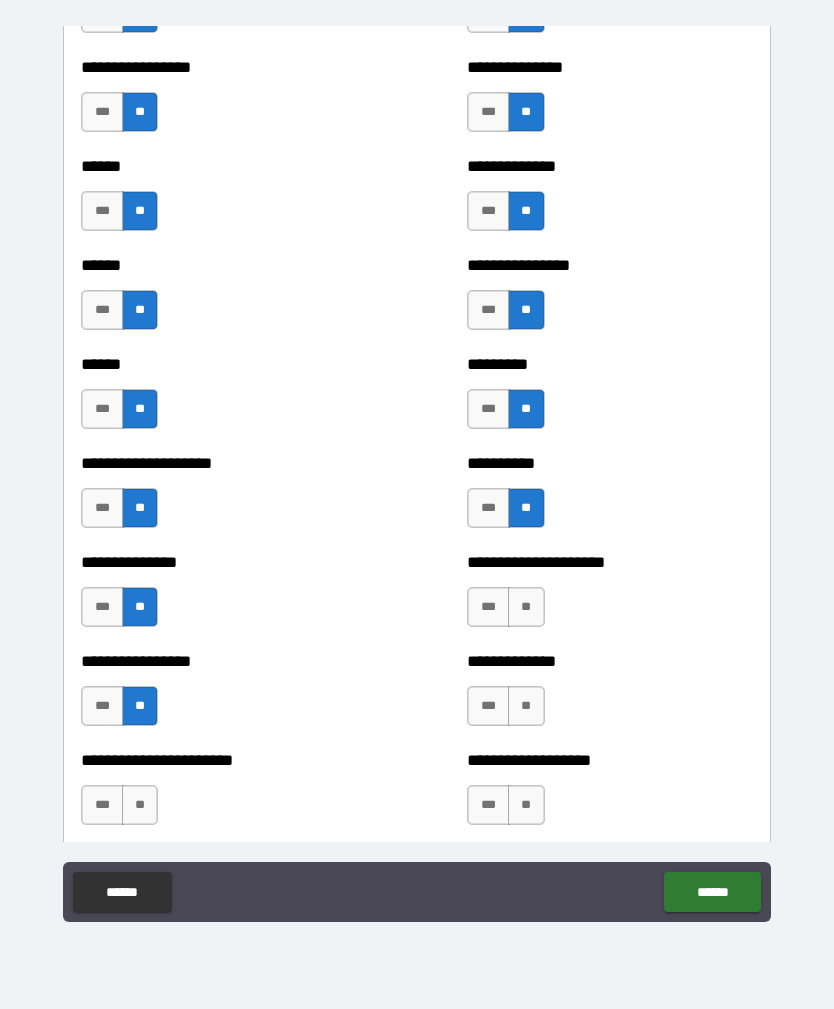 click on "**" at bounding box center [140, 805] 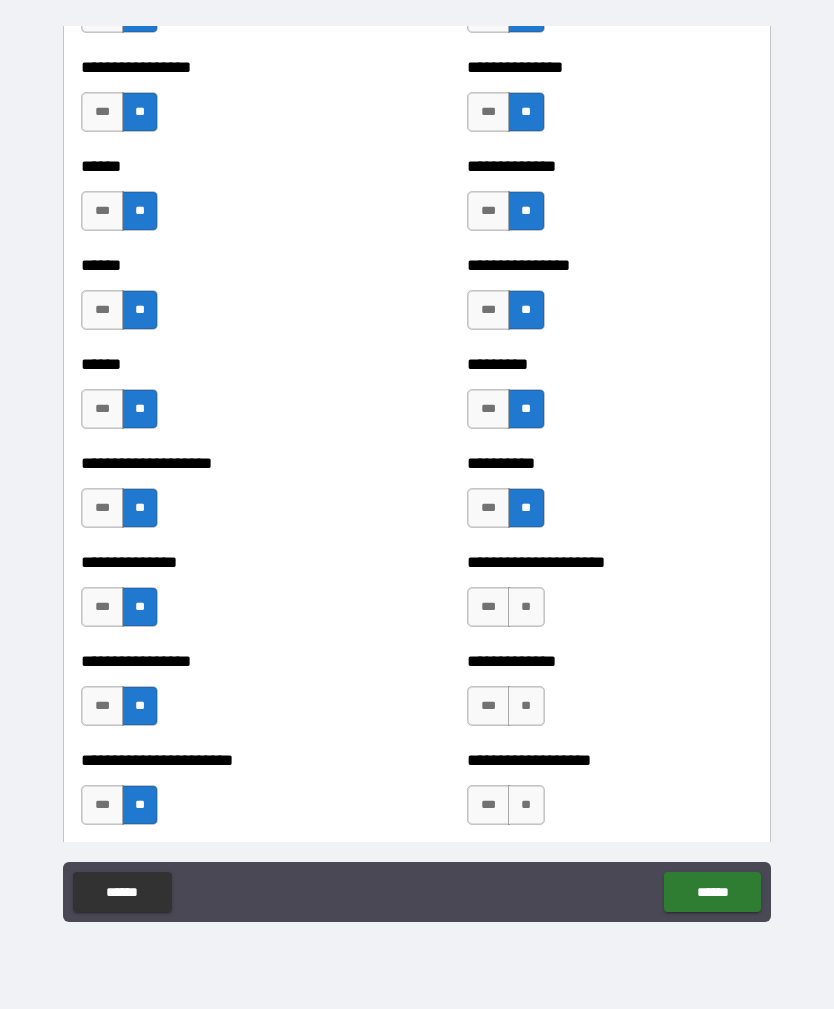 click on "**" at bounding box center [526, 607] 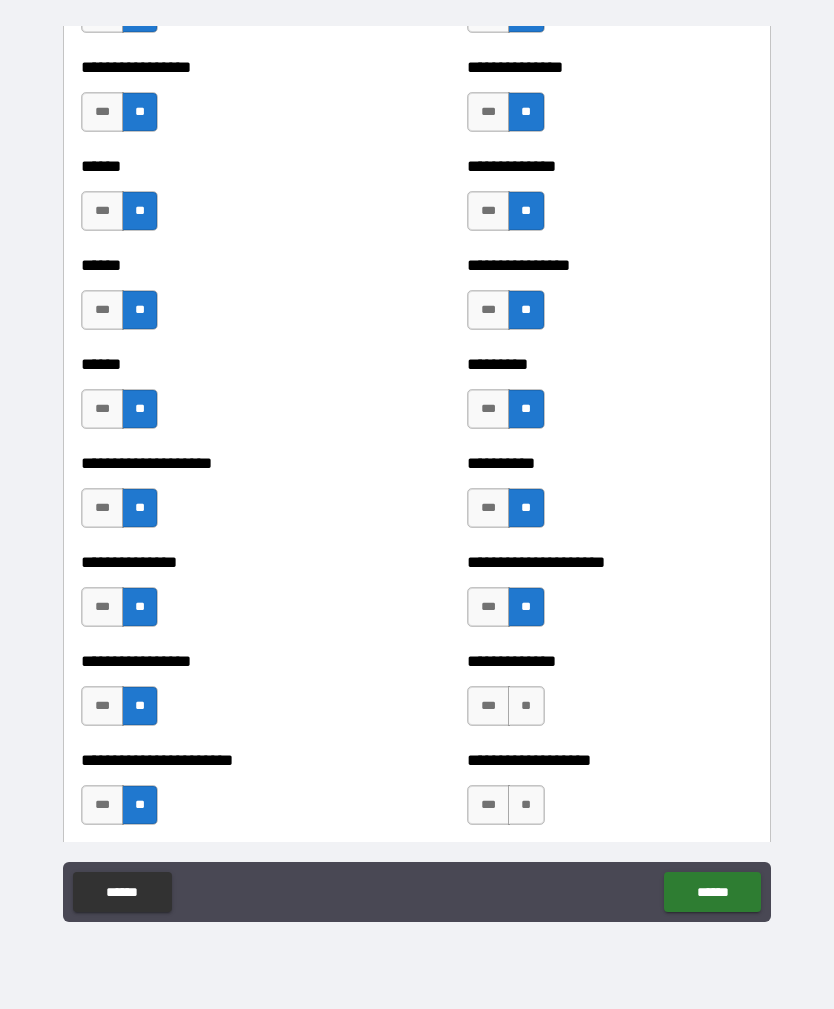 click on "**" at bounding box center [526, 706] 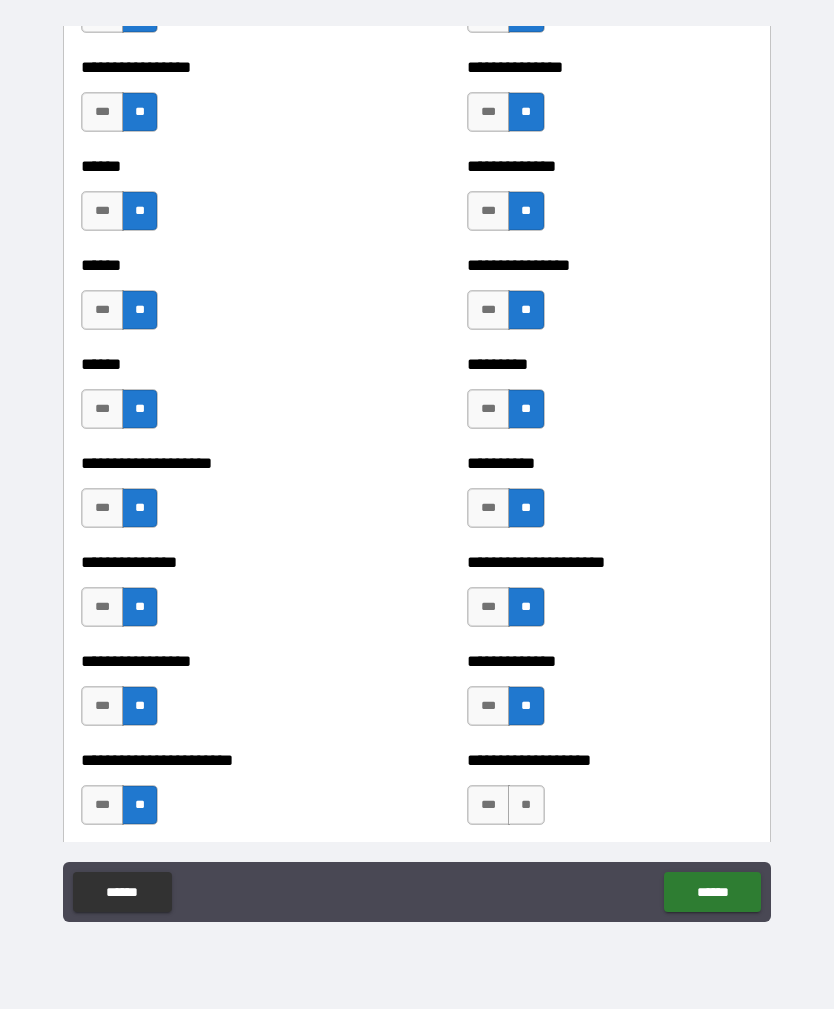 click on "**" at bounding box center [526, 805] 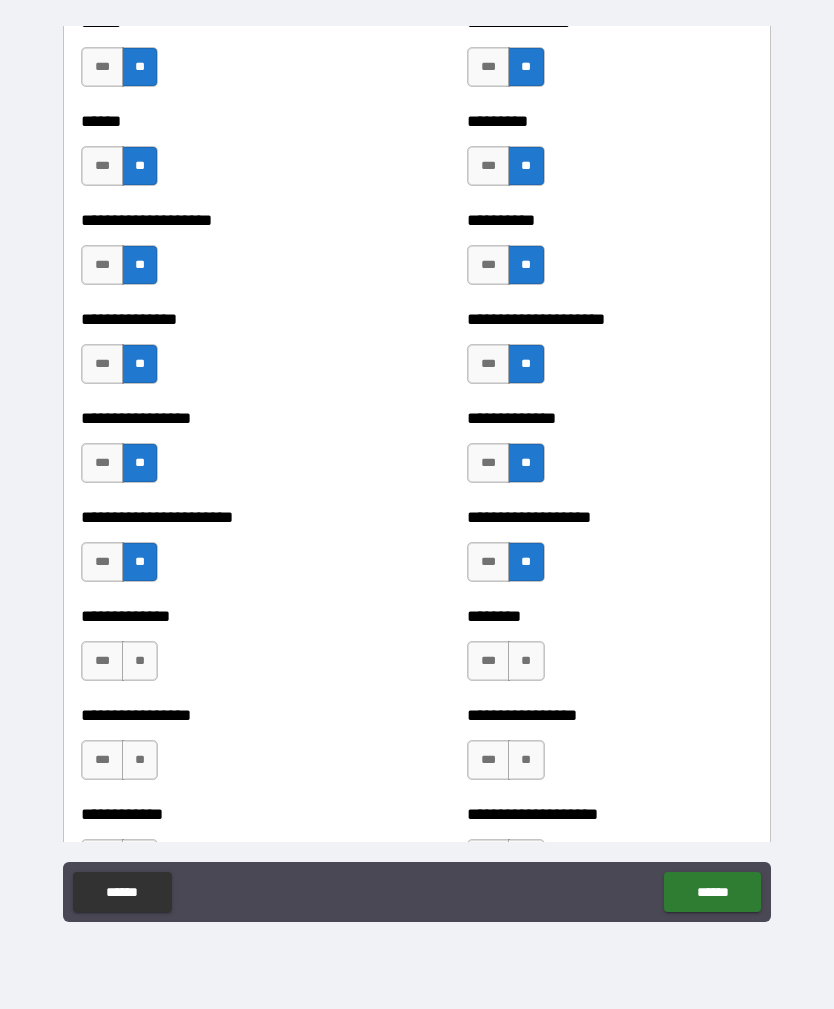 scroll, scrollTop: 3201, scrollLeft: 0, axis: vertical 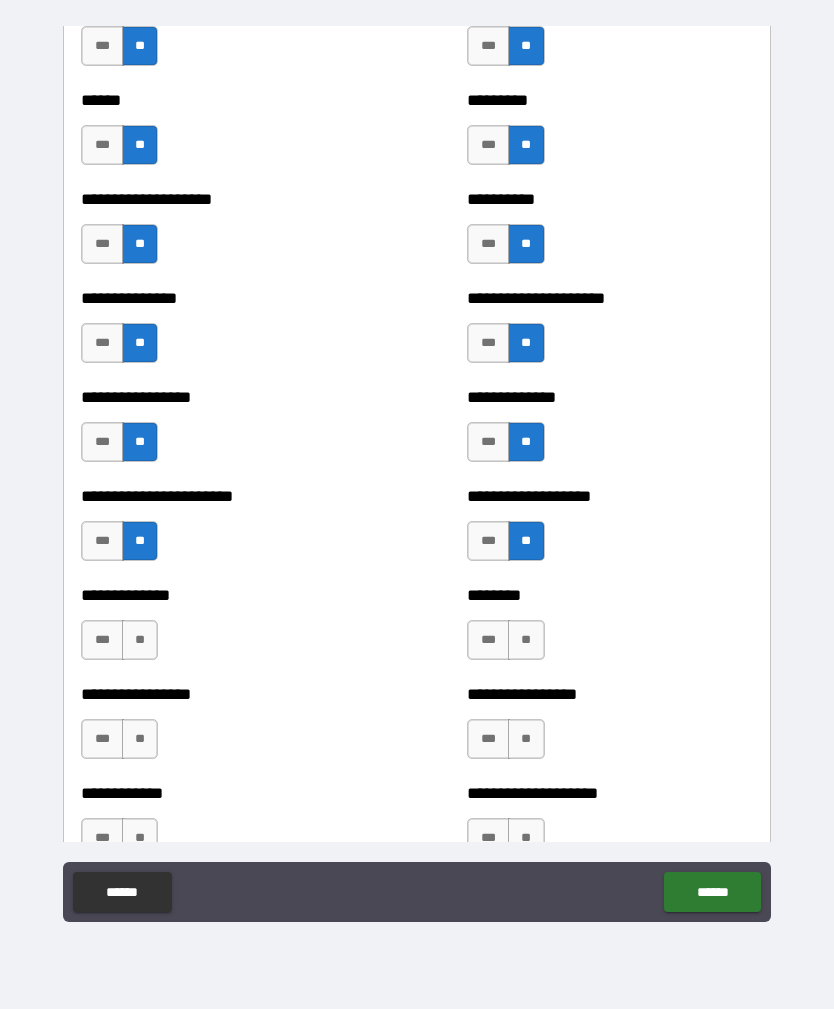 click on "**" at bounding box center [140, 640] 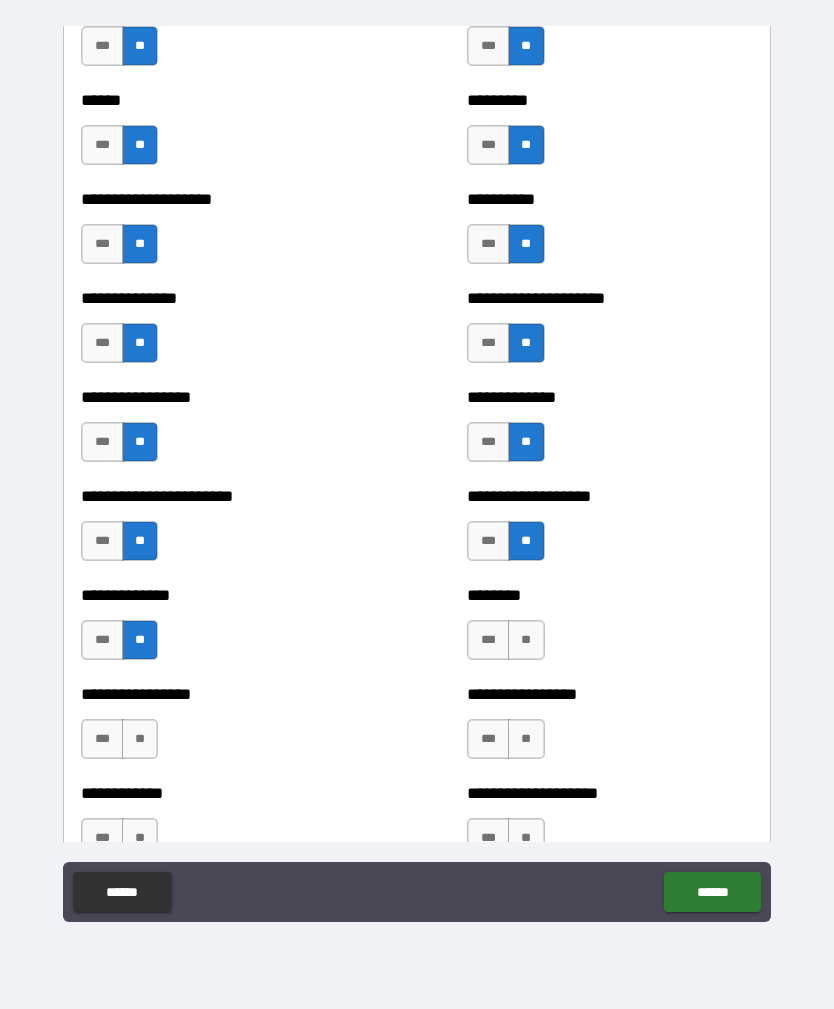 click on "**" at bounding box center (140, 739) 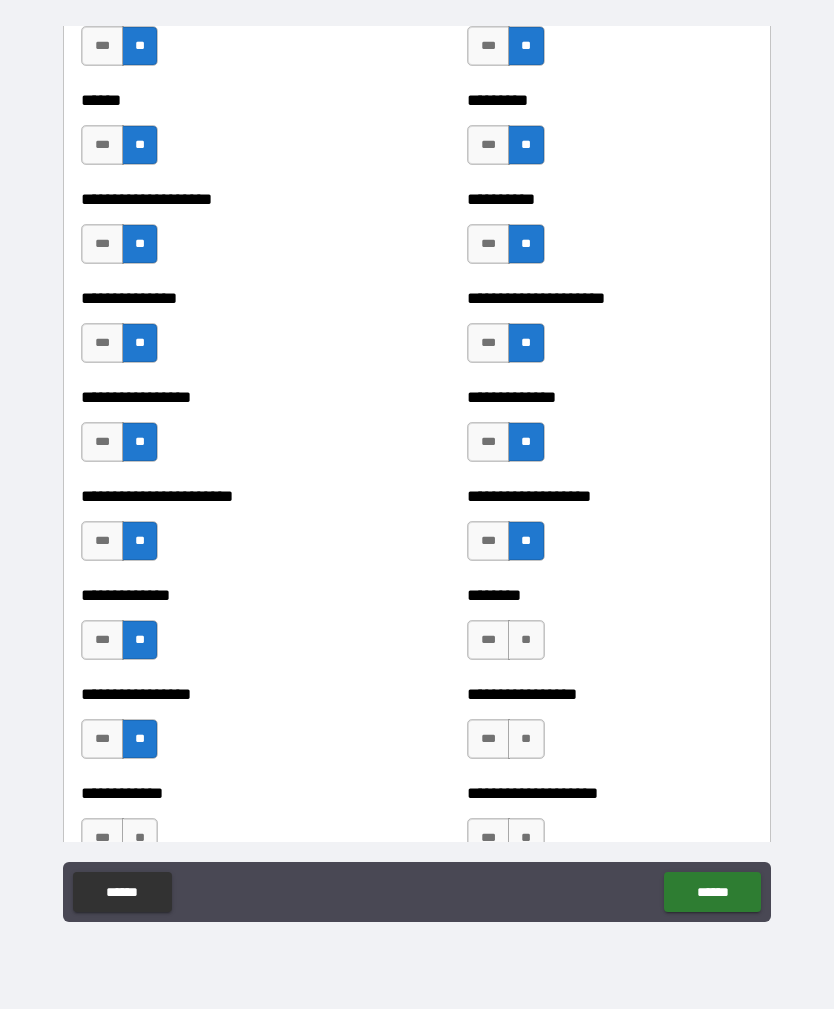 click on "**" at bounding box center [526, 640] 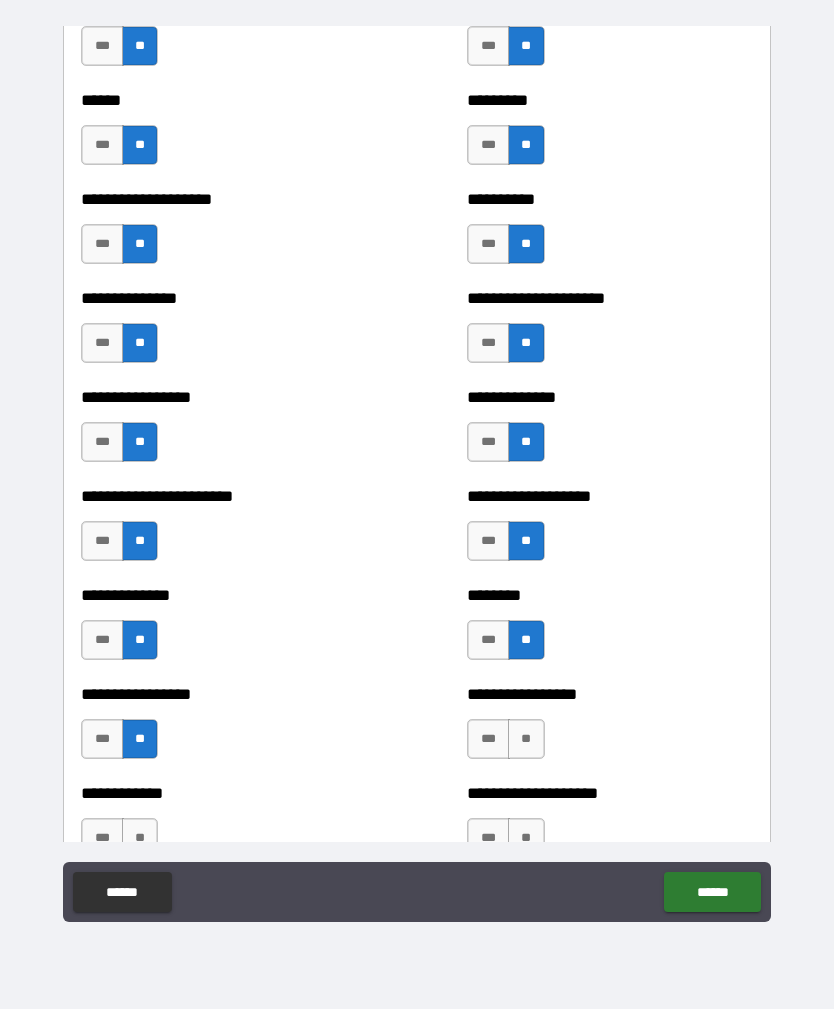 click on "**" at bounding box center (526, 739) 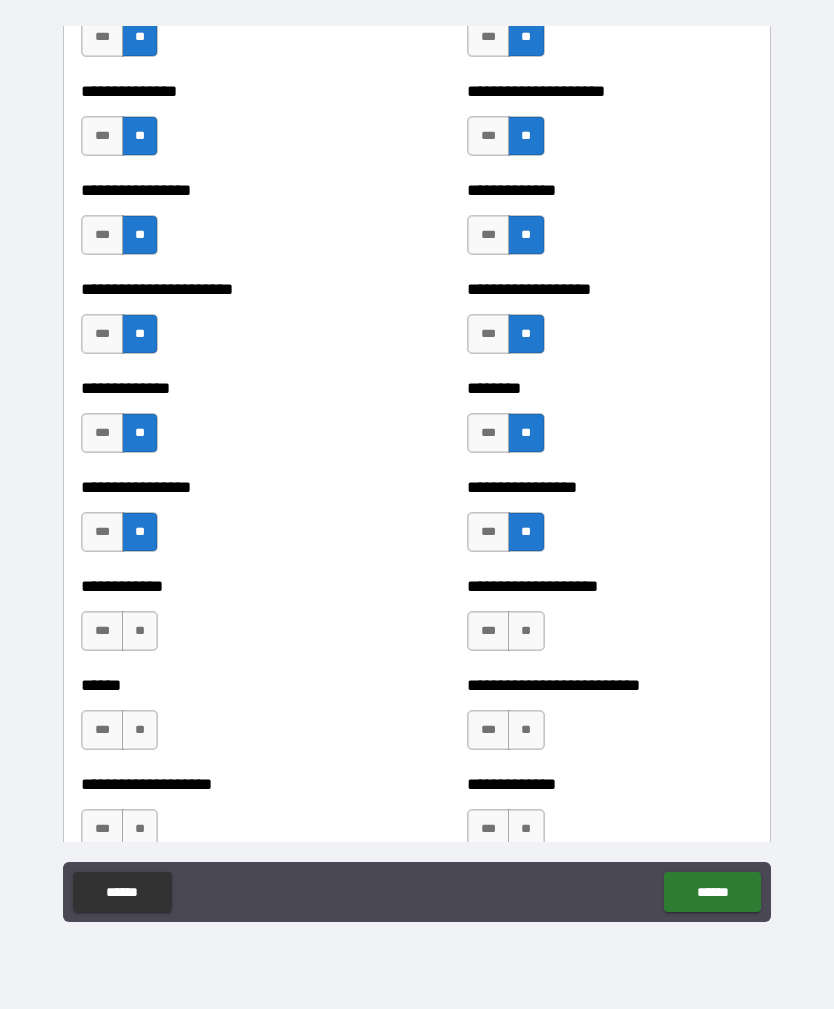 scroll, scrollTop: 3415, scrollLeft: 0, axis: vertical 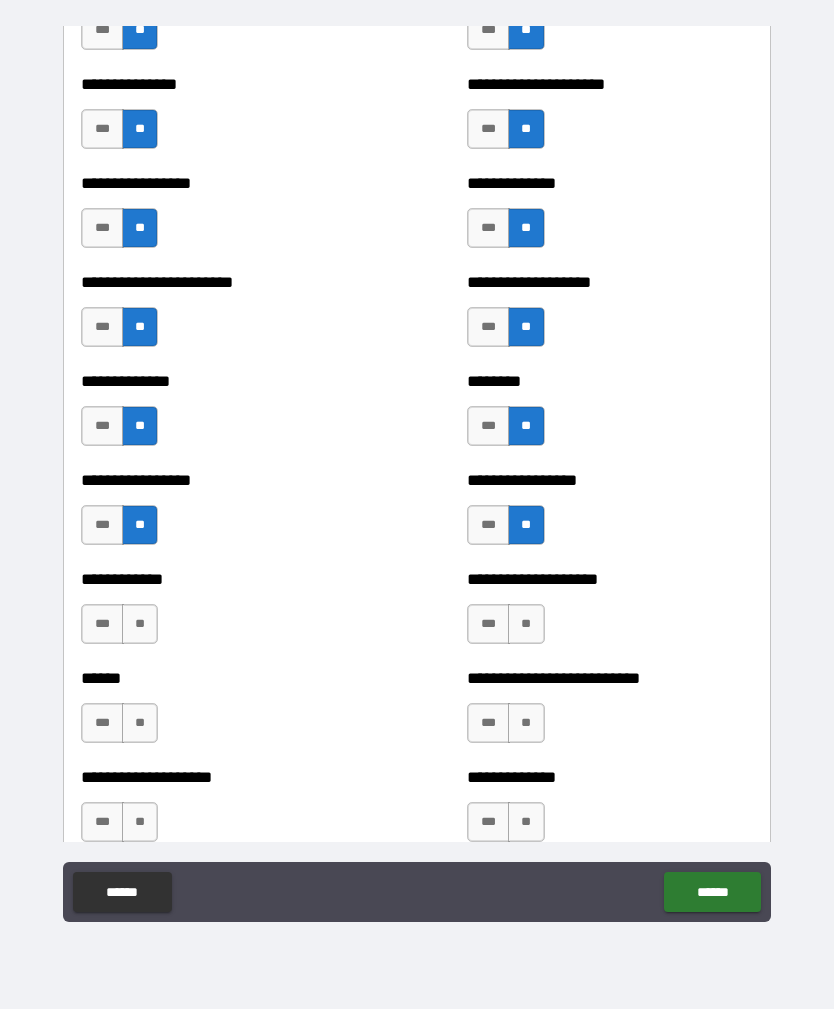 click on "**" at bounding box center (526, 624) 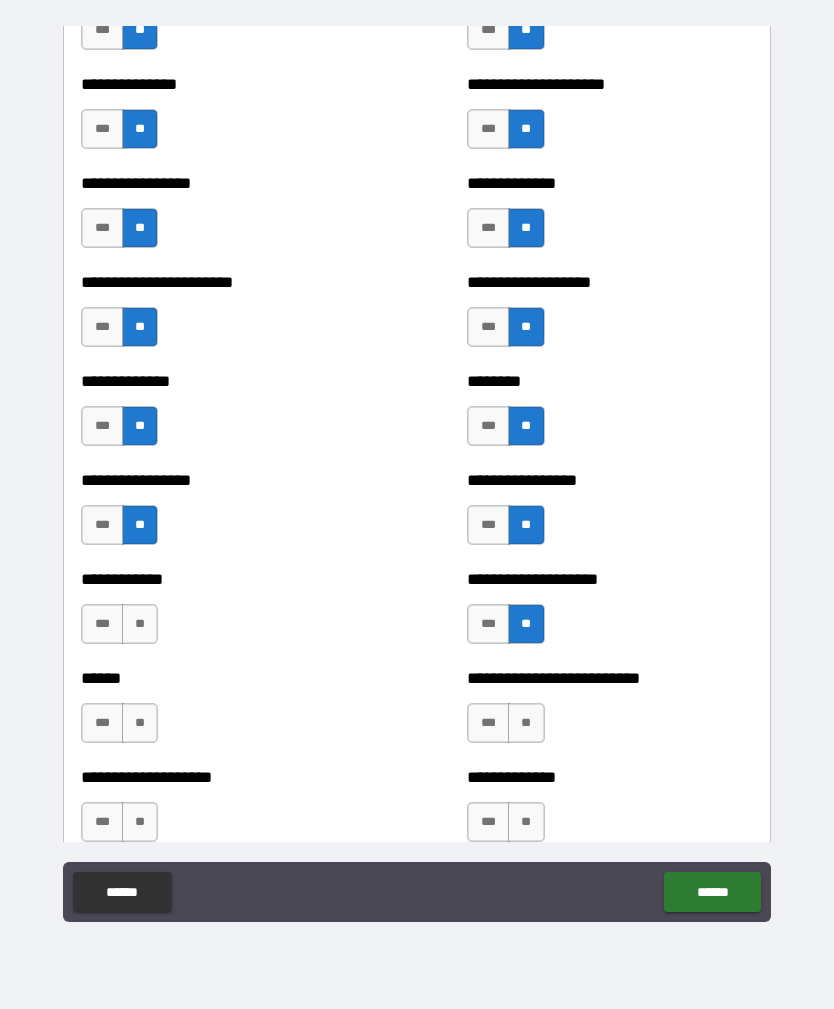 click on "**" at bounding box center [140, 624] 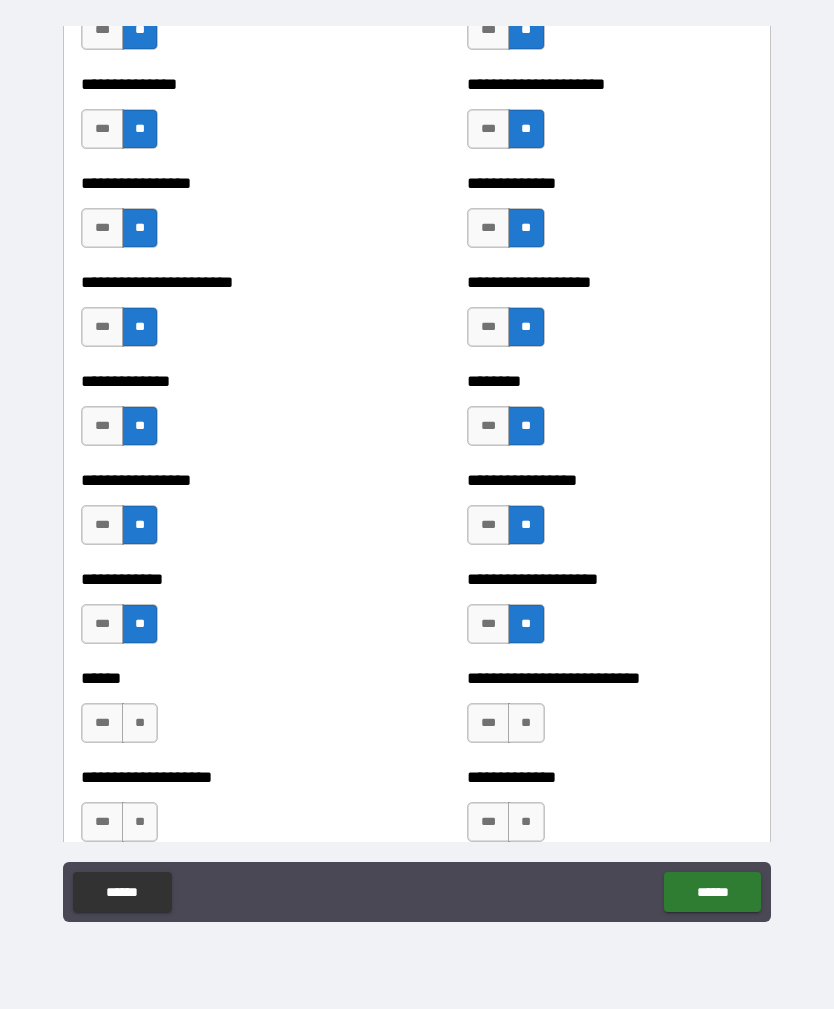 click on "**" at bounding box center (140, 723) 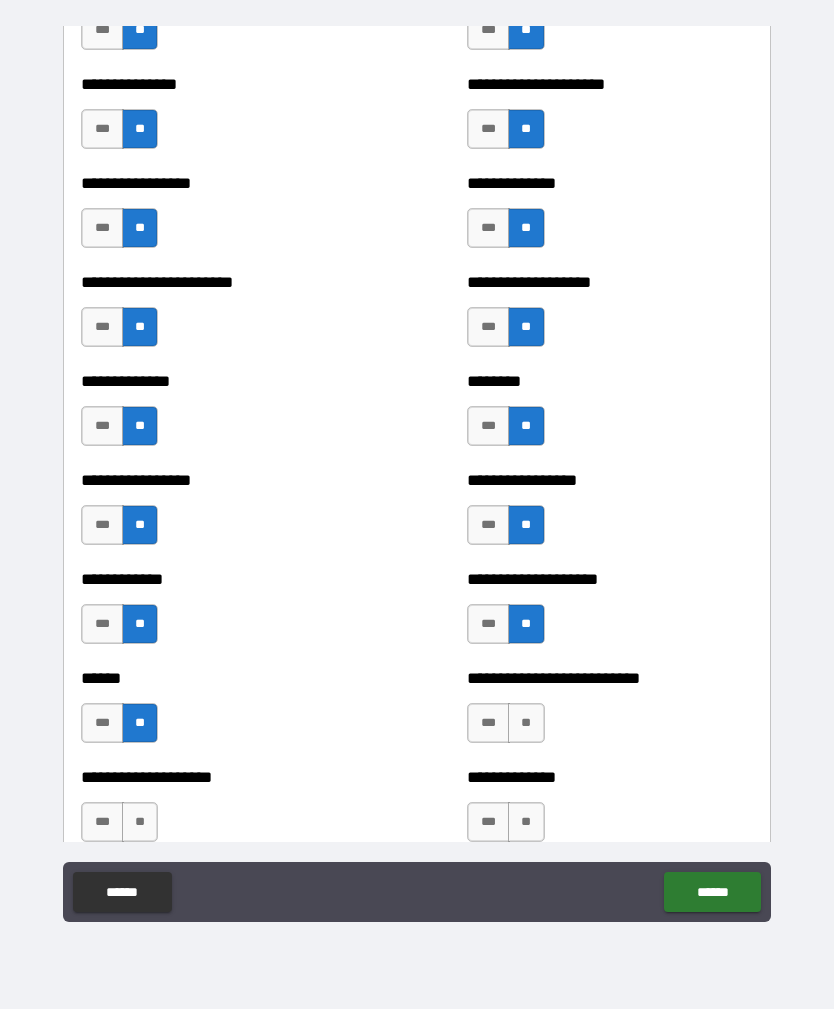 click on "**" at bounding box center (526, 723) 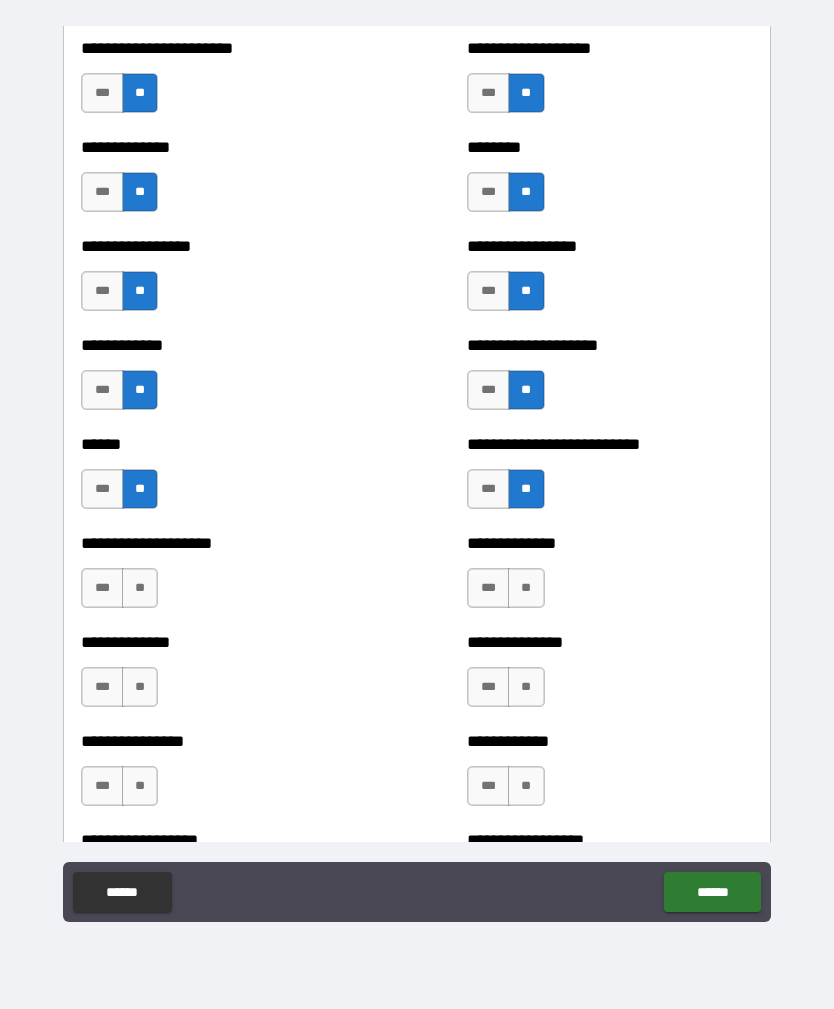 scroll, scrollTop: 3660, scrollLeft: 0, axis: vertical 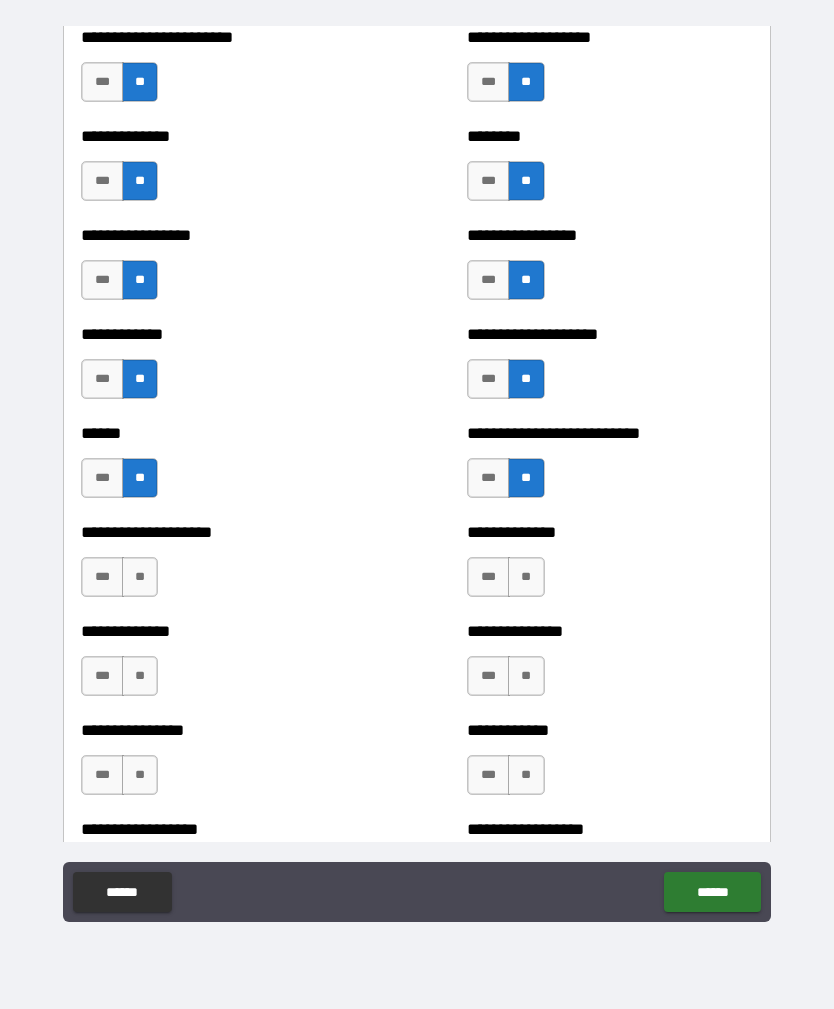 click on "**********" at bounding box center [609, 567] 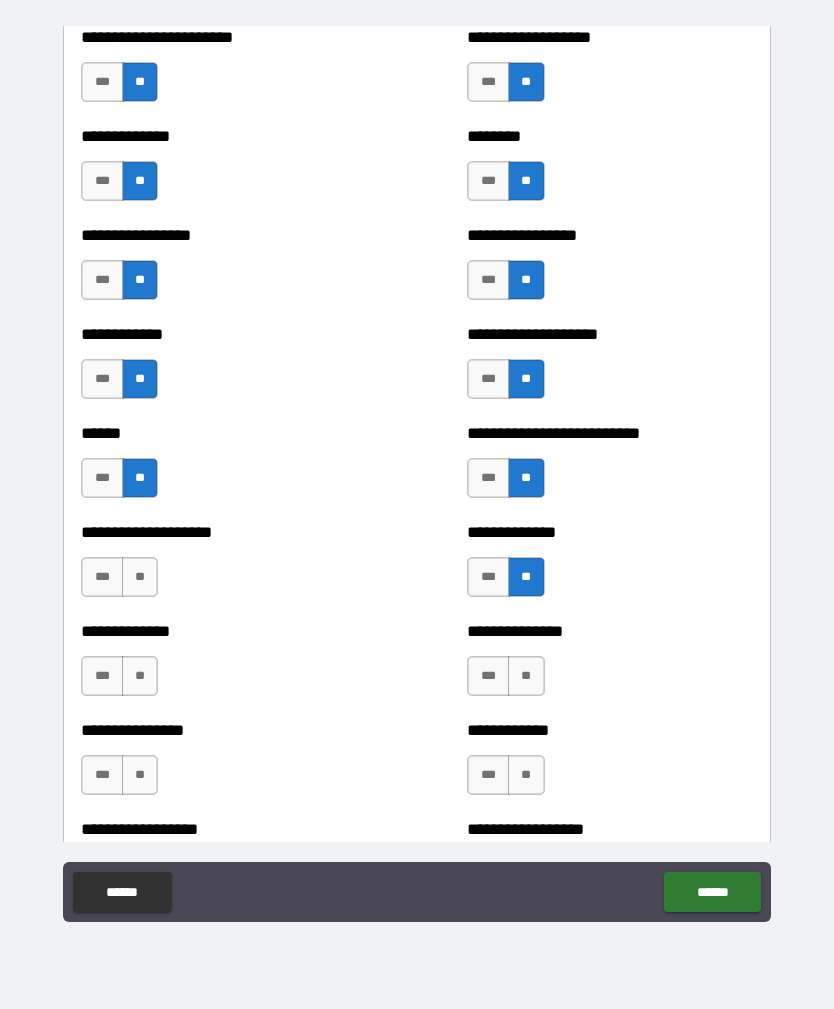 click on "**" at bounding box center (526, 676) 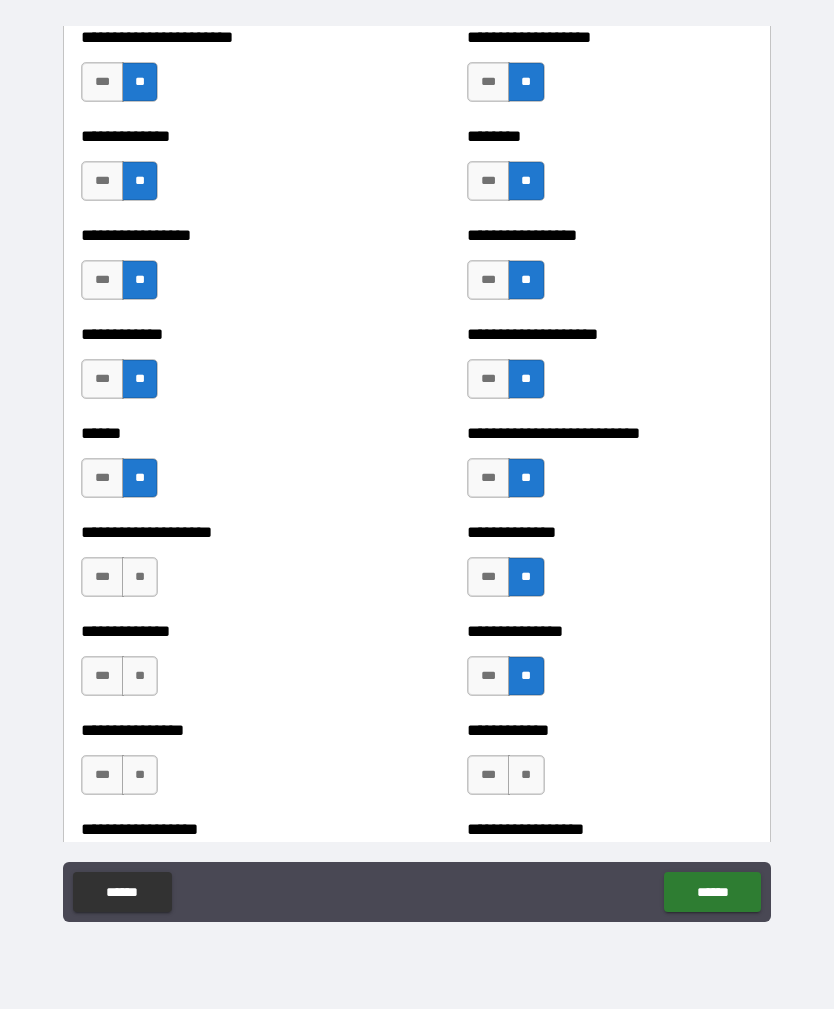 click on "**" at bounding box center [526, 775] 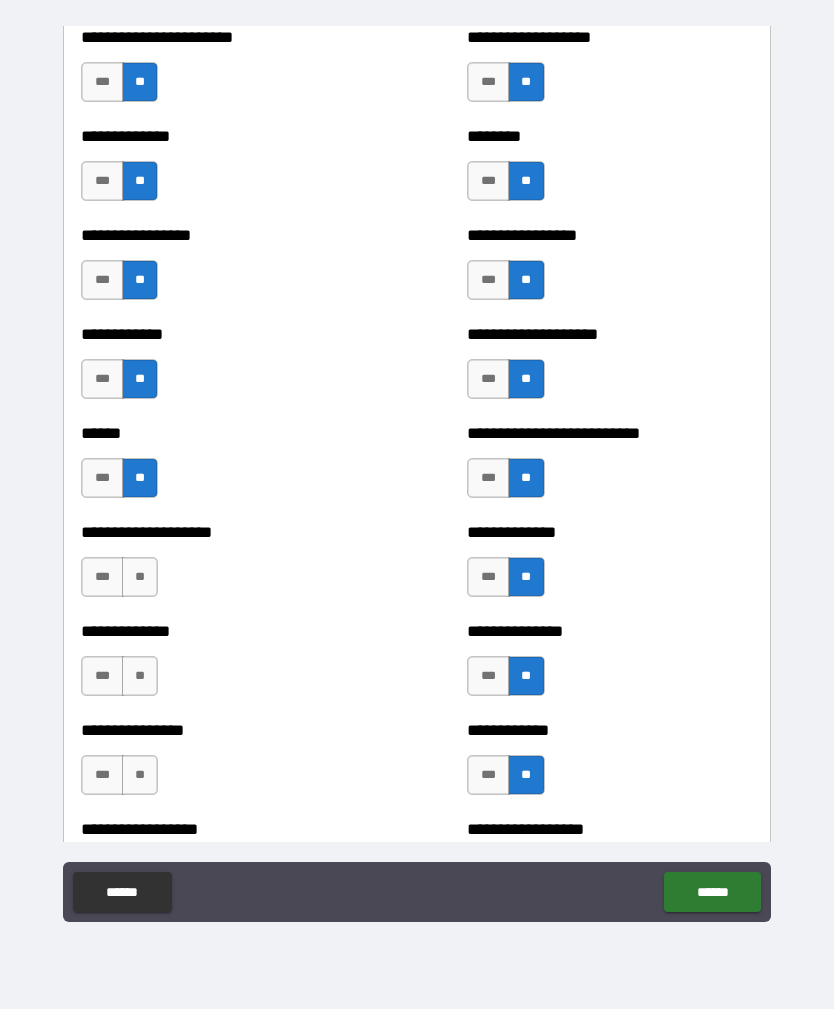 click on "**" at bounding box center [140, 775] 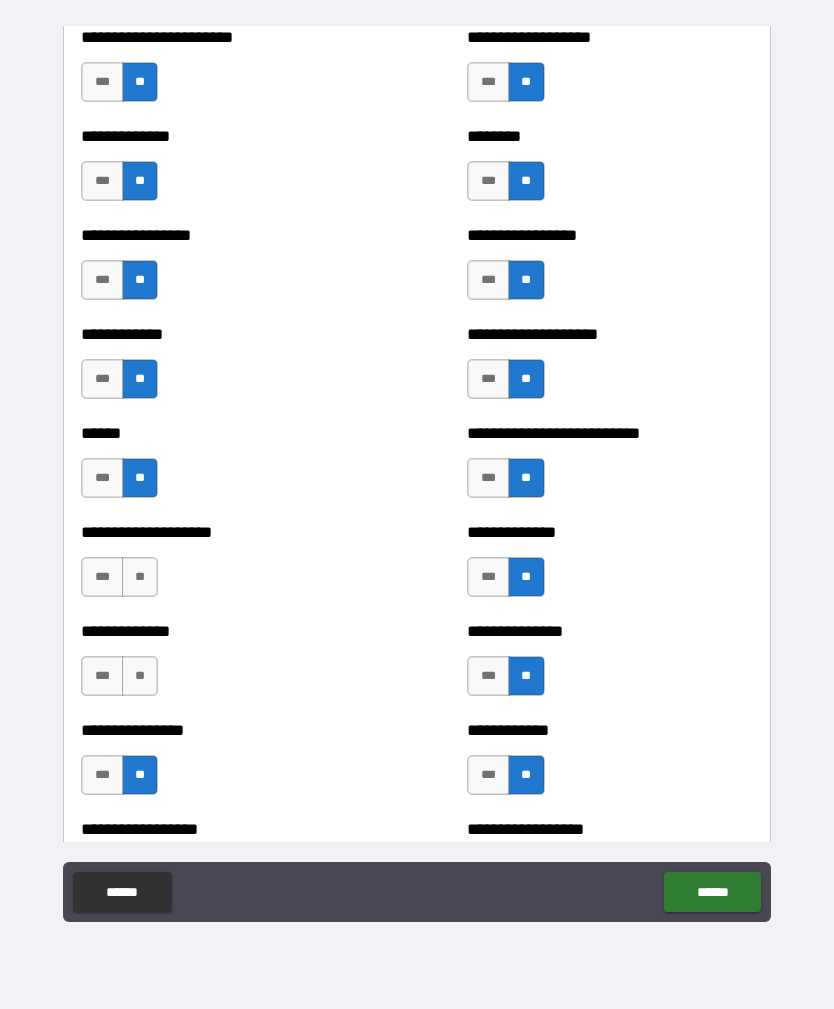 click on "**" at bounding box center (140, 676) 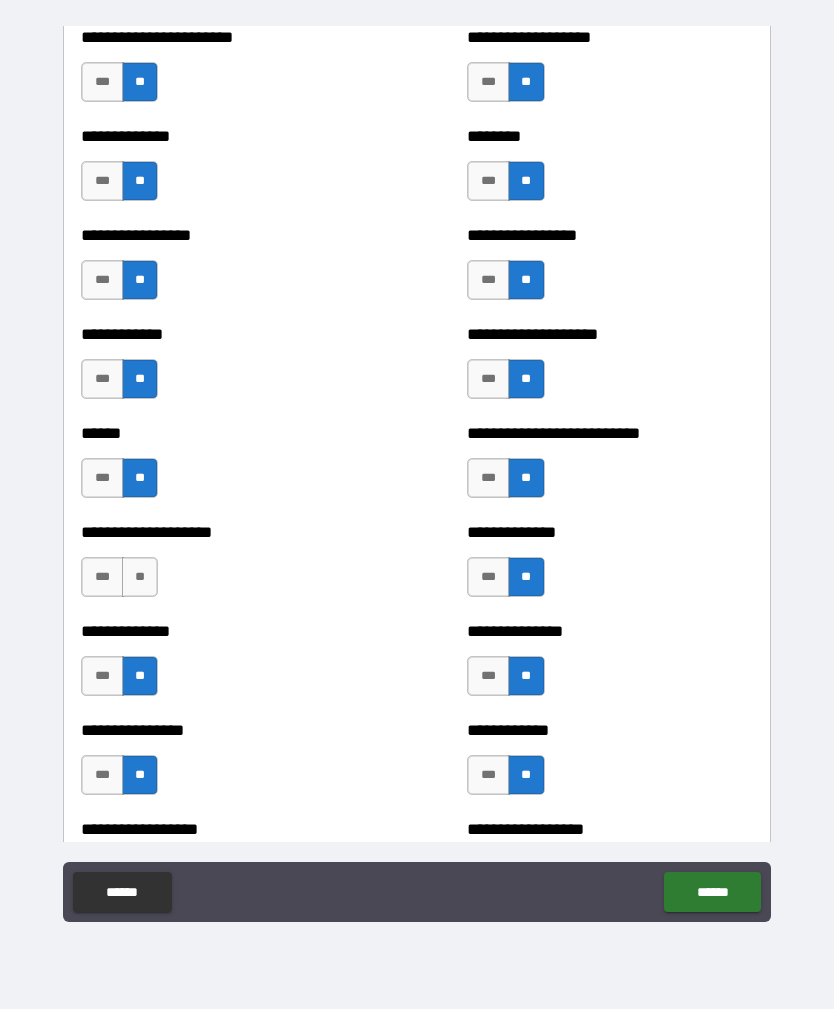 click on "**" at bounding box center (140, 577) 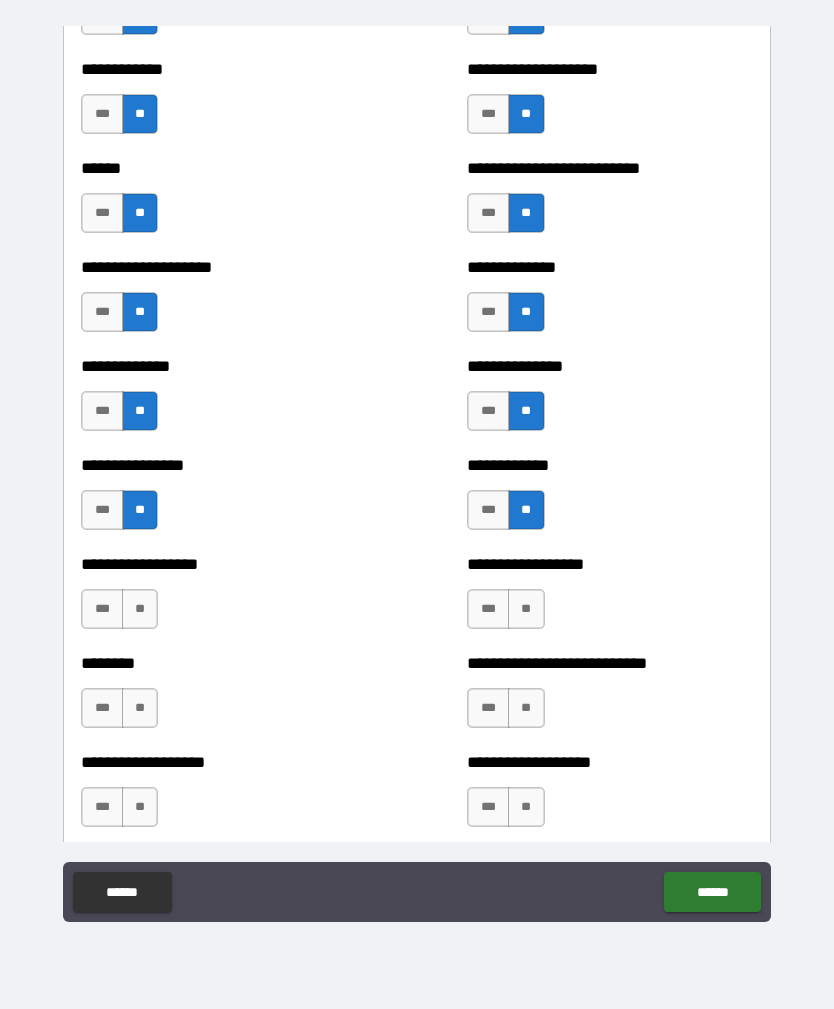 scroll, scrollTop: 3933, scrollLeft: 0, axis: vertical 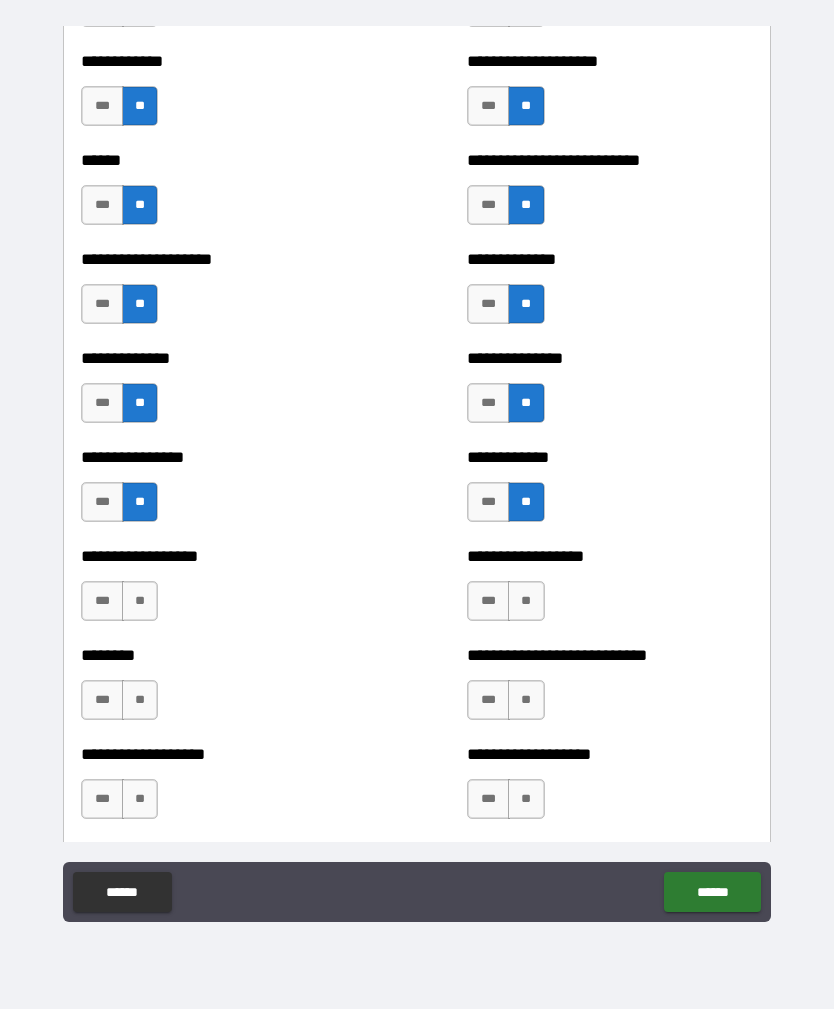 click on "**" at bounding box center [140, 601] 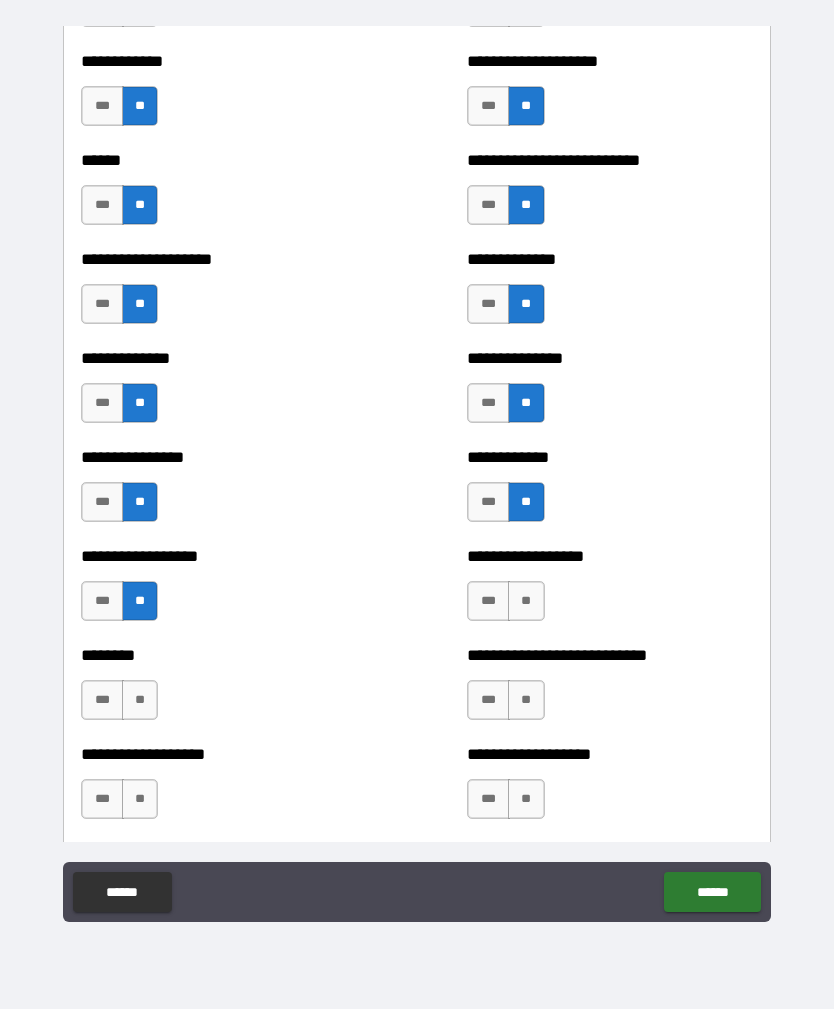 click on "**" at bounding box center [140, 700] 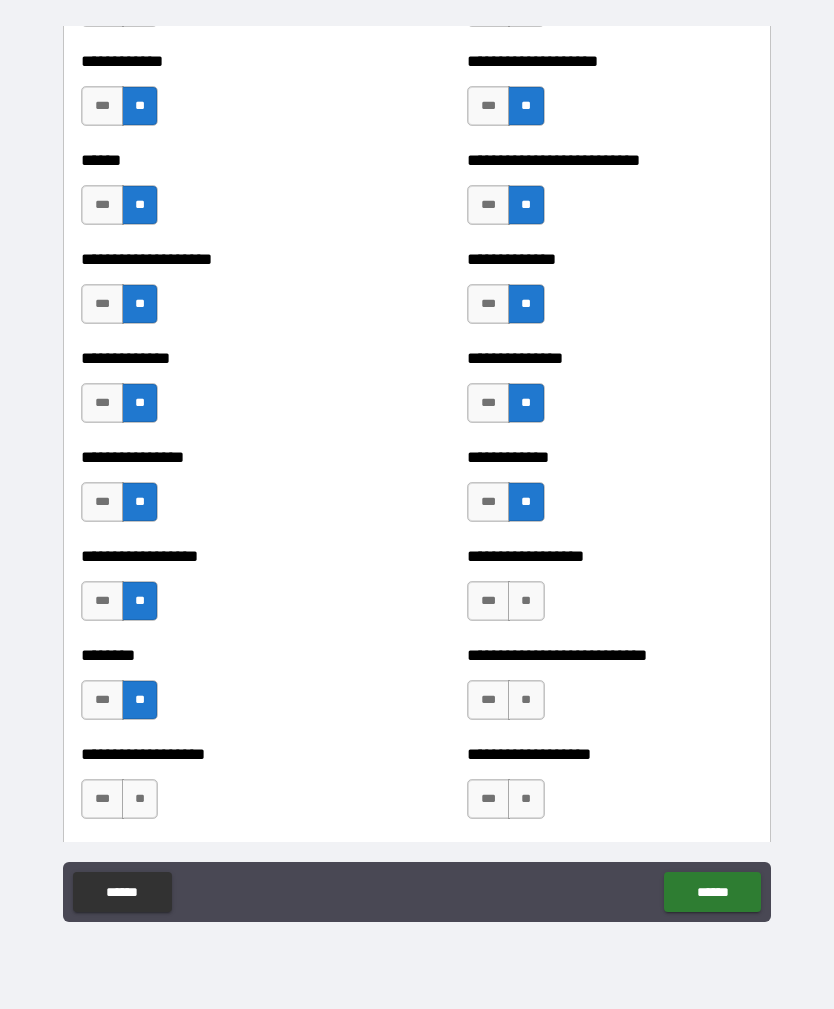 click on "**" at bounding box center [140, 799] 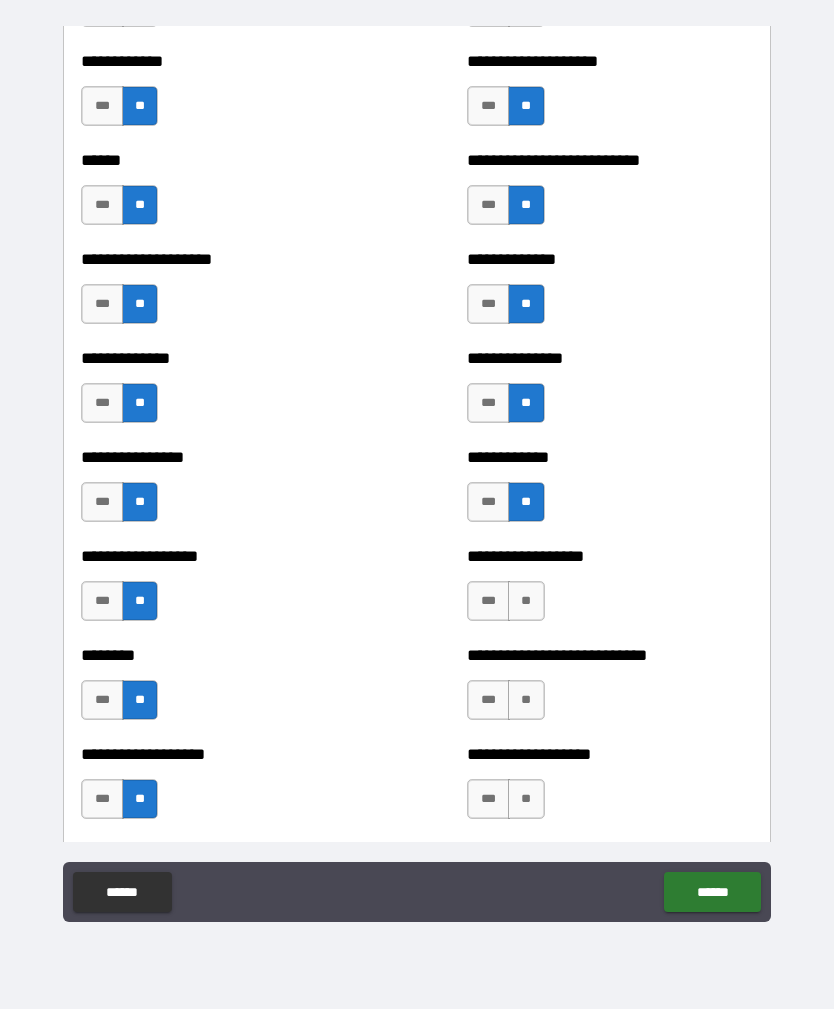 click on "**" at bounding box center (526, 601) 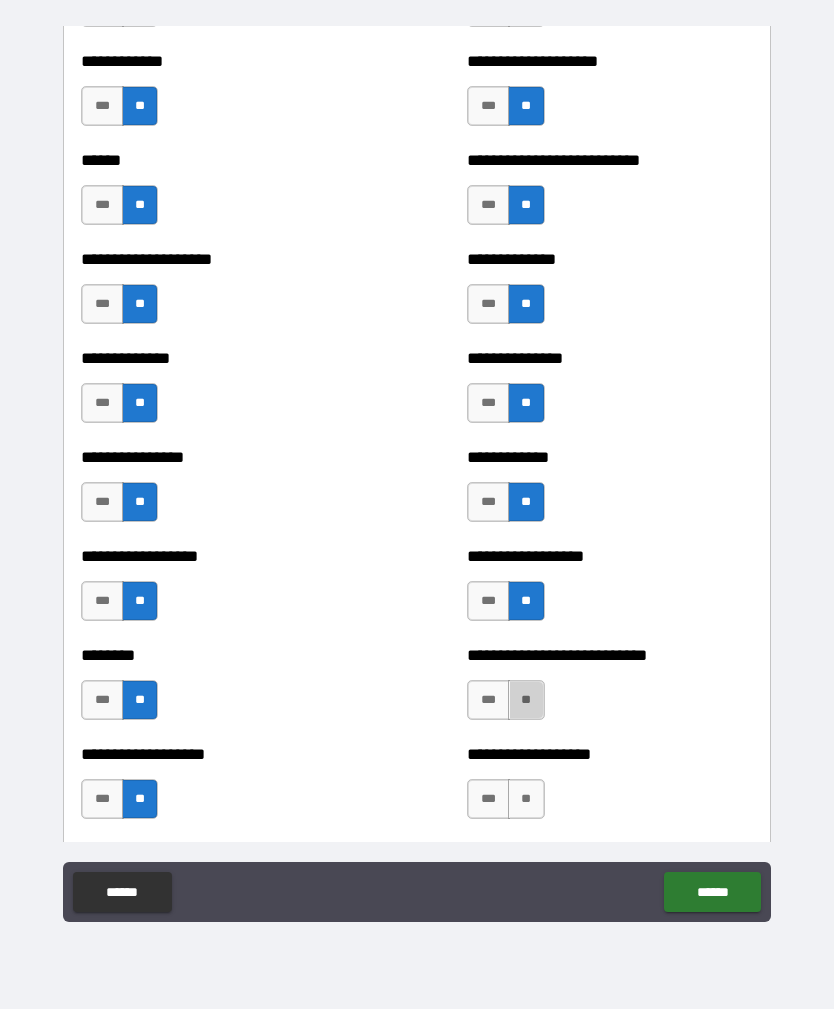 click on "**" at bounding box center [526, 700] 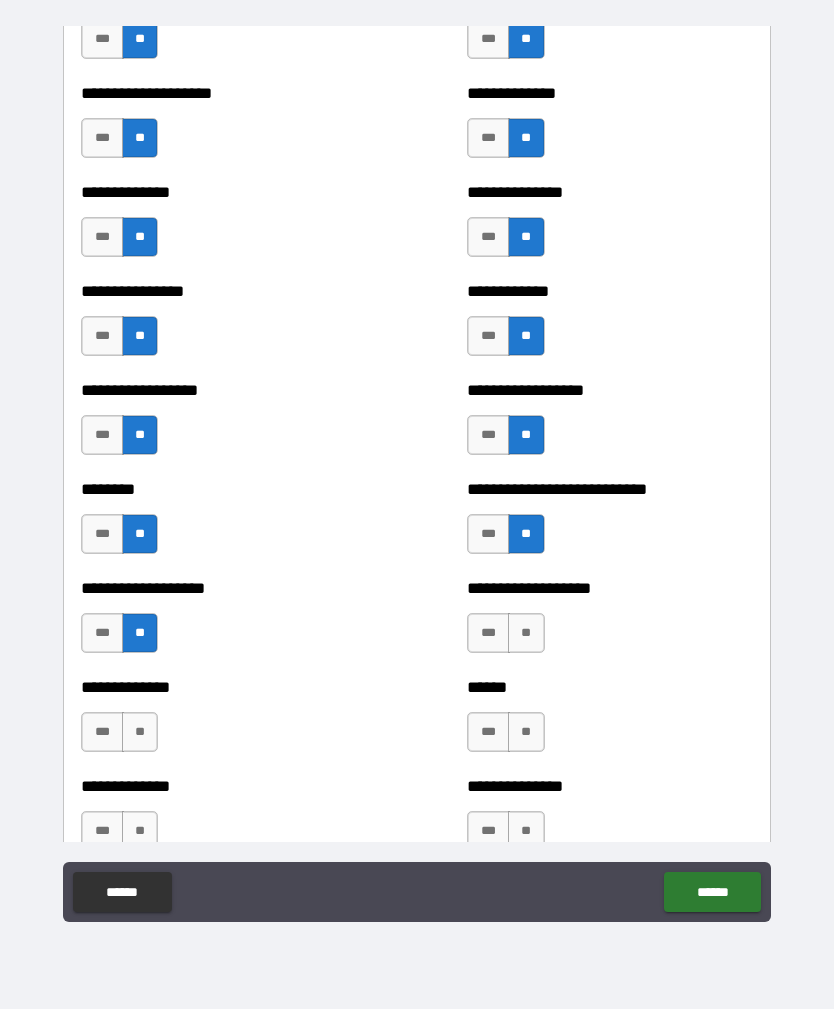 scroll, scrollTop: 4109, scrollLeft: 0, axis: vertical 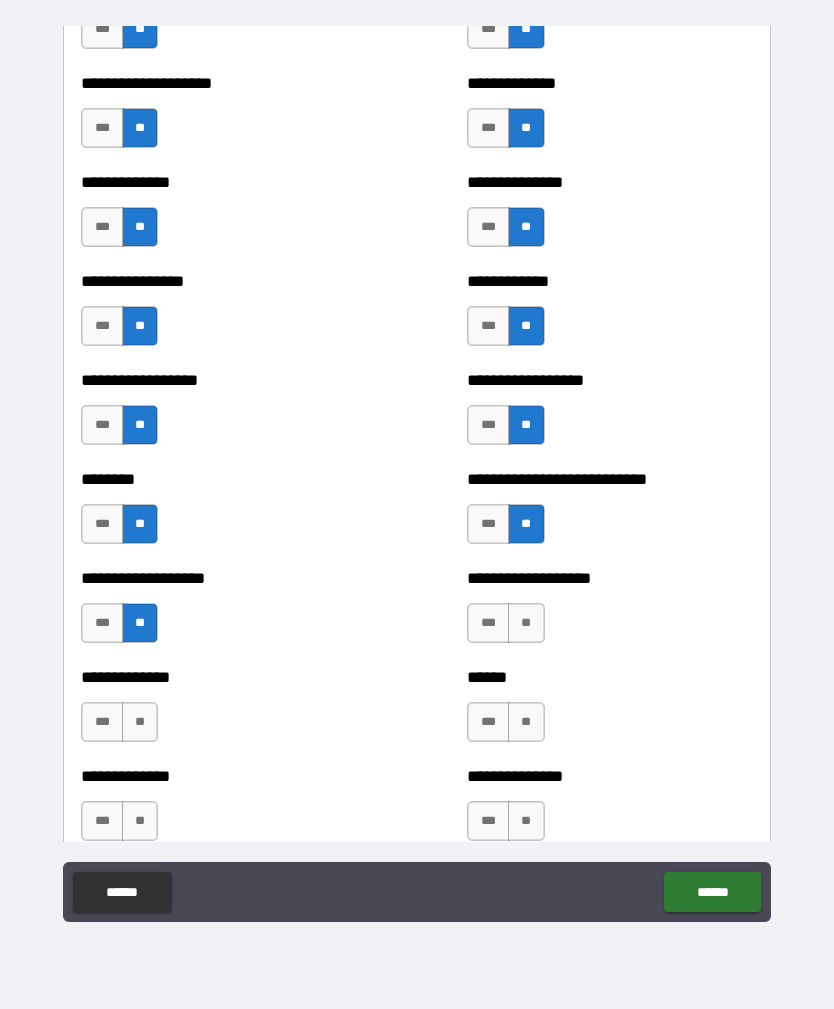 click on "**" at bounding box center [526, 623] 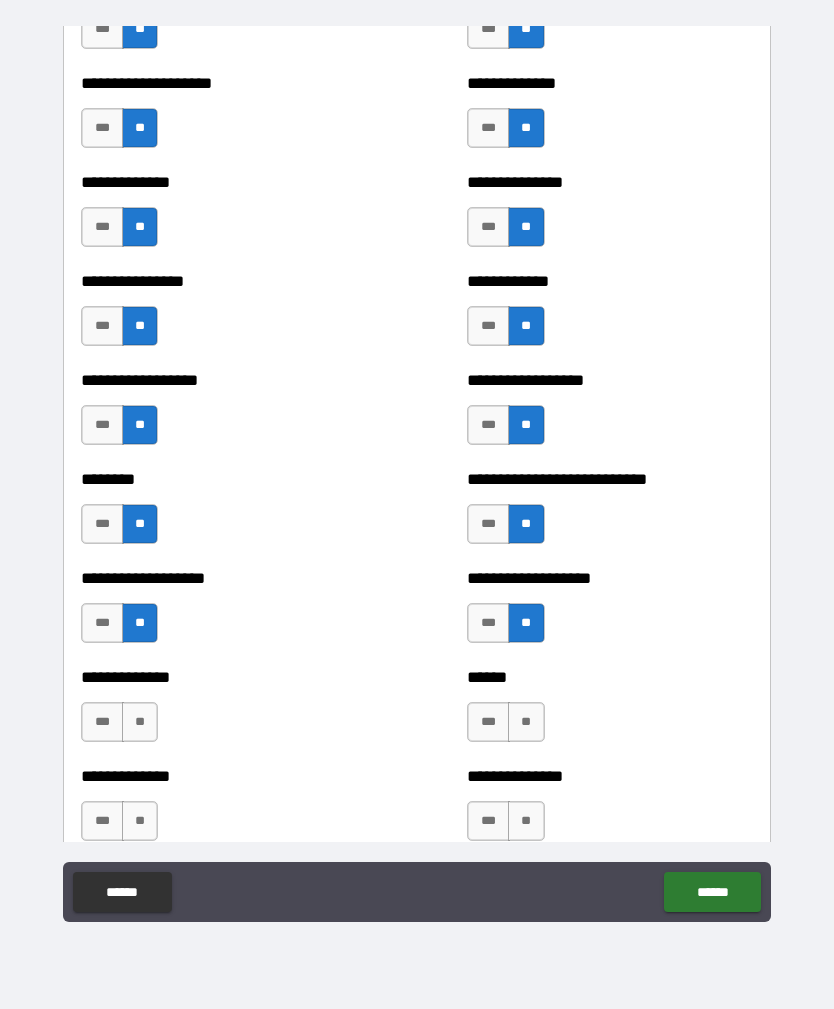 click on "**" at bounding box center [526, 722] 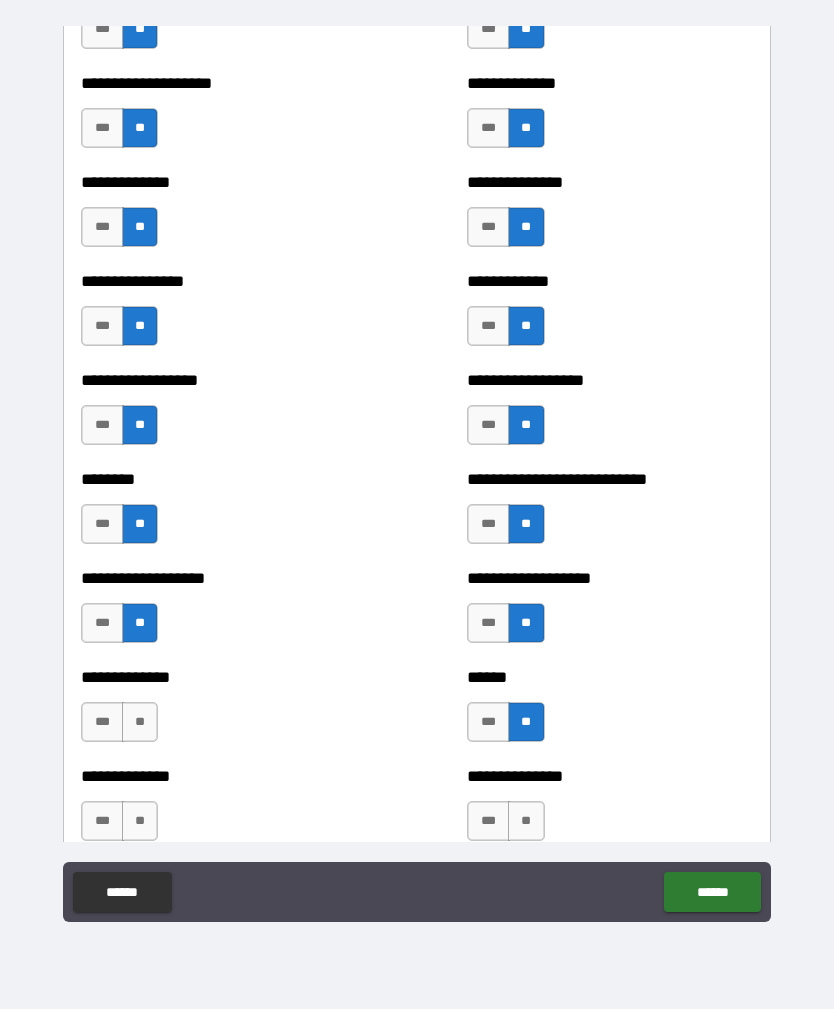 click on "**" at bounding box center (140, 722) 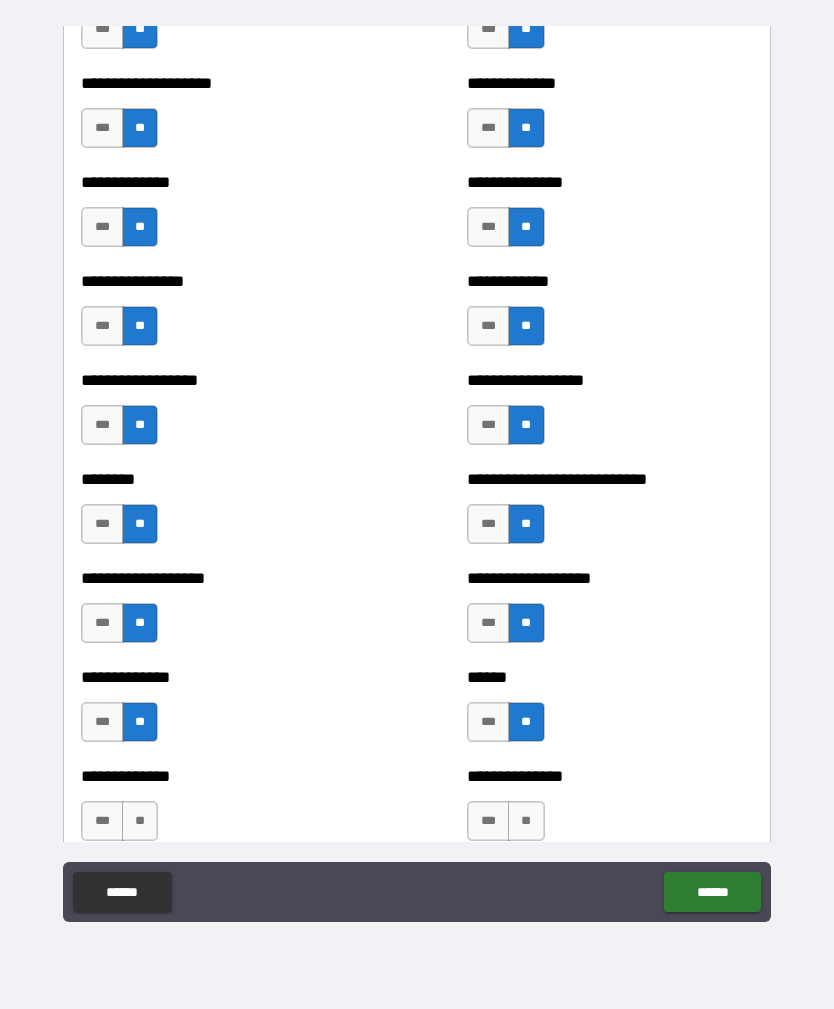 click on "**" at bounding box center (140, 821) 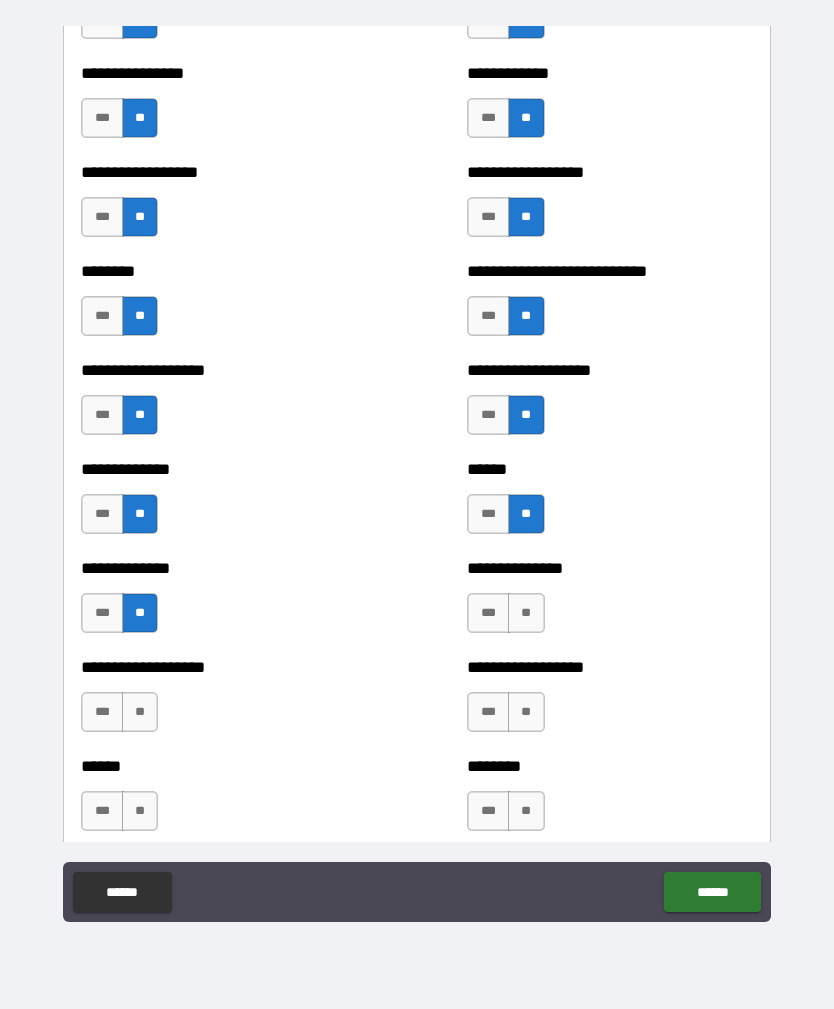 scroll, scrollTop: 4334, scrollLeft: 0, axis: vertical 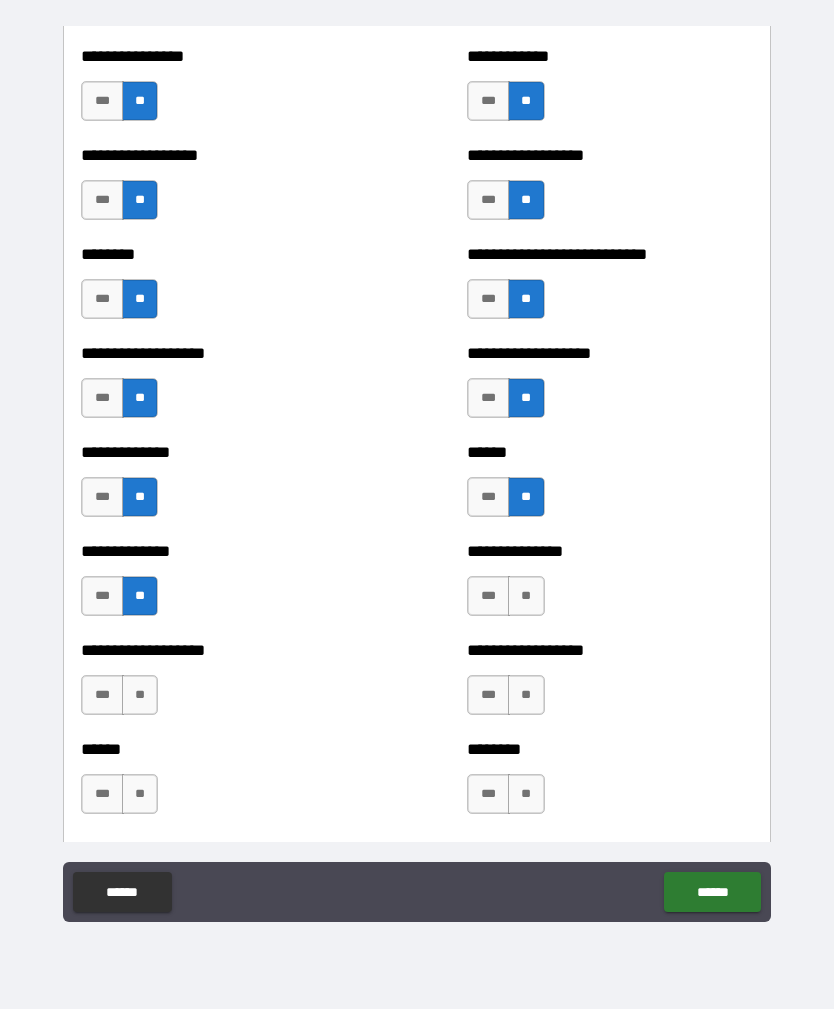 click on "**" at bounding box center [526, 596] 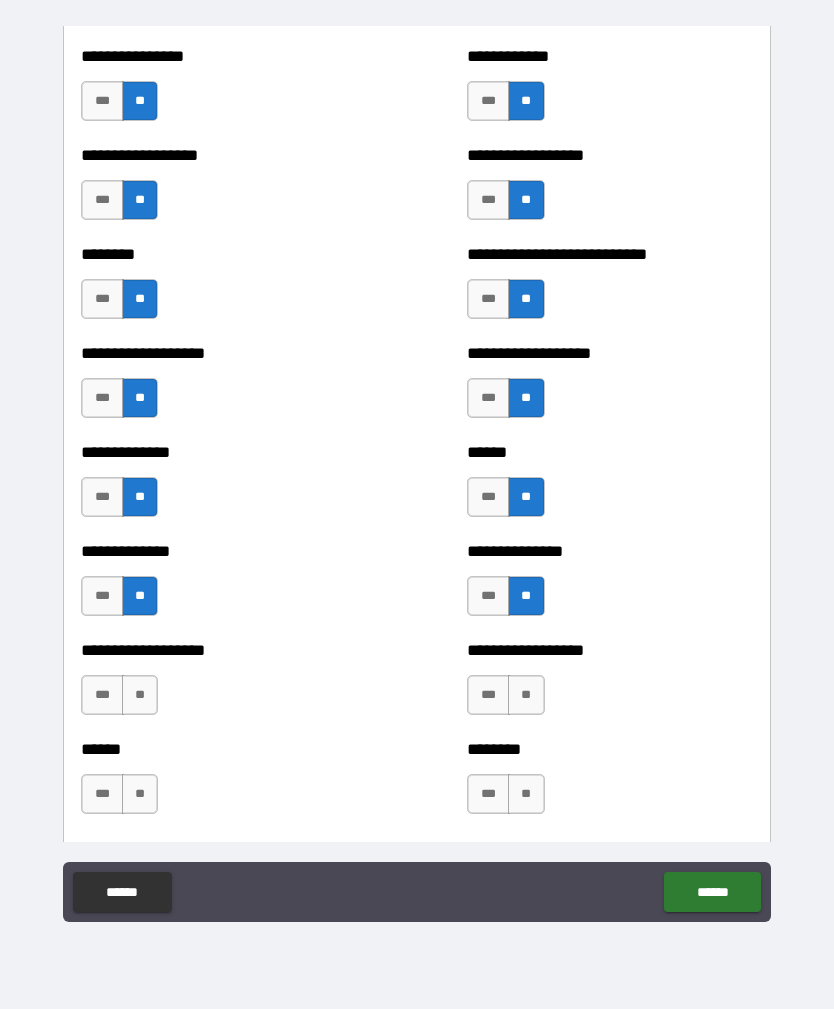 click on "**" at bounding box center (526, 695) 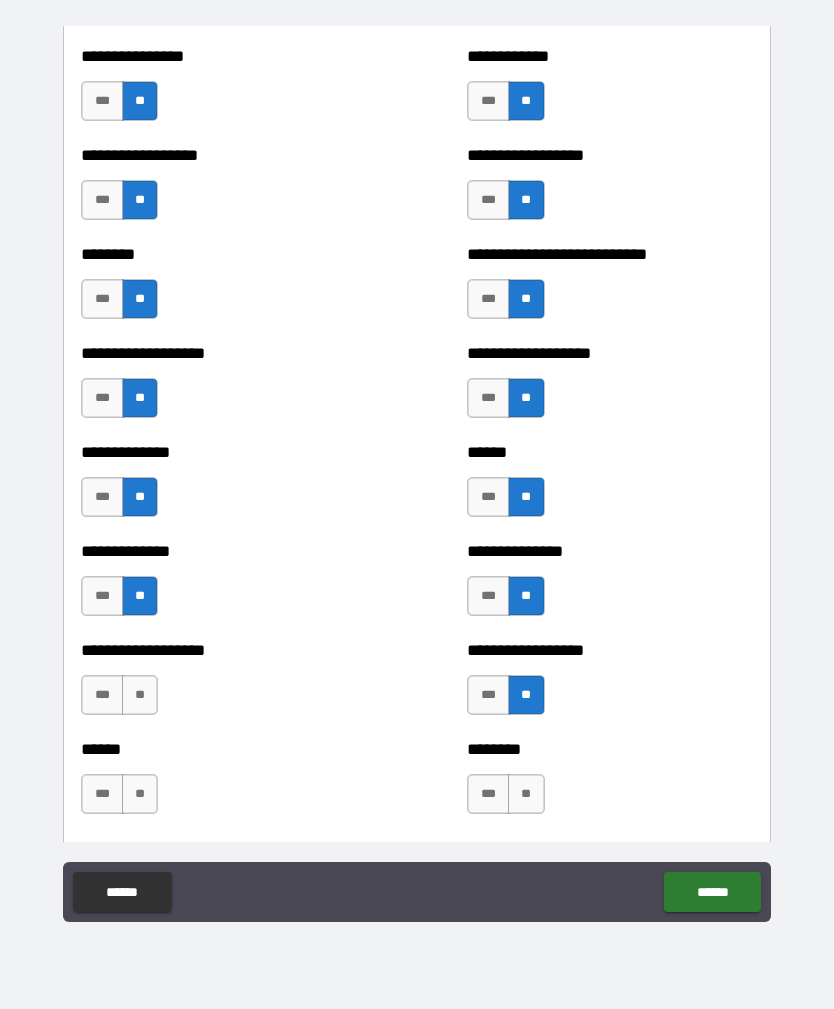 click on "**" at bounding box center (526, 794) 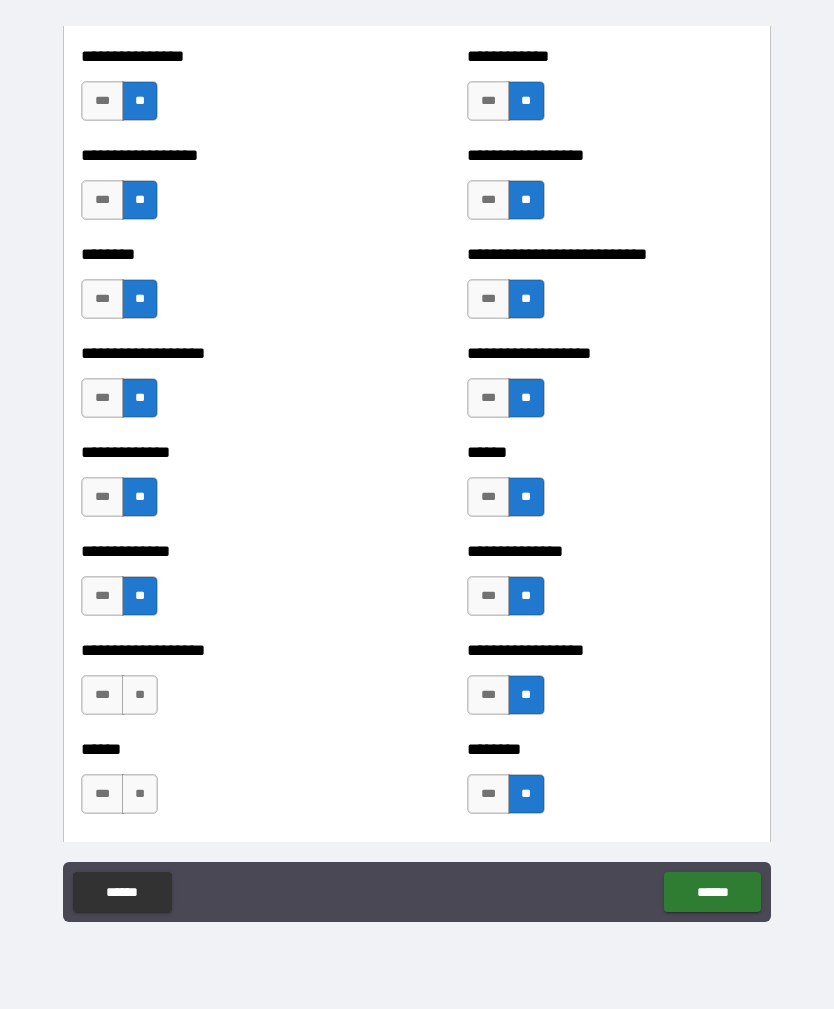 click on "**" at bounding box center (140, 695) 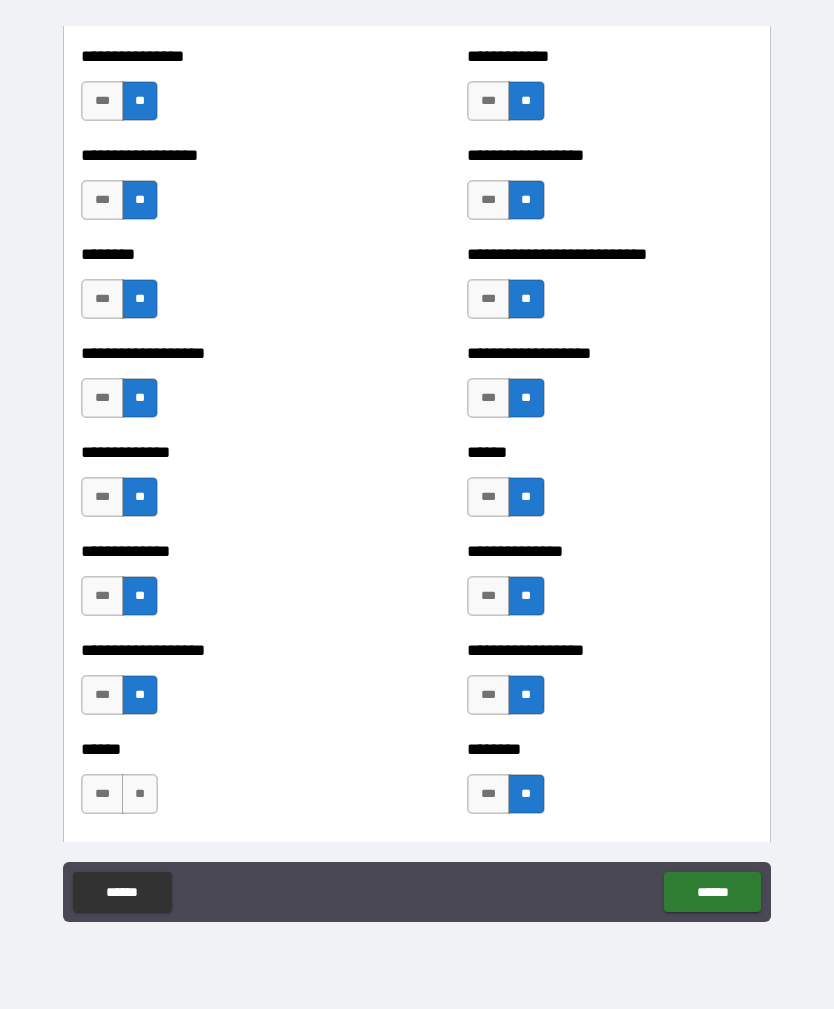 click on "**" at bounding box center [140, 794] 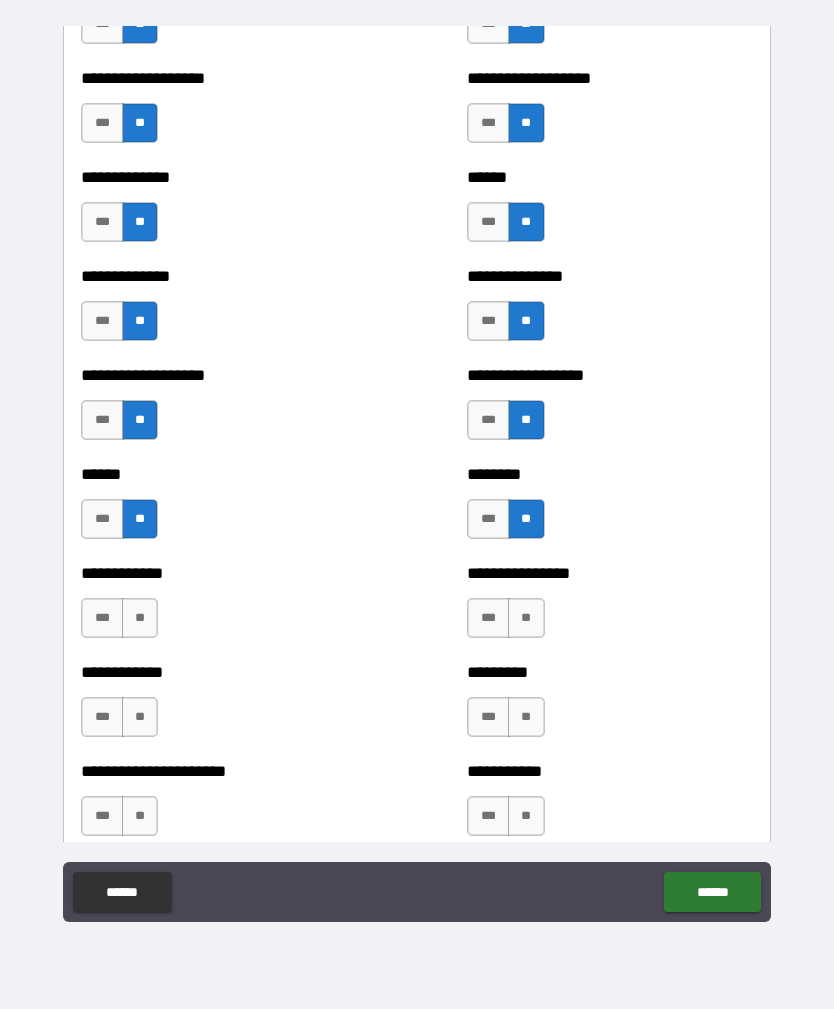 scroll, scrollTop: 4613, scrollLeft: 0, axis: vertical 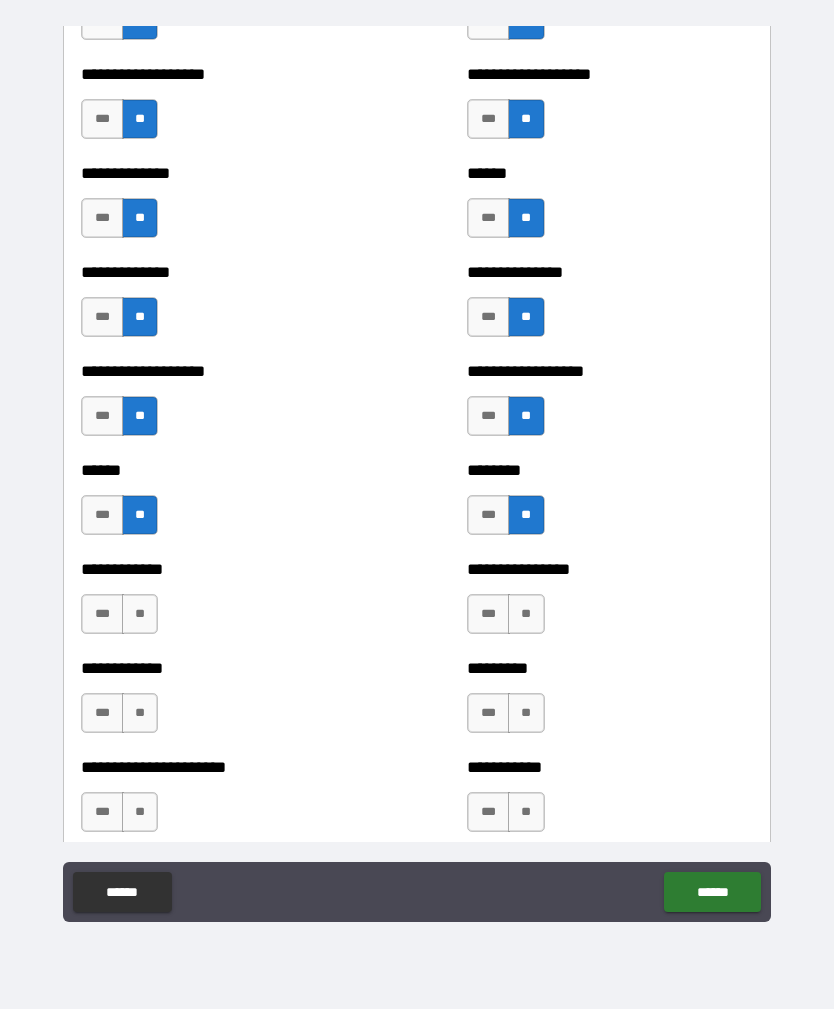 click on "**" at bounding box center [140, 614] 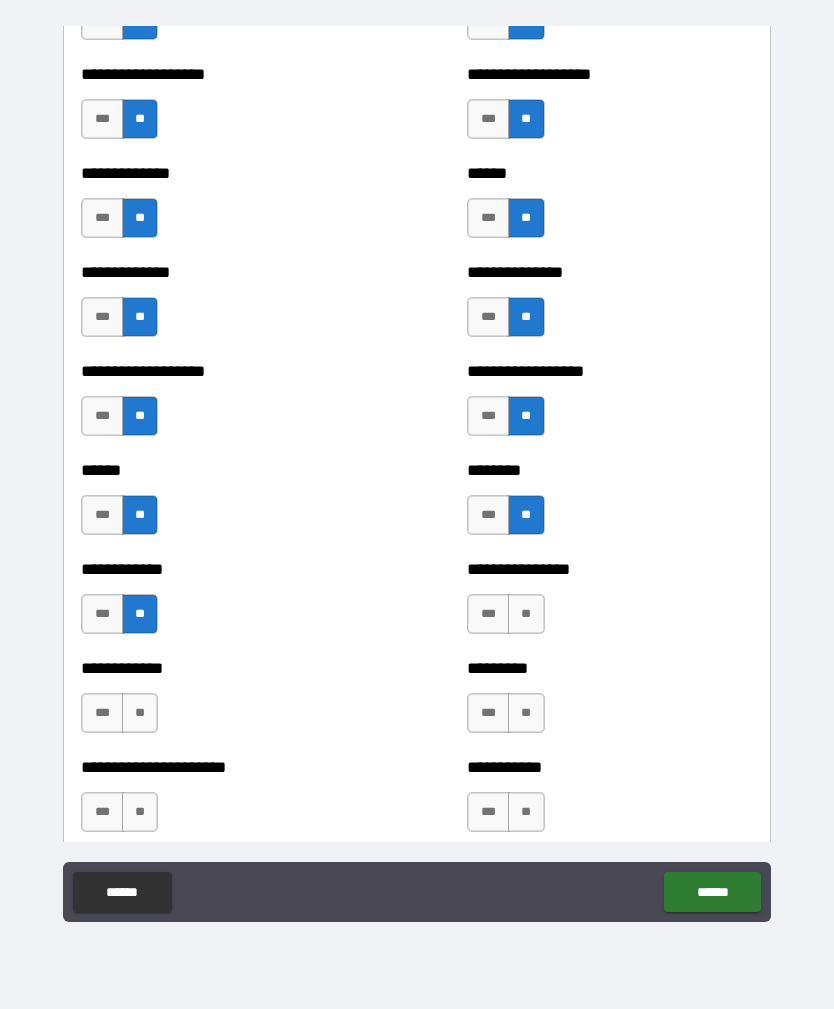 click on "**" at bounding box center (140, 713) 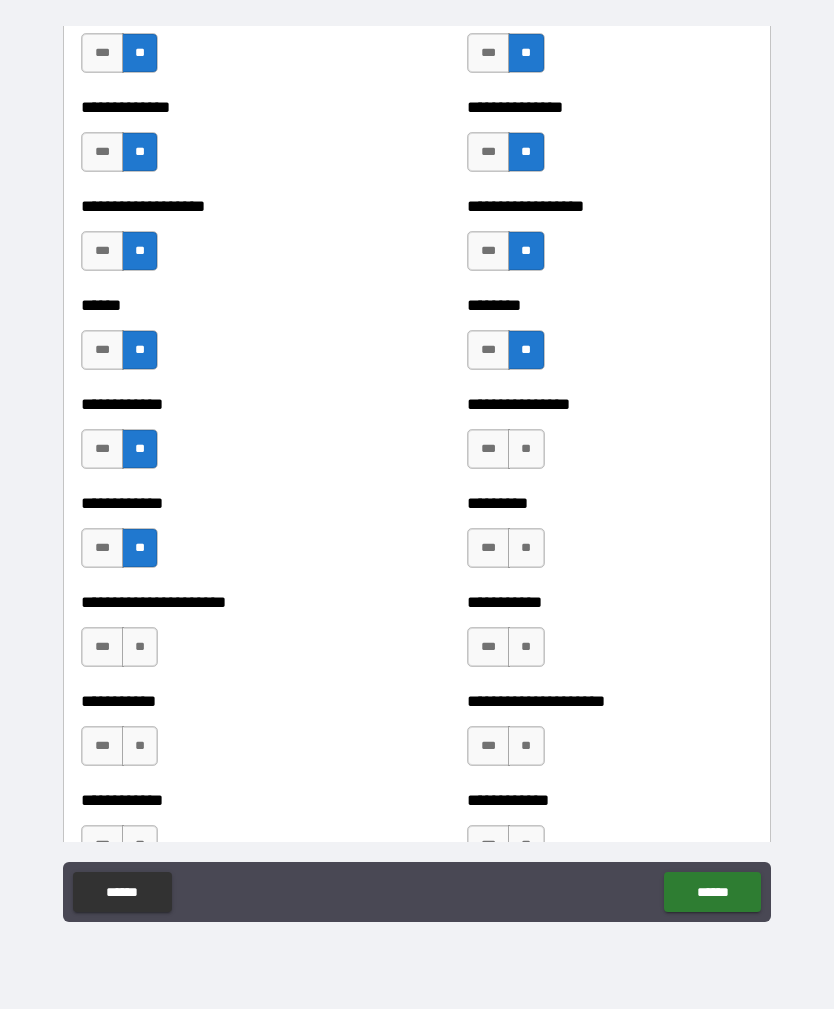 scroll, scrollTop: 4794, scrollLeft: 0, axis: vertical 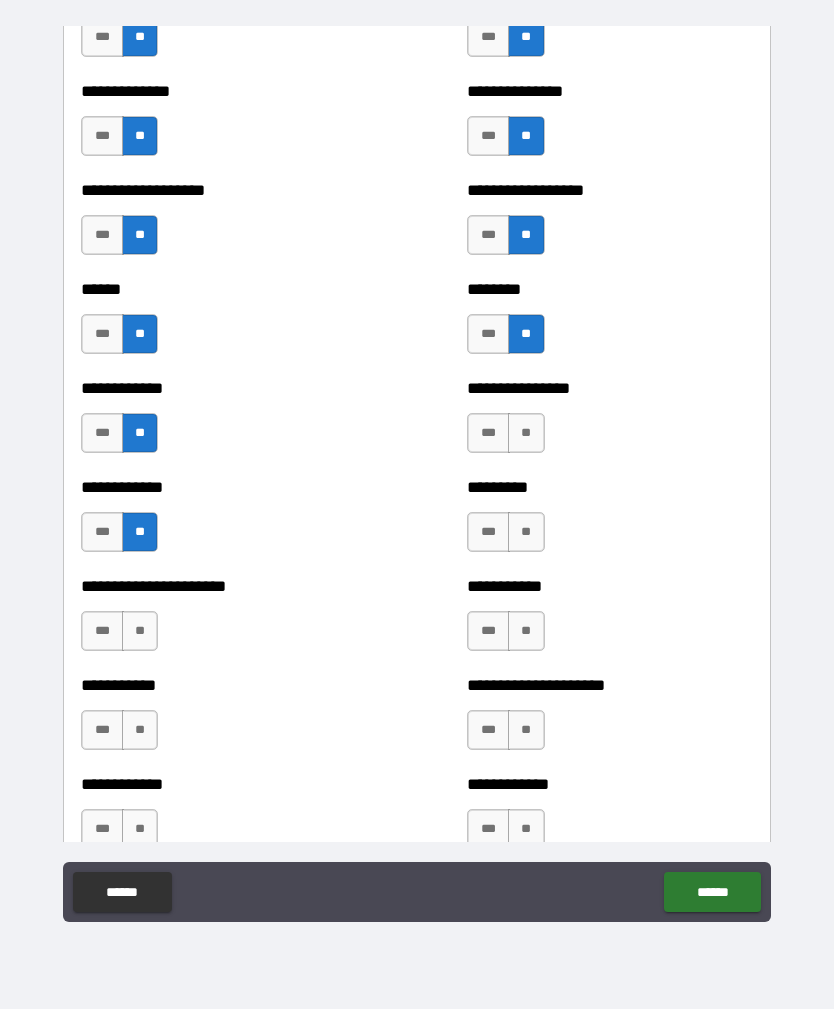 click on "**" at bounding box center (140, 631) 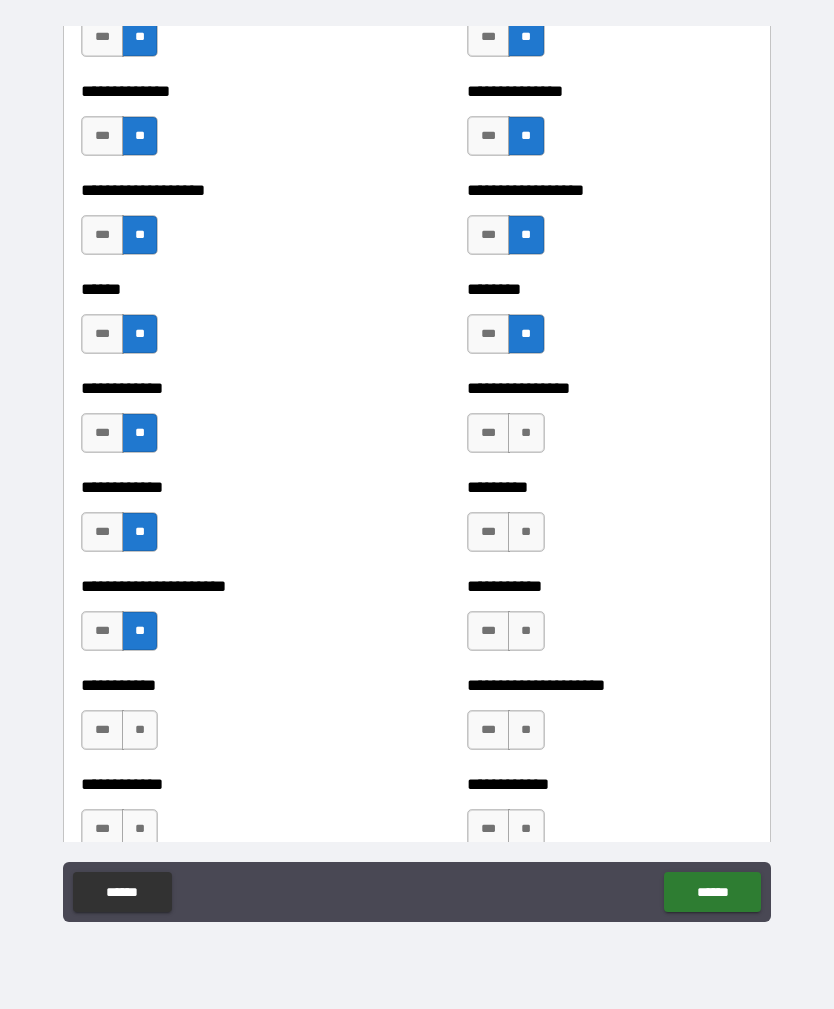 click on "**" at bounding box center [140, 730] 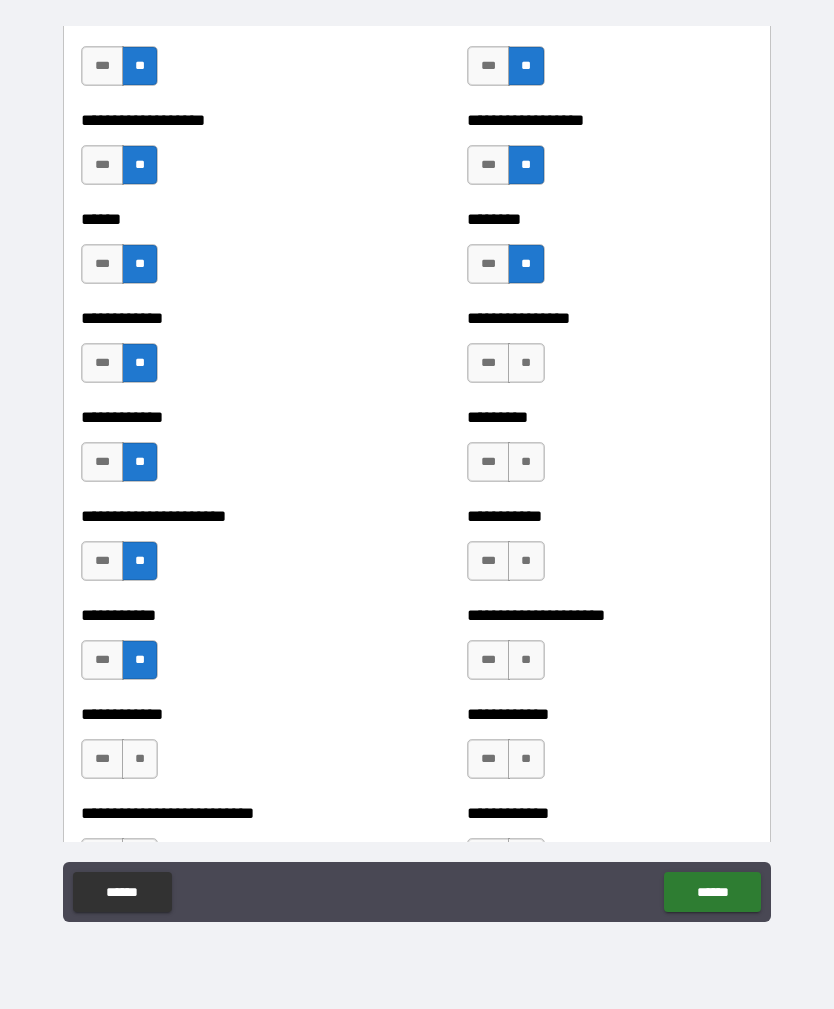 scroll, scrollTop: 4949, scrollLeft: 0, axis: vertical 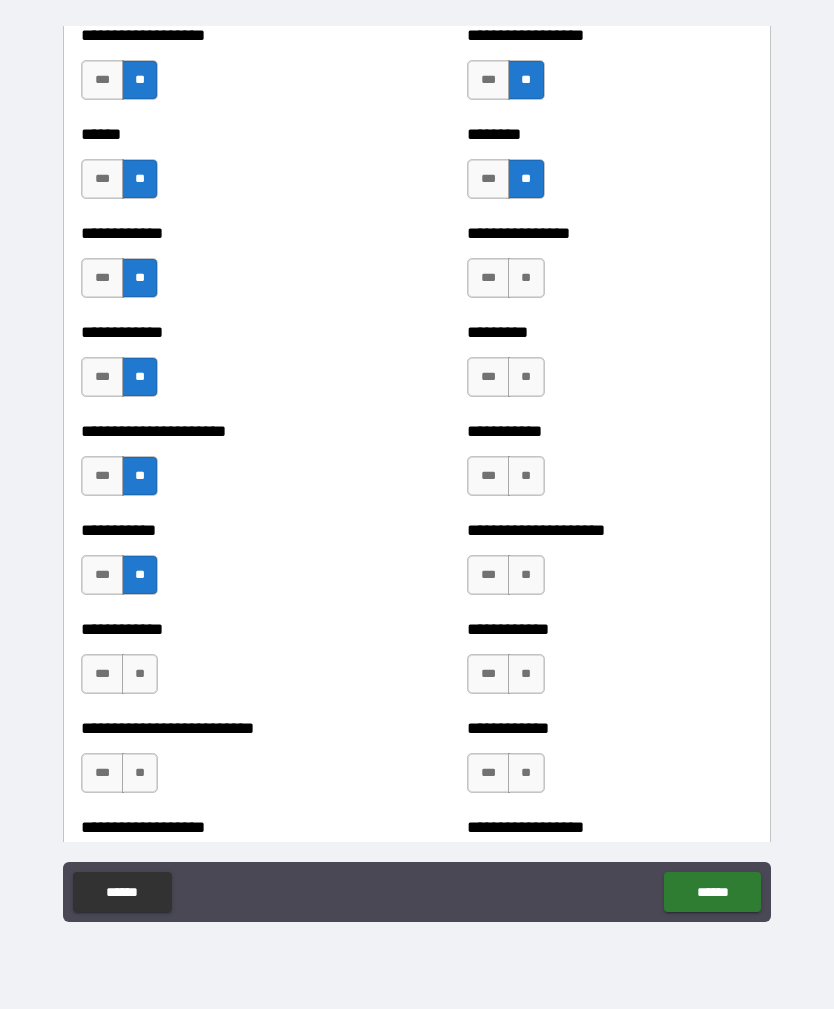 click on "**" at bounding box center (140, 674) 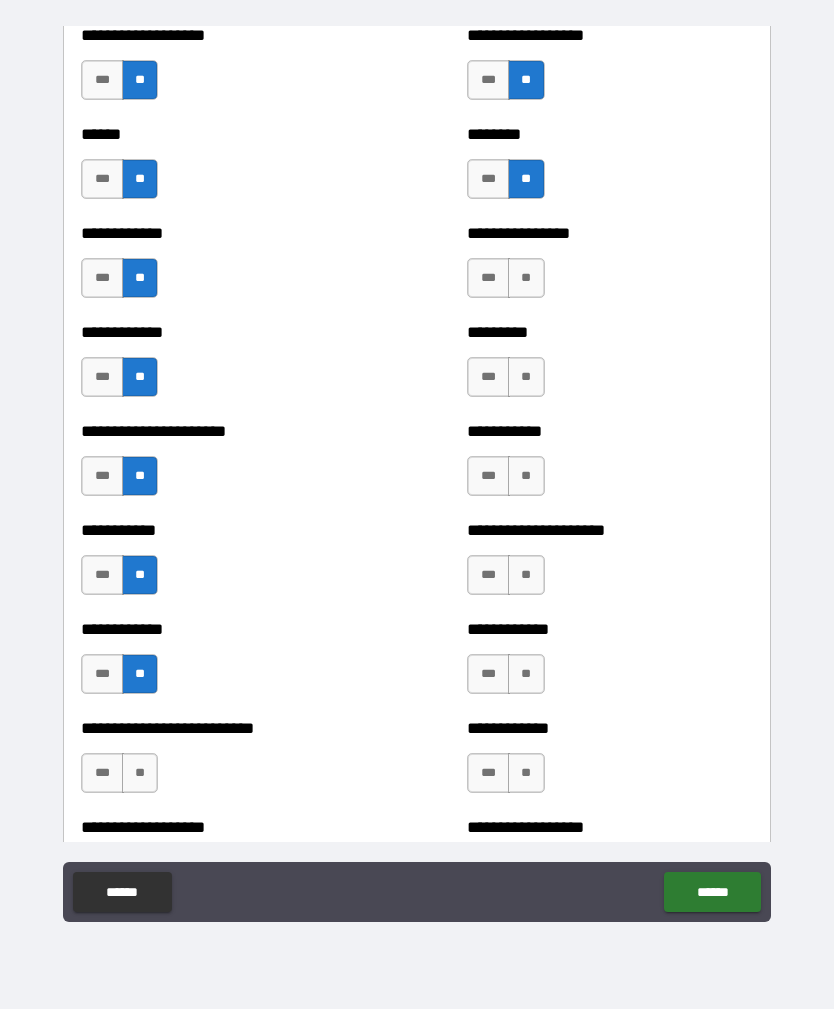 click on "**" at bounding box center (140, 773) 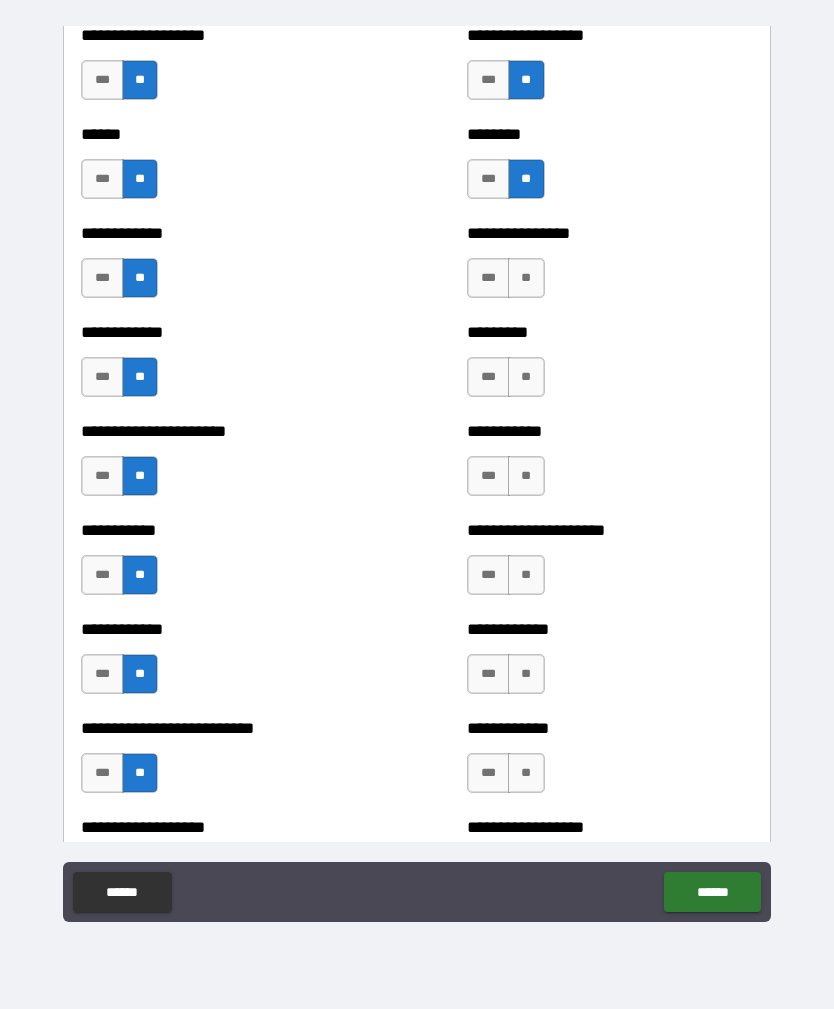 click on "**" at bounding box center (526, 278) 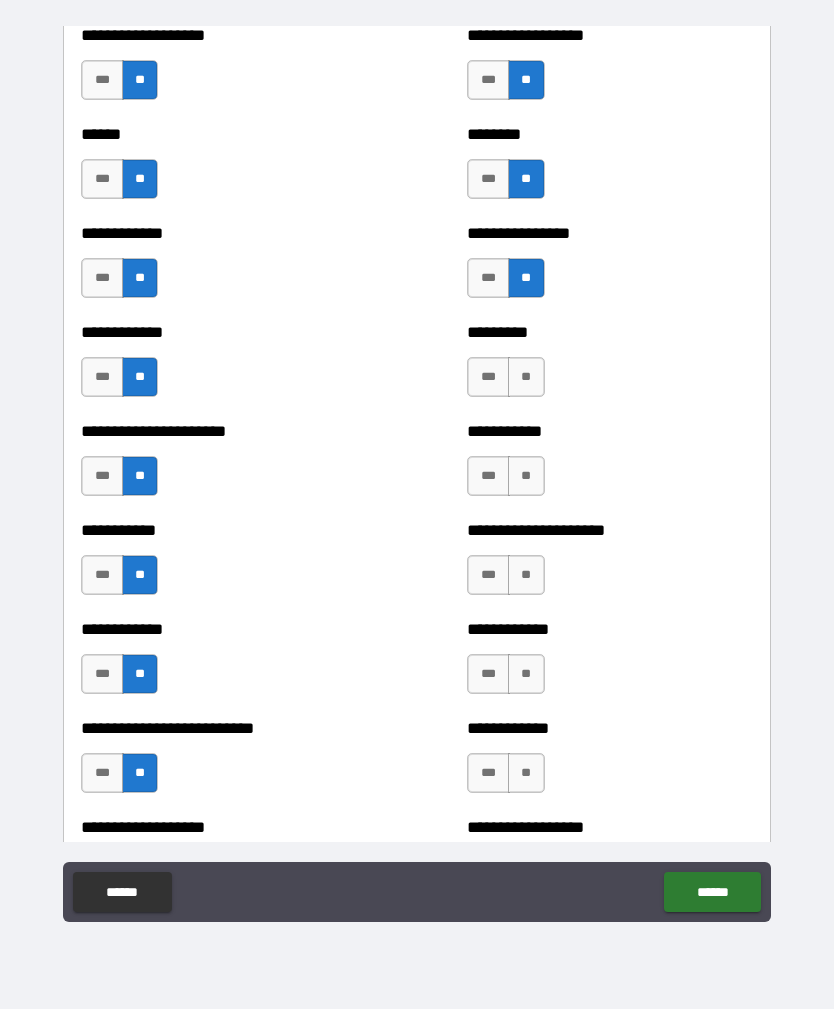 click on "**" at bounding box center [526, 377] 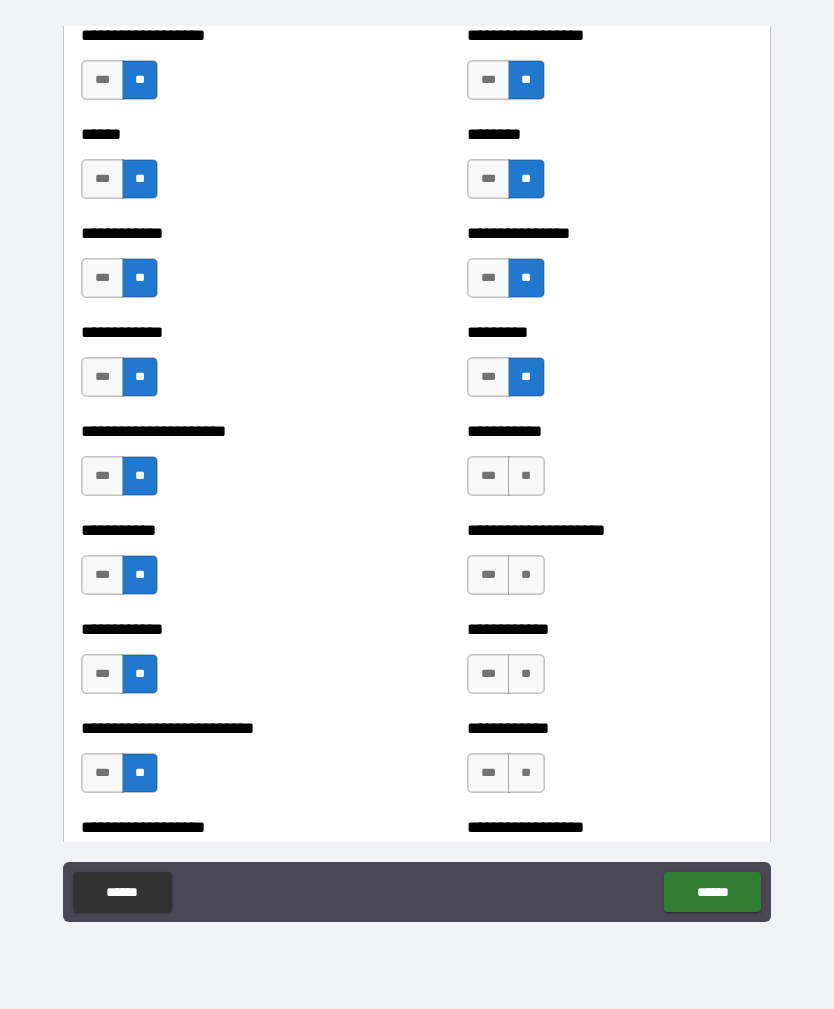 click on "**" at bounding box center (526, 476) 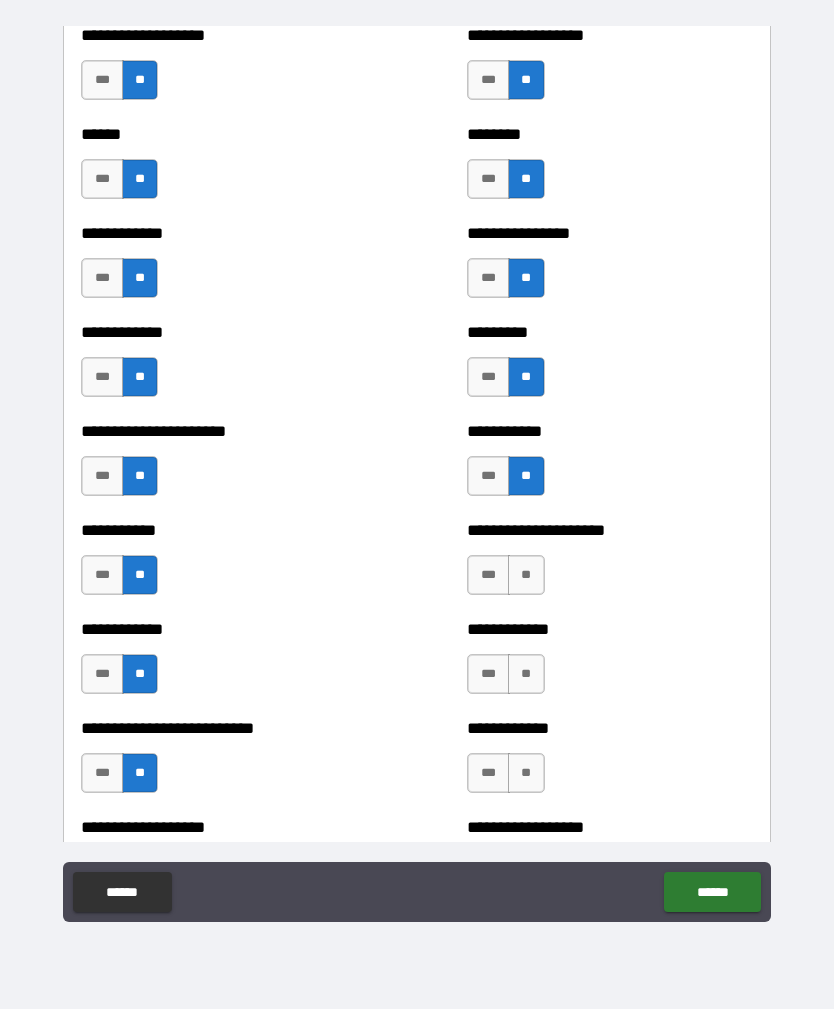 click on "**" at bounding box center (526, 575) 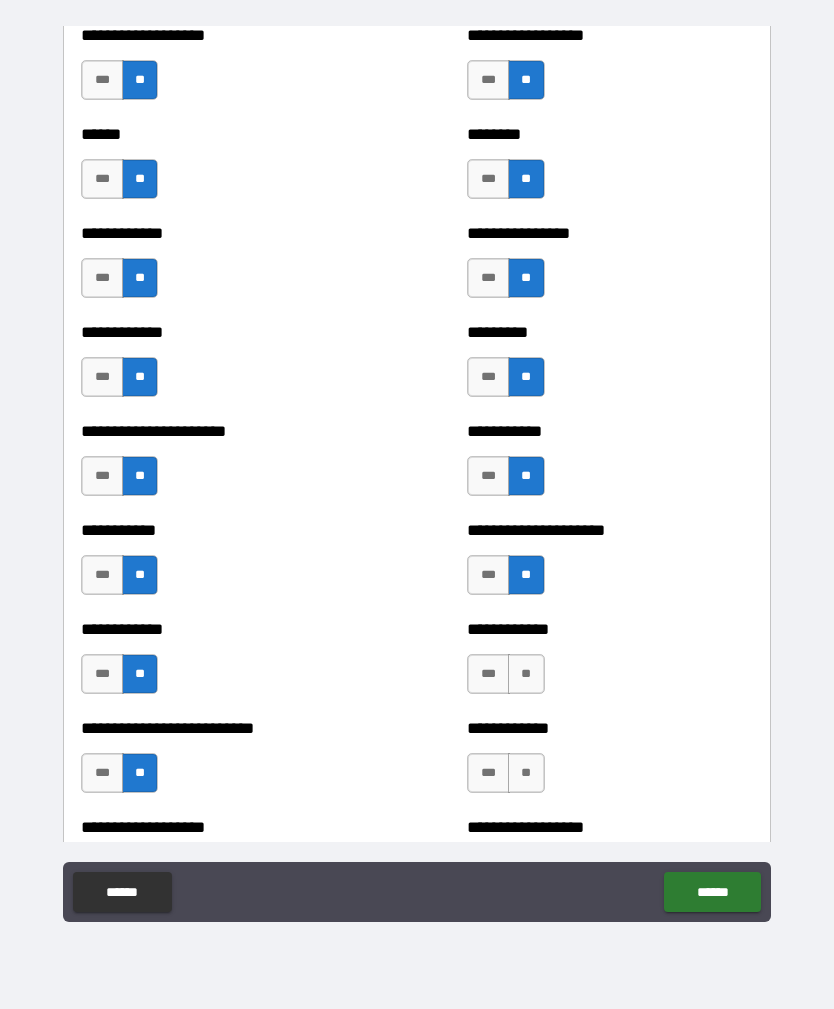 click on "**" at bounding box center [526, 674] 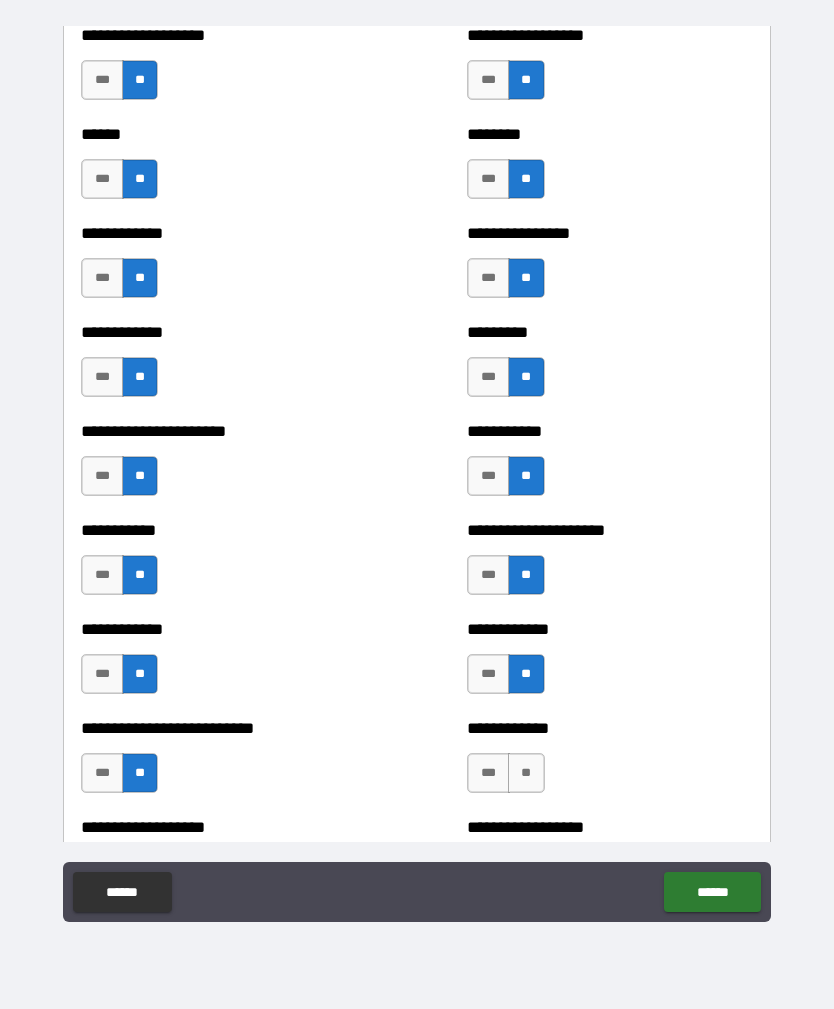 click on "**" at bounding box center [526, 773] 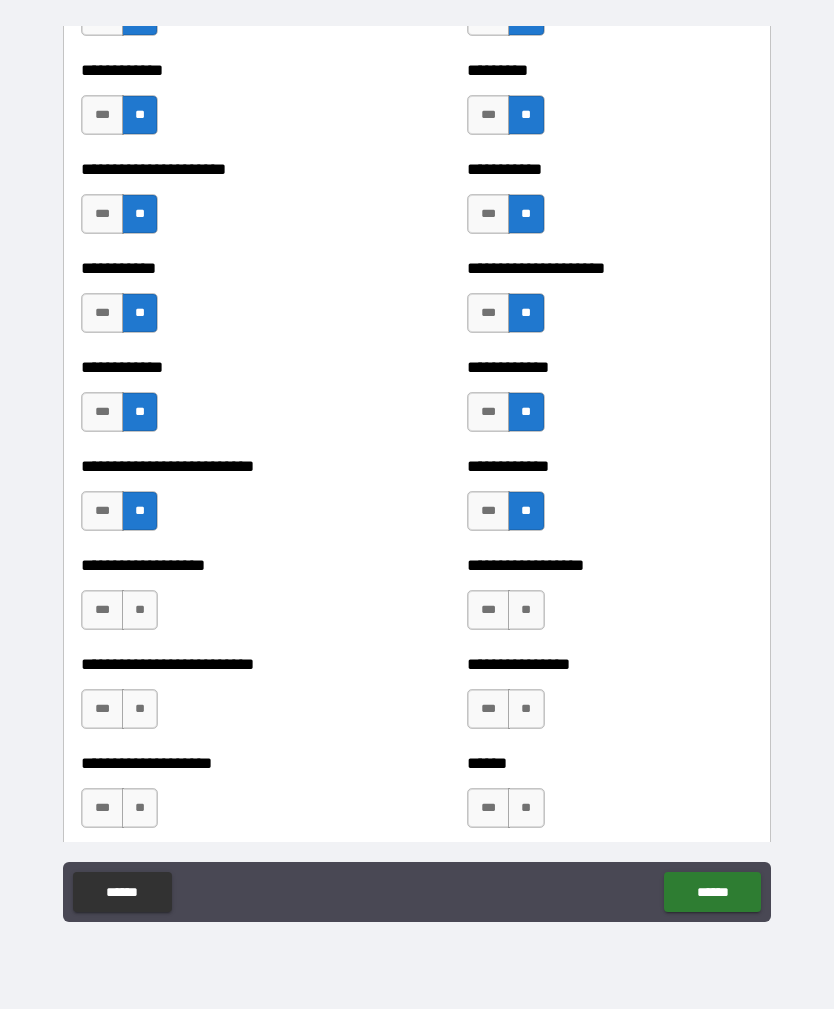 scroll, scrollTop: 5220, scrollLeft: 0, axis: vertical 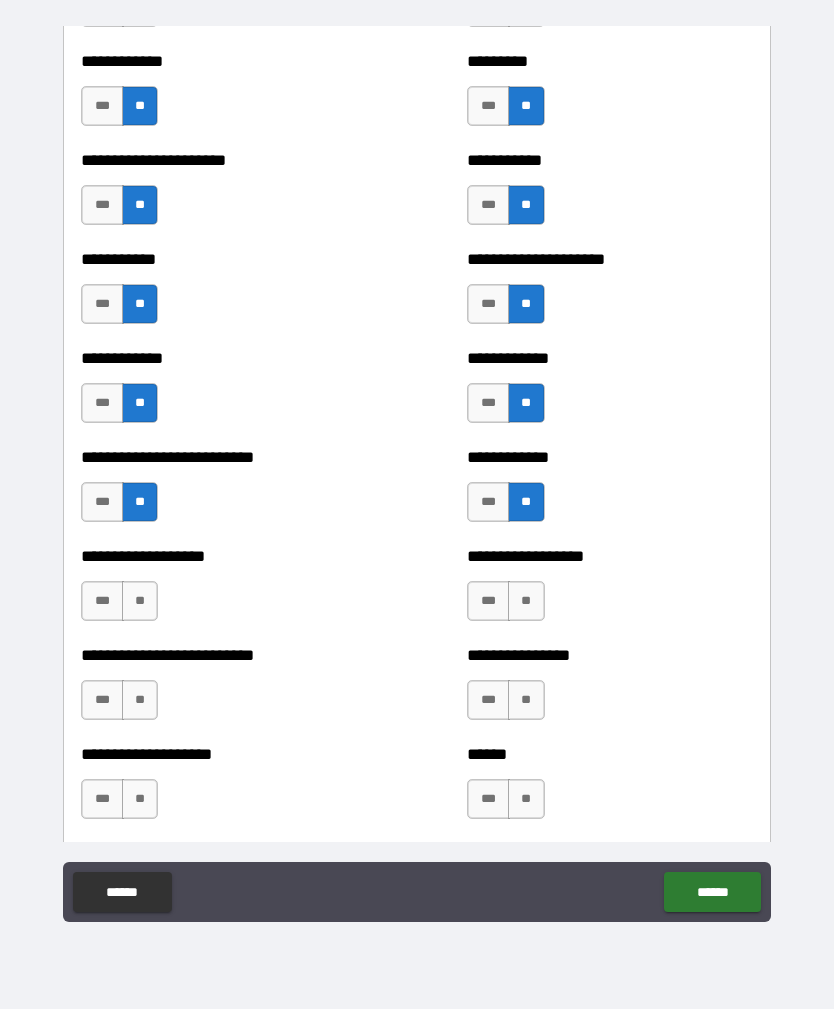 click on "**" at bounding box center (526, 601) 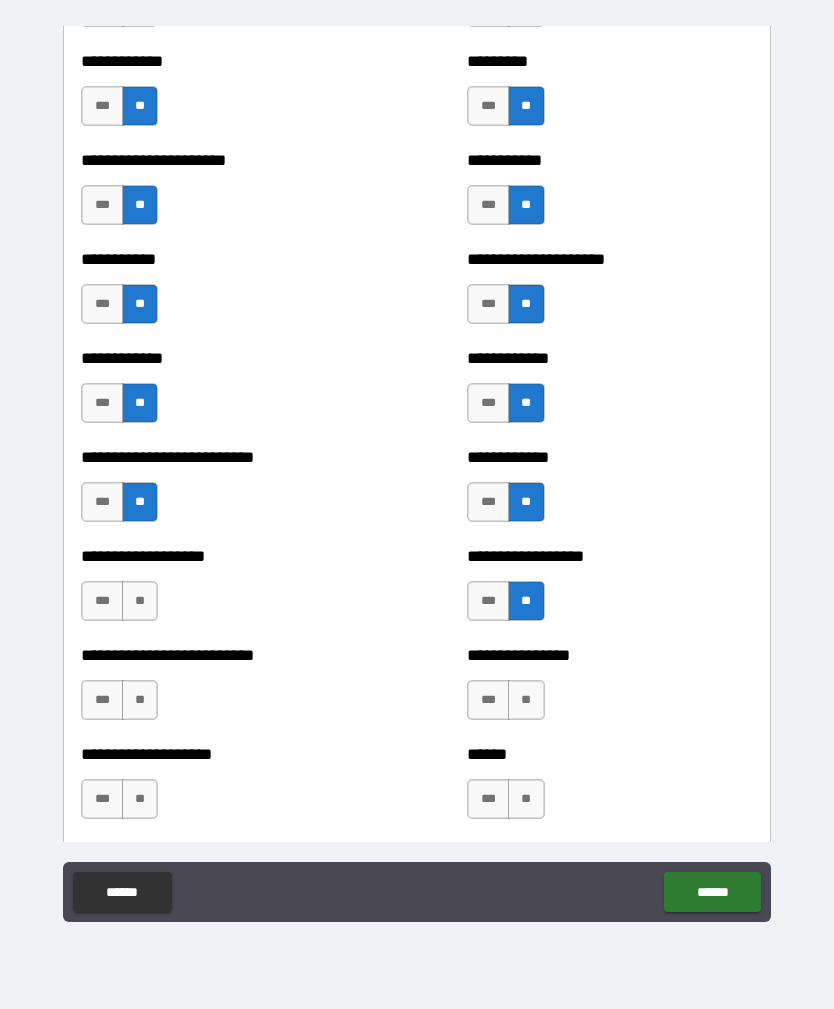 click on "**" at bounding box center [526, 700] 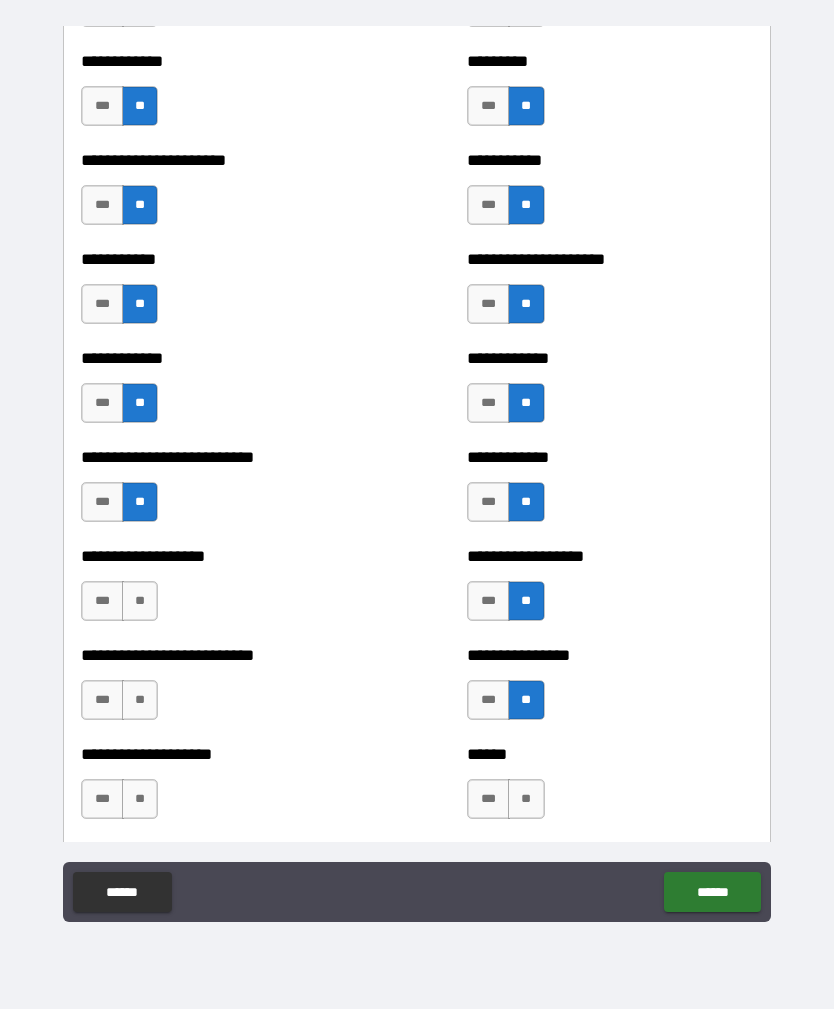click on "**" at bounding box center [526, 799] 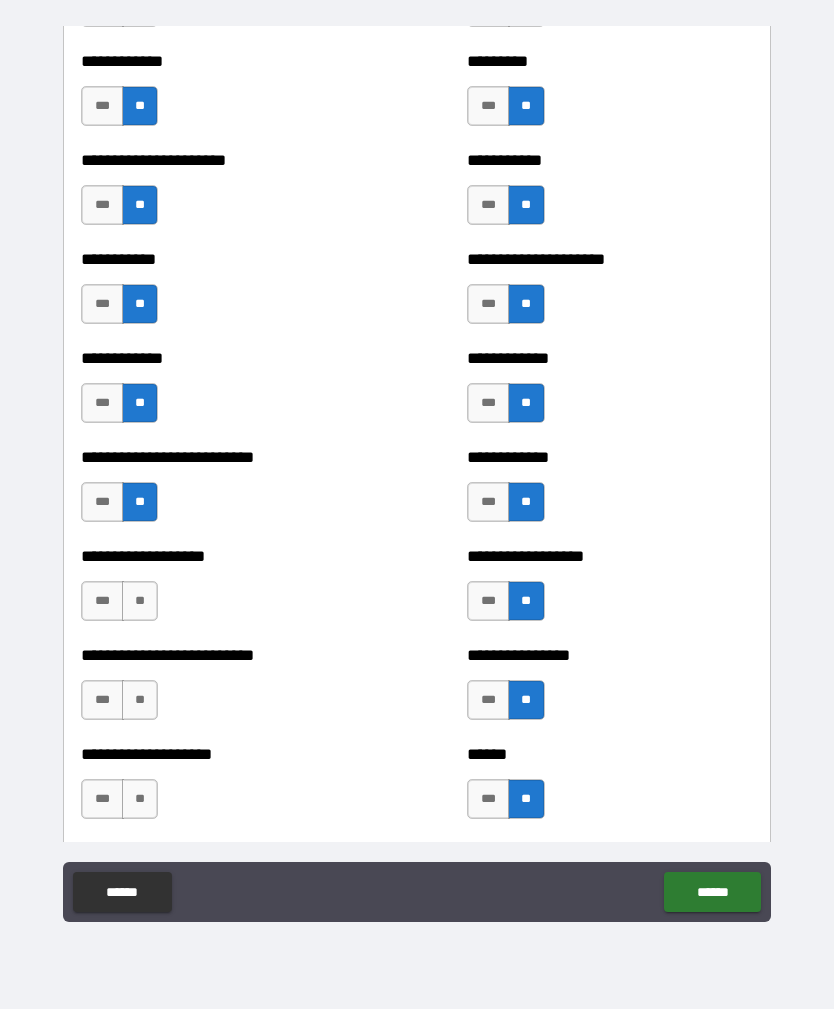 click on "**" at bounding box center [140, 799] 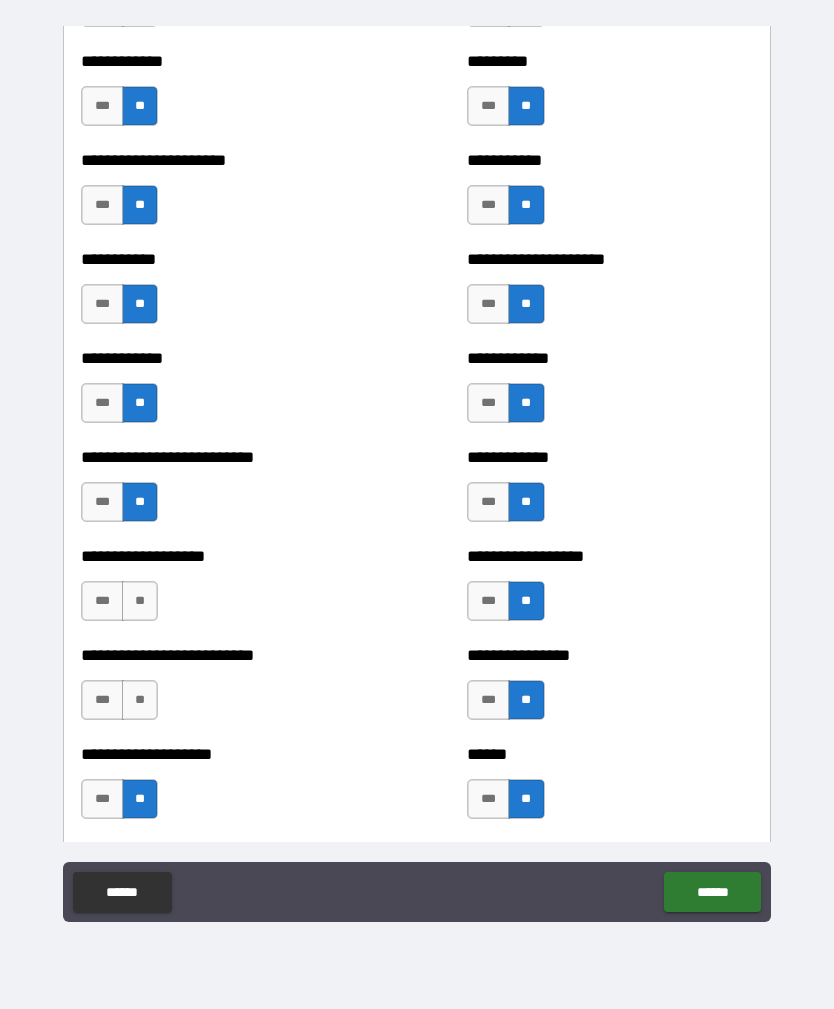 click on "**" at bounding box center (140, 700) 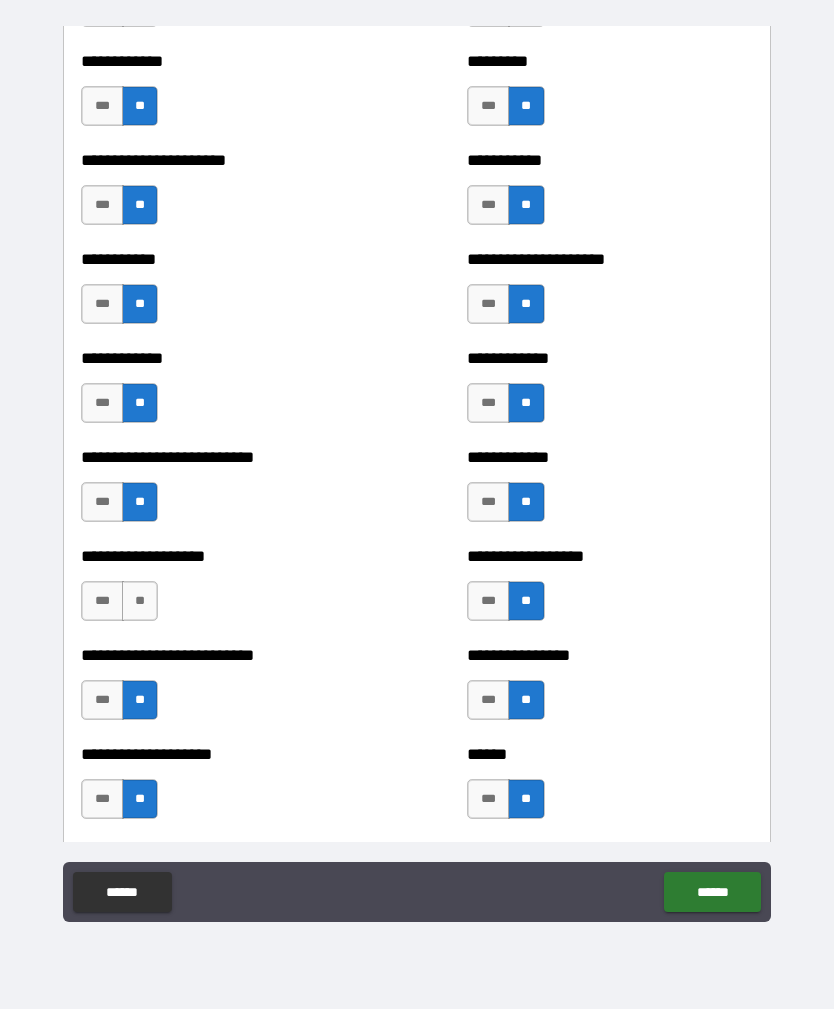 click on "**" at bounding box center (140, 601) 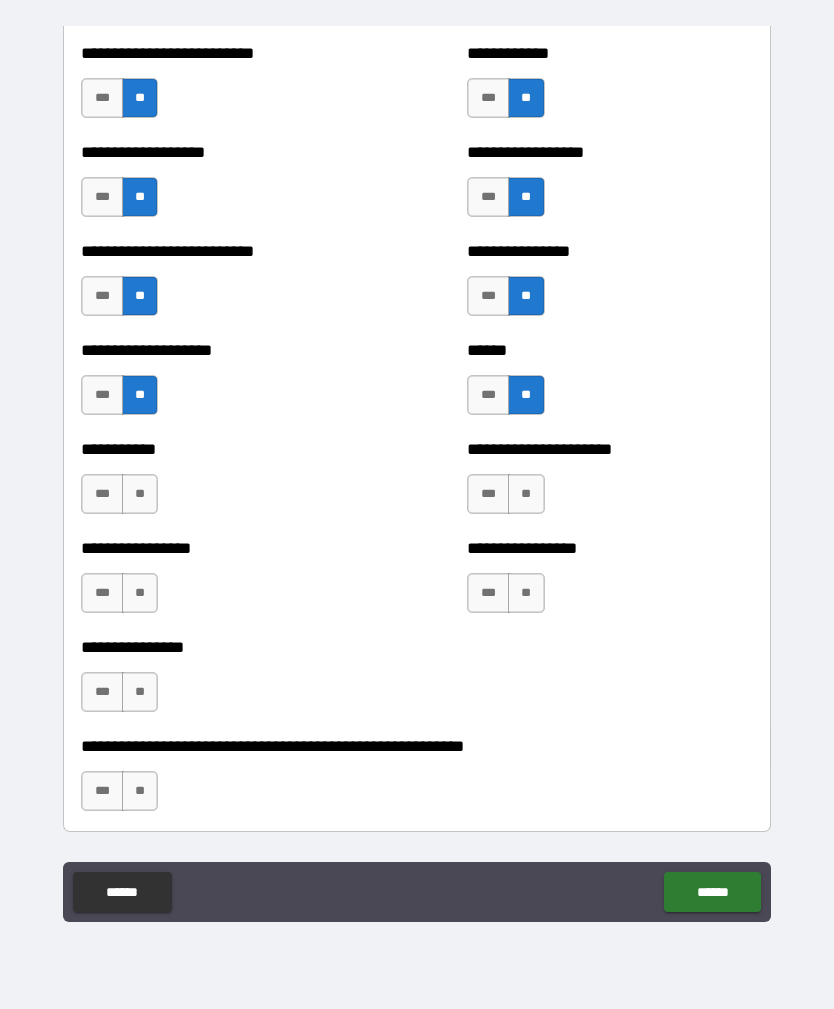 scroll, scrollTop: 5627, scrollLeft: 0, axis: vertical 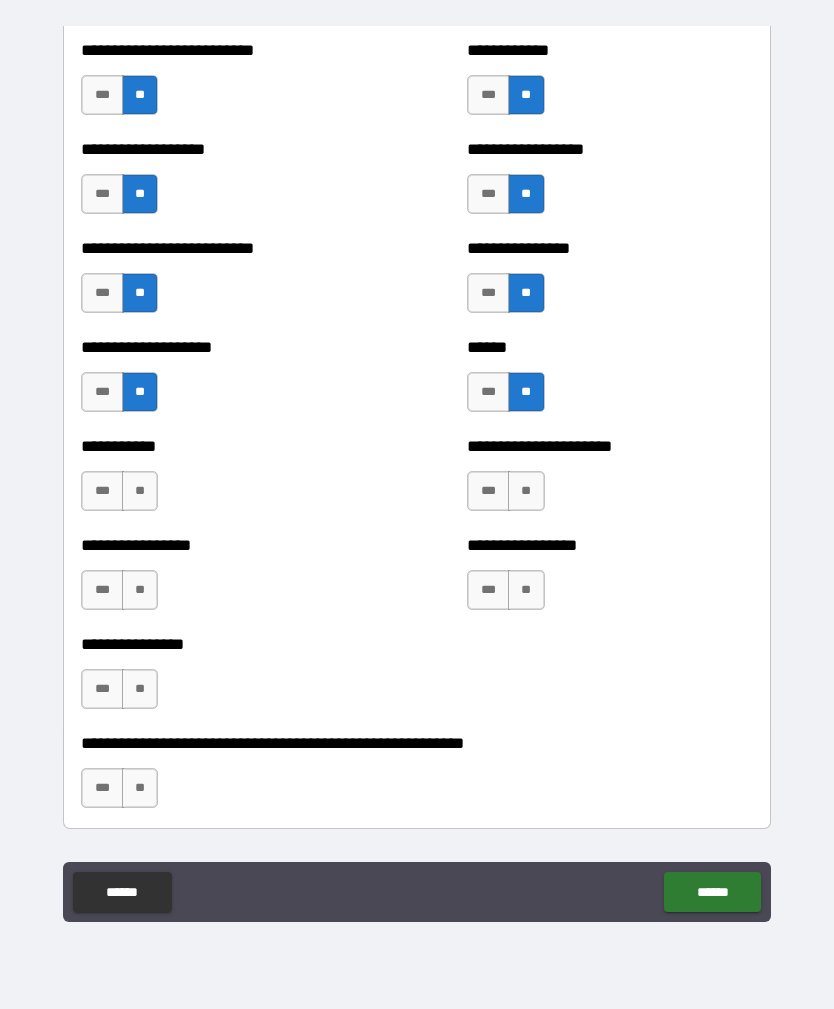 click on "**" at bounding box center [140, 491] 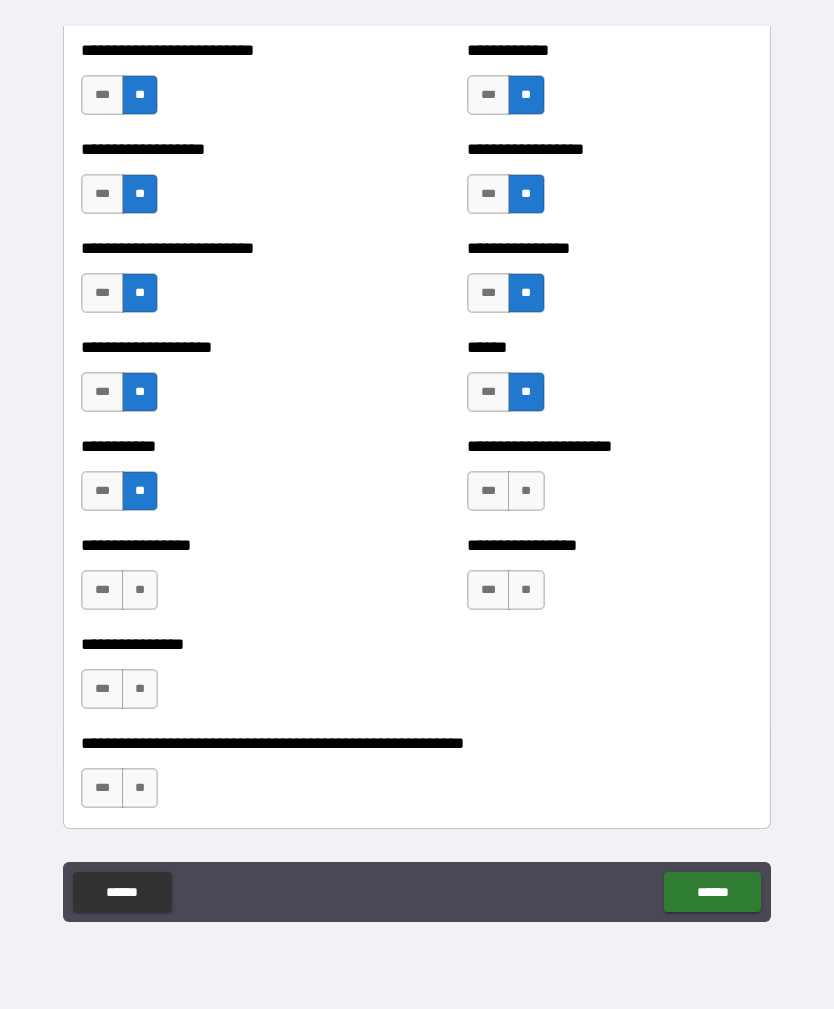 click on "**" at bounding box center (140, 590) 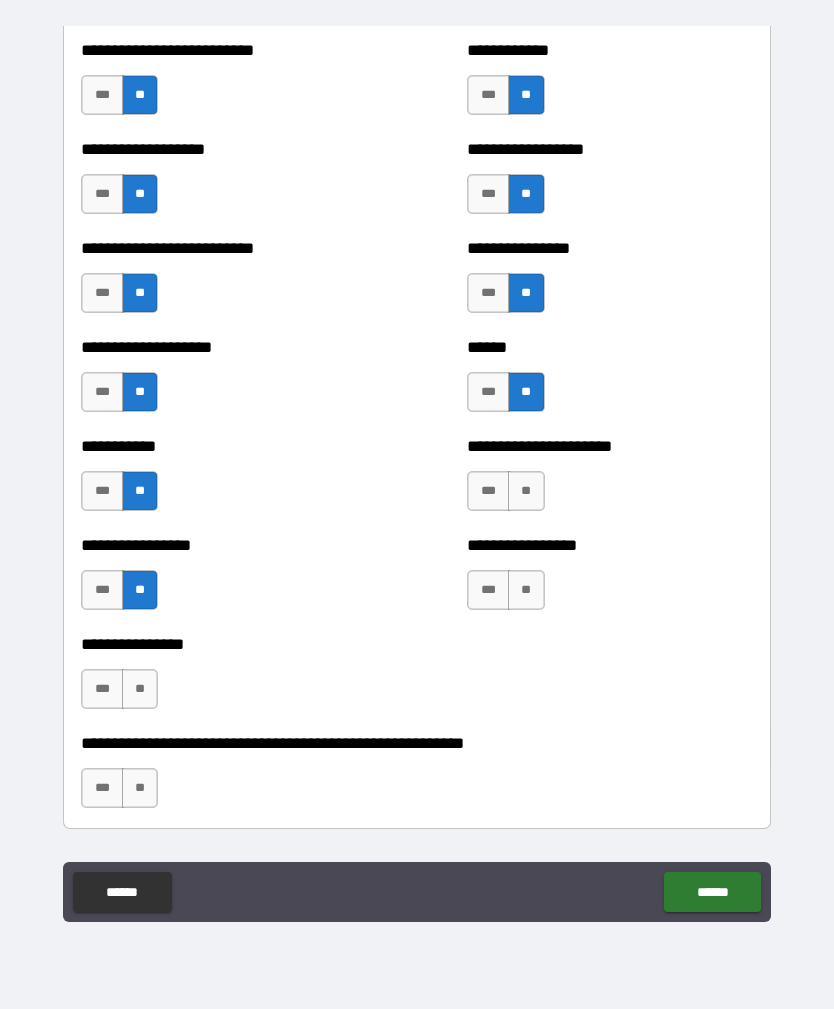 click on "**" at bounding box center (140, 689) 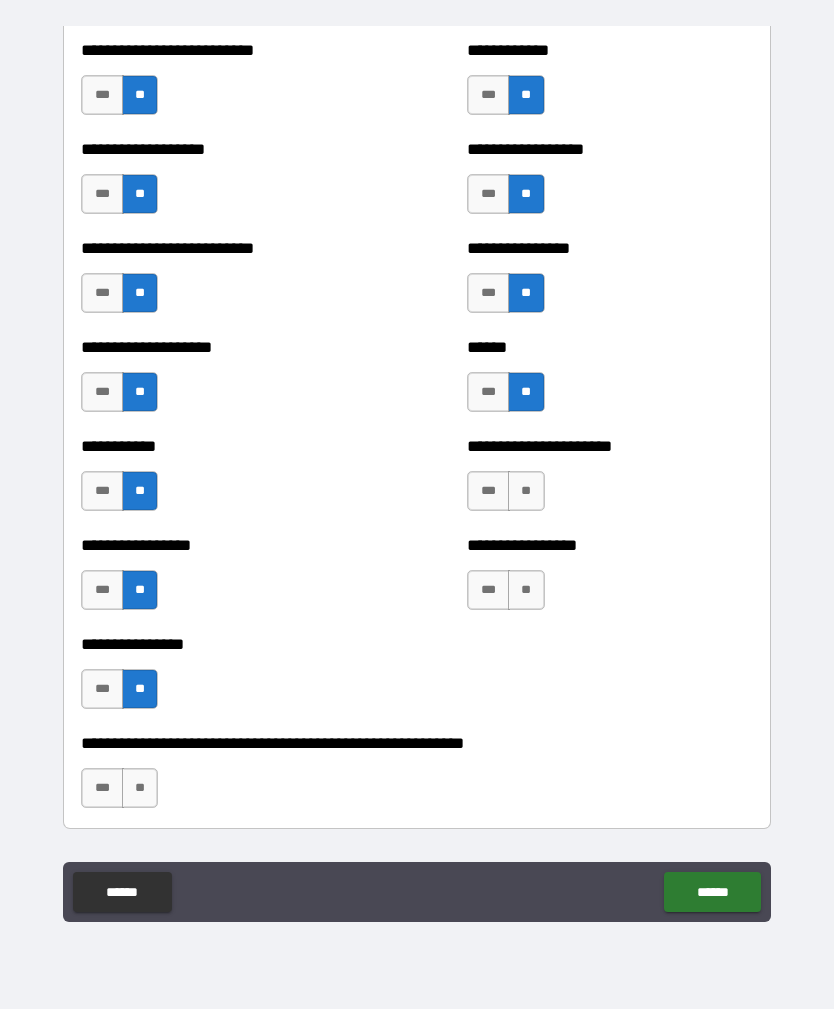 click on "**" at bounding box center [526, 491] 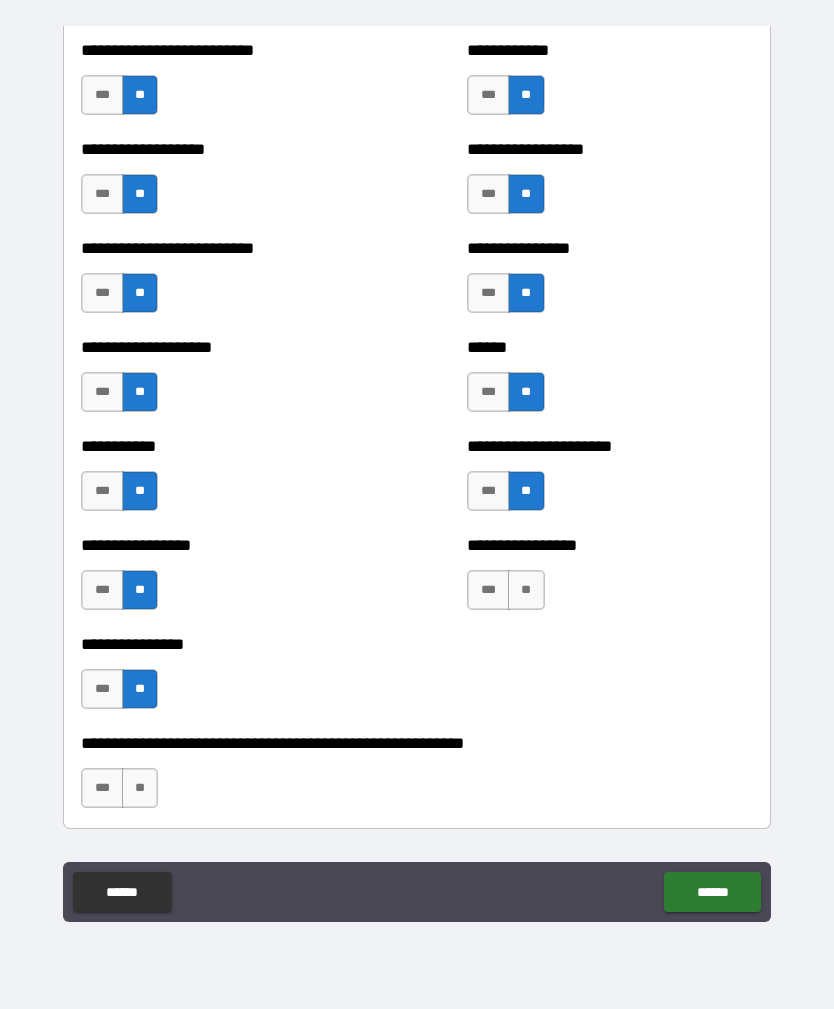 click on "**" at bounding box center [526, 590] 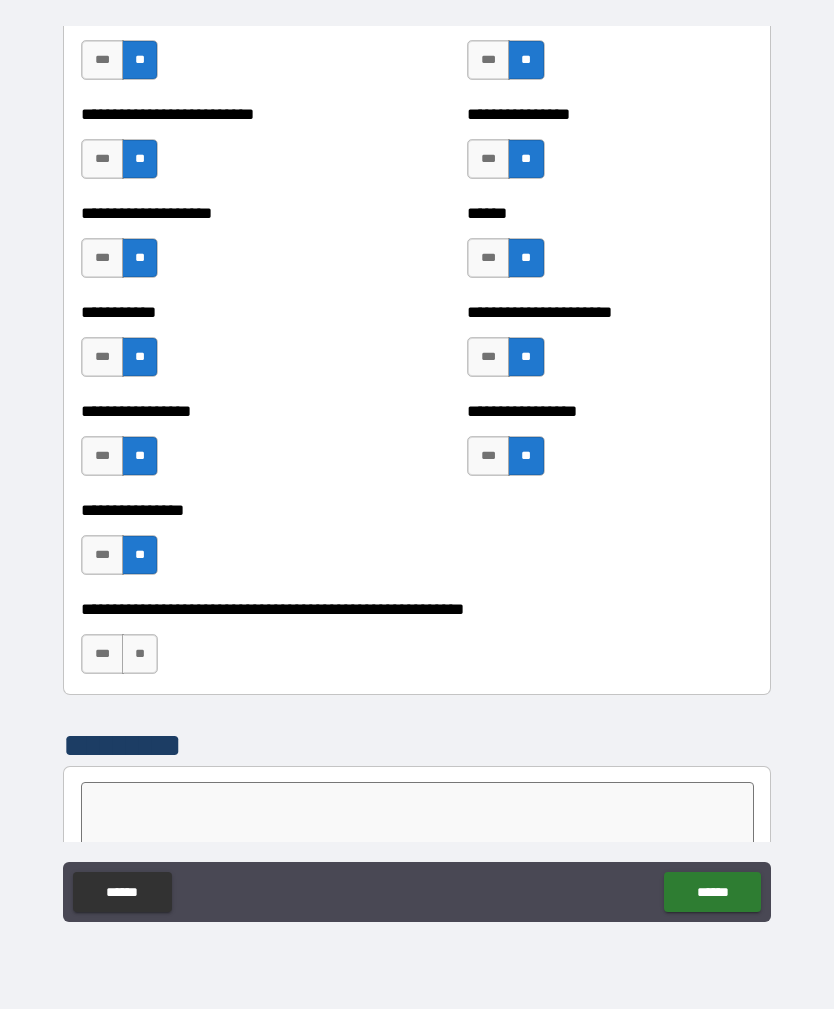 scroll, scrollTop: 5765, scrollLeft: 0, axis: vertical 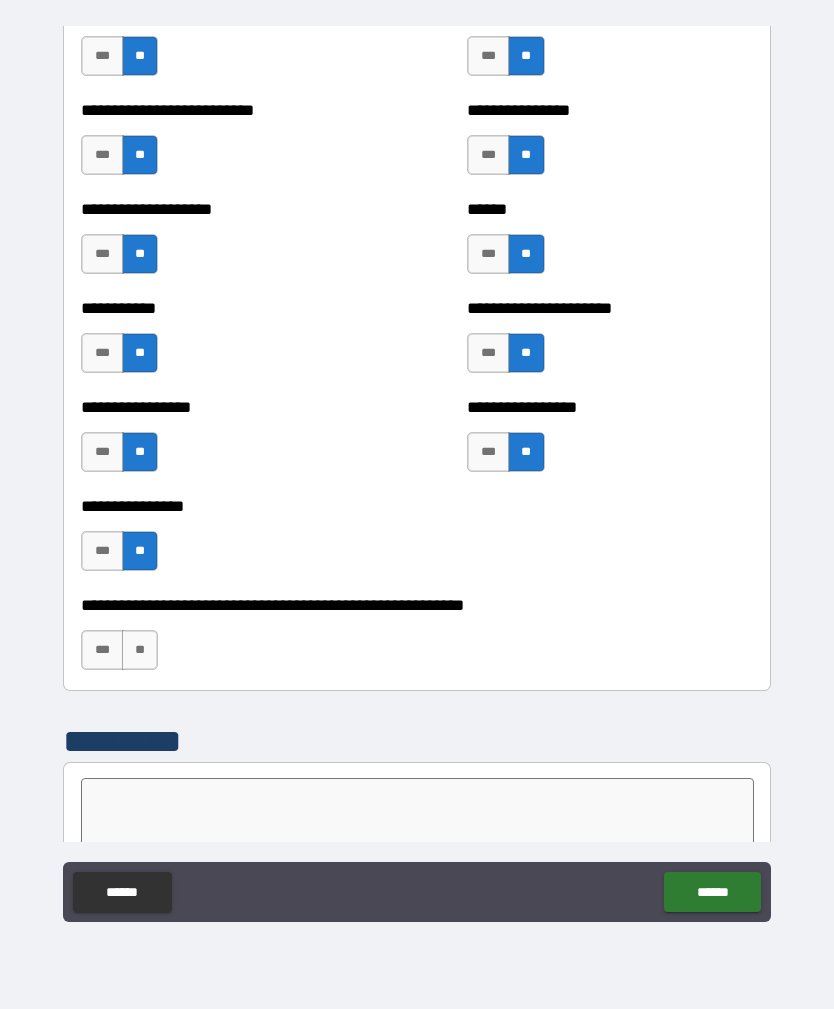 click on "**" at bounding box center (140, 650) 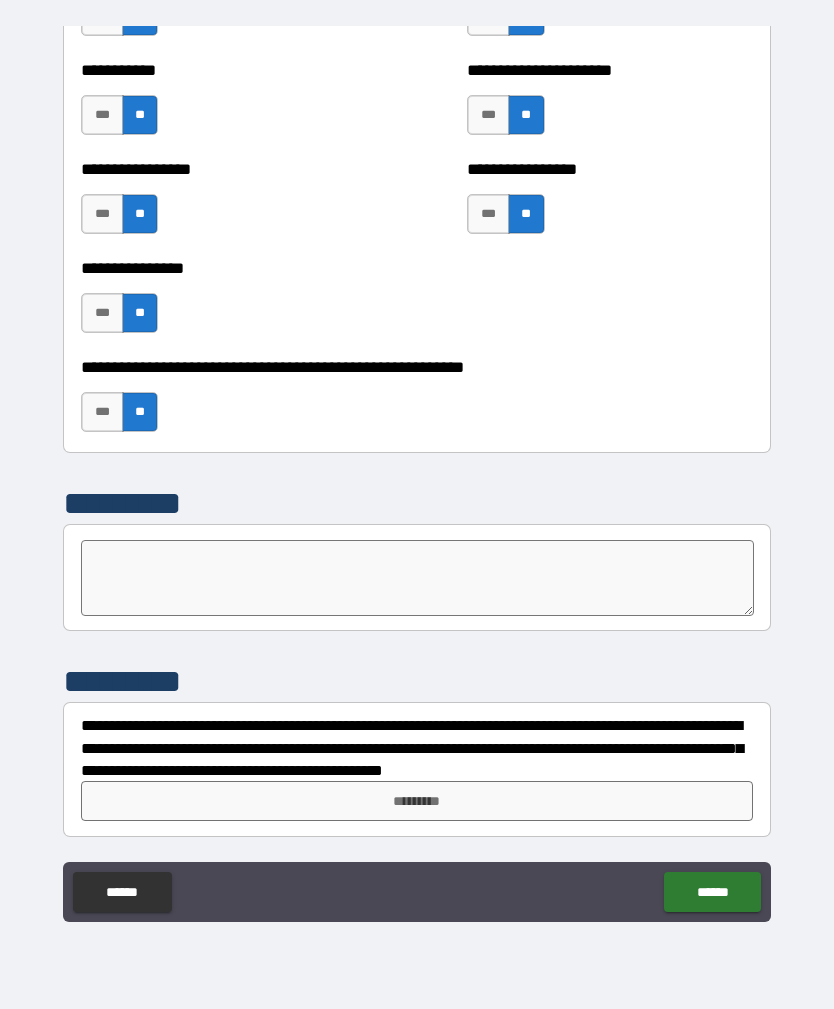scroll, scrollTop: 6003, scrollLeft: 0, axis: vertical 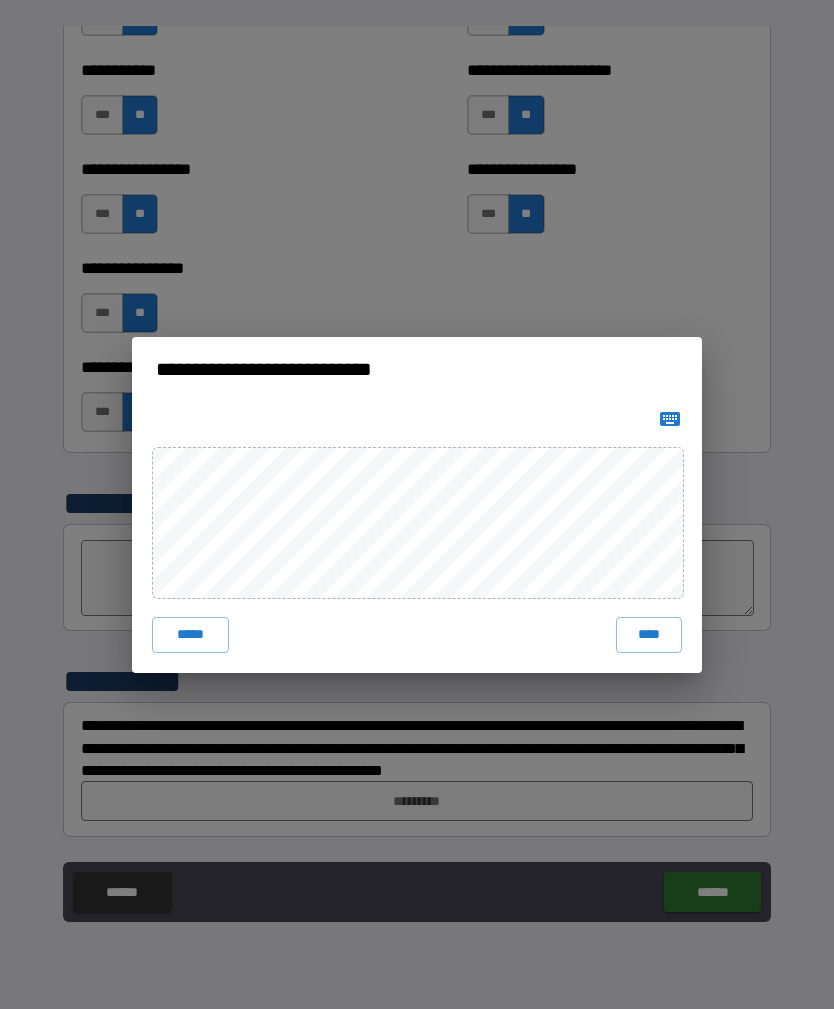 click on "****" at bounding box center (649, 635) 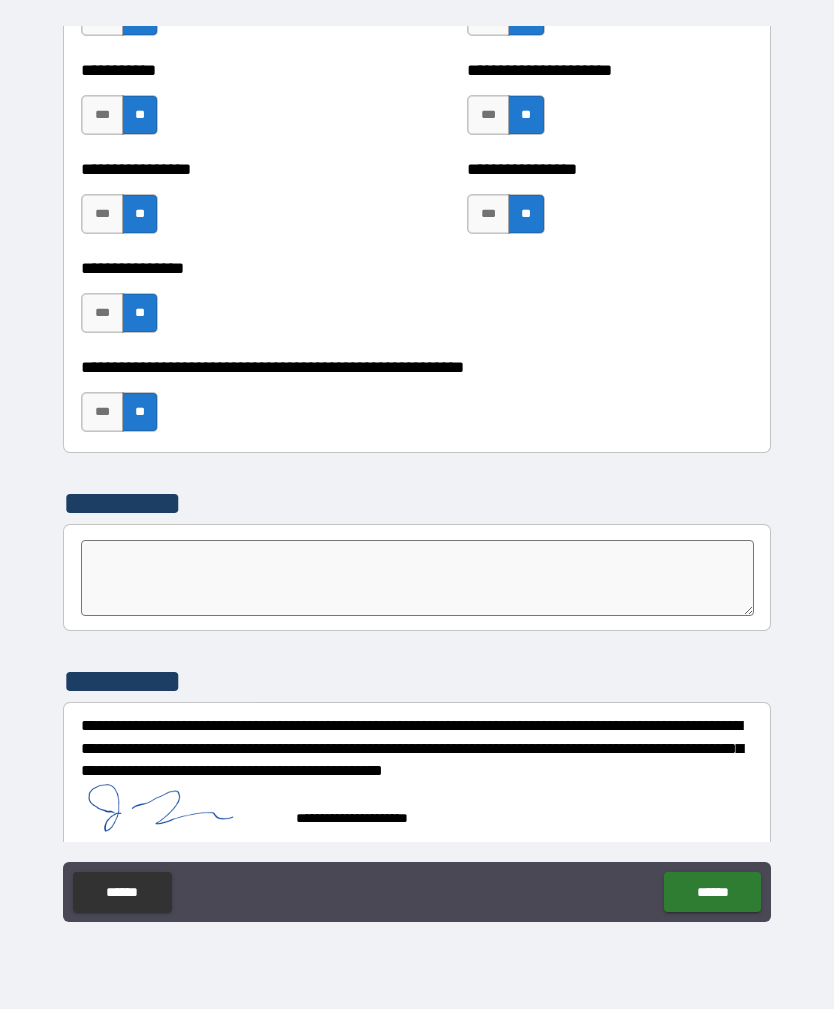 scroll, scrollTop: 5993, scrollLeft: 0, axis: vertical 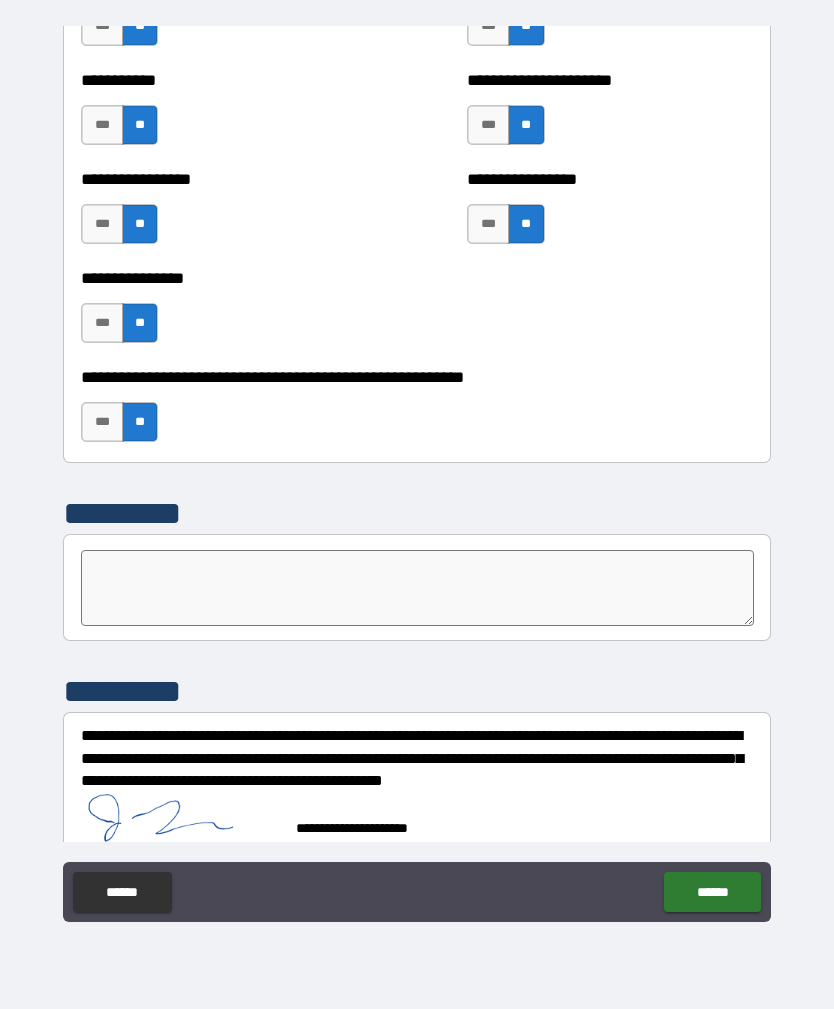 click on "******" at bounding box center [712, 892] 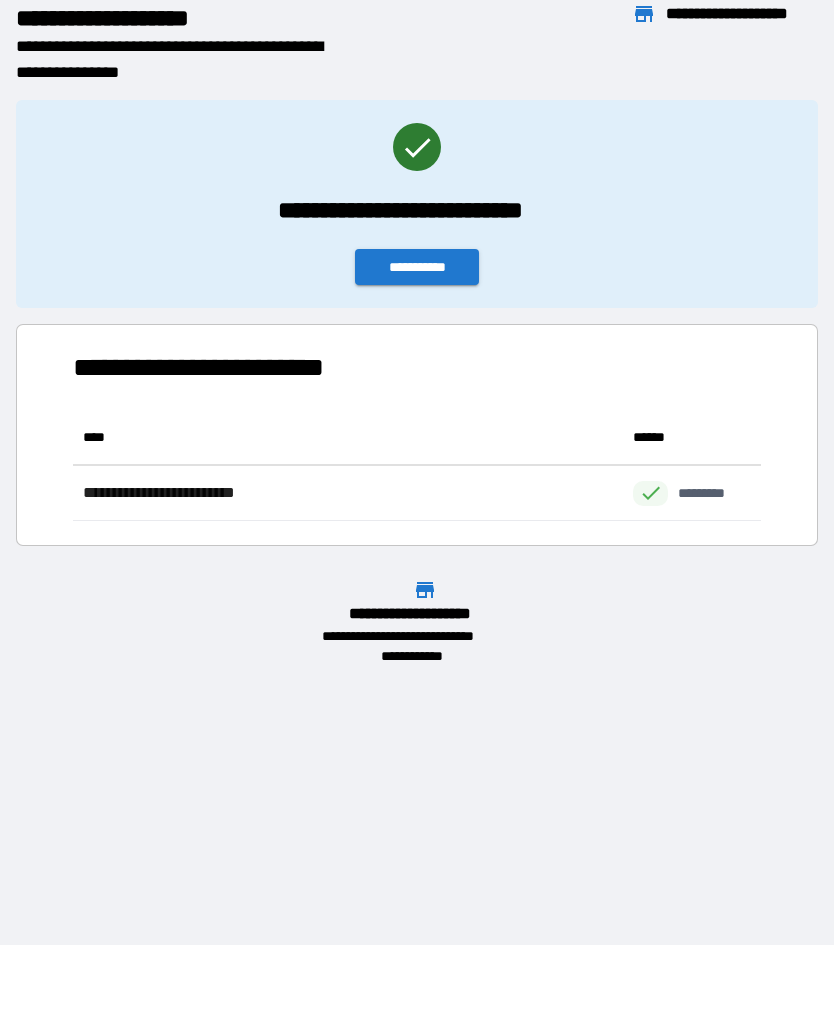 scroll, scrollTop: 1, scrollLeft: 1, axis: both 